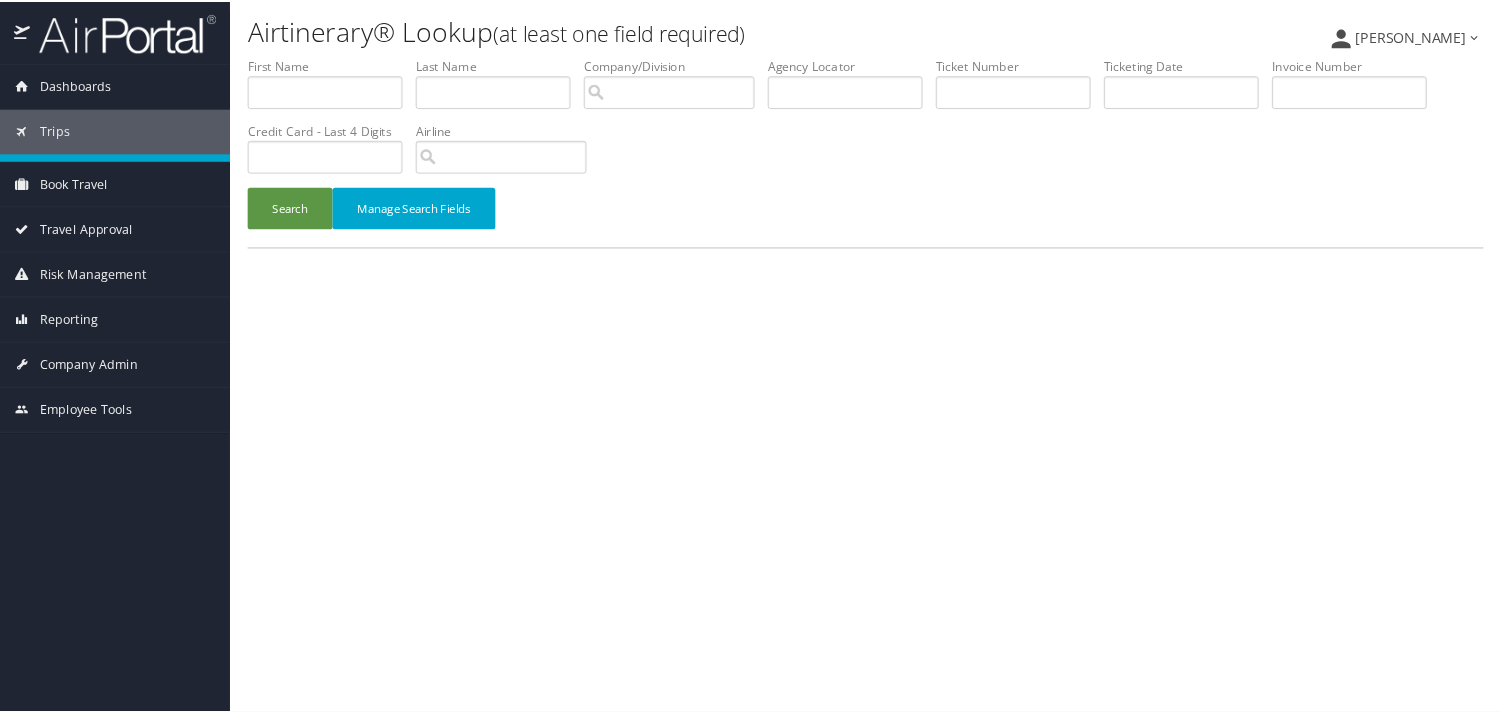 scroll, scrollTop: 0, scrollLeft: 0, axis: both 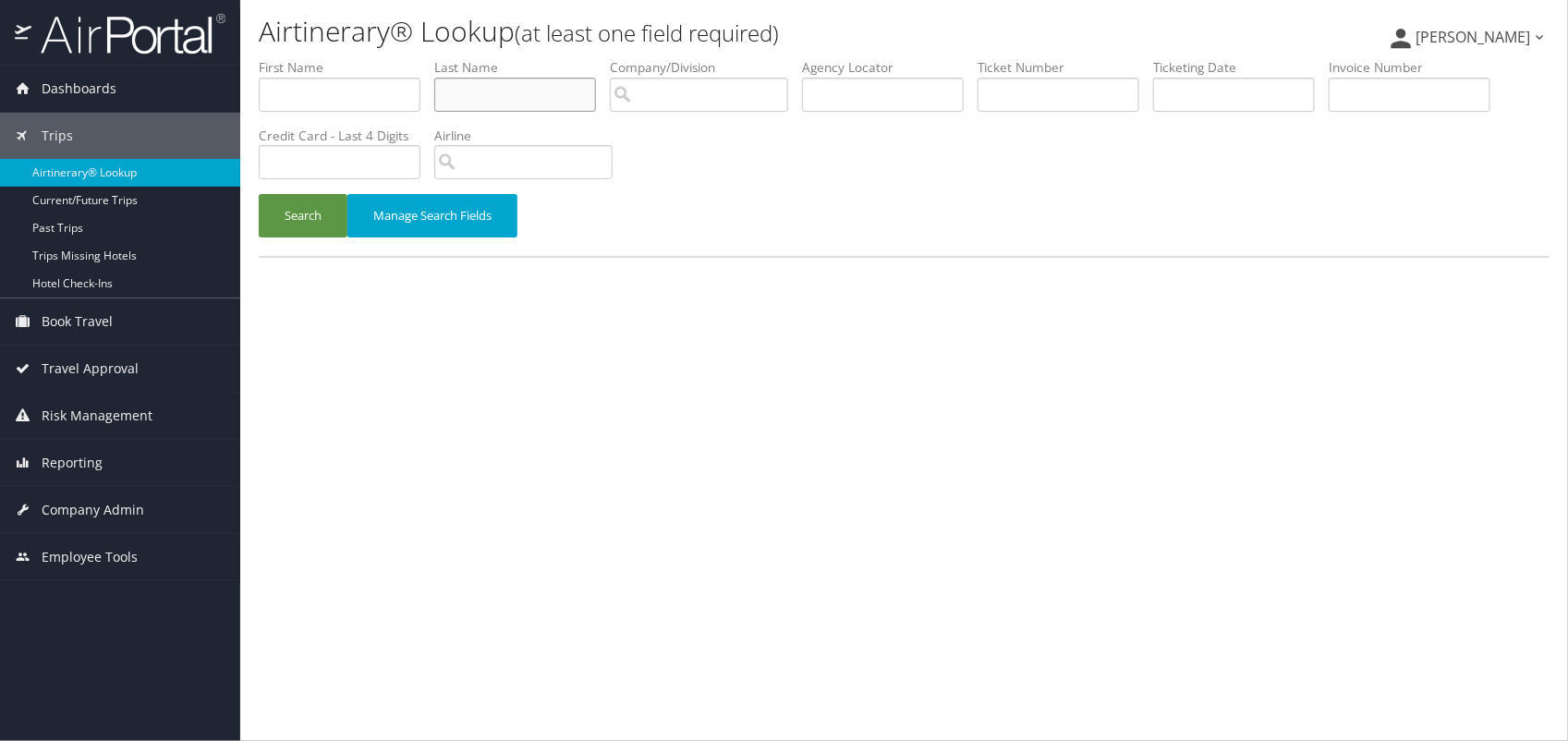click at bounding box center [515, 94] 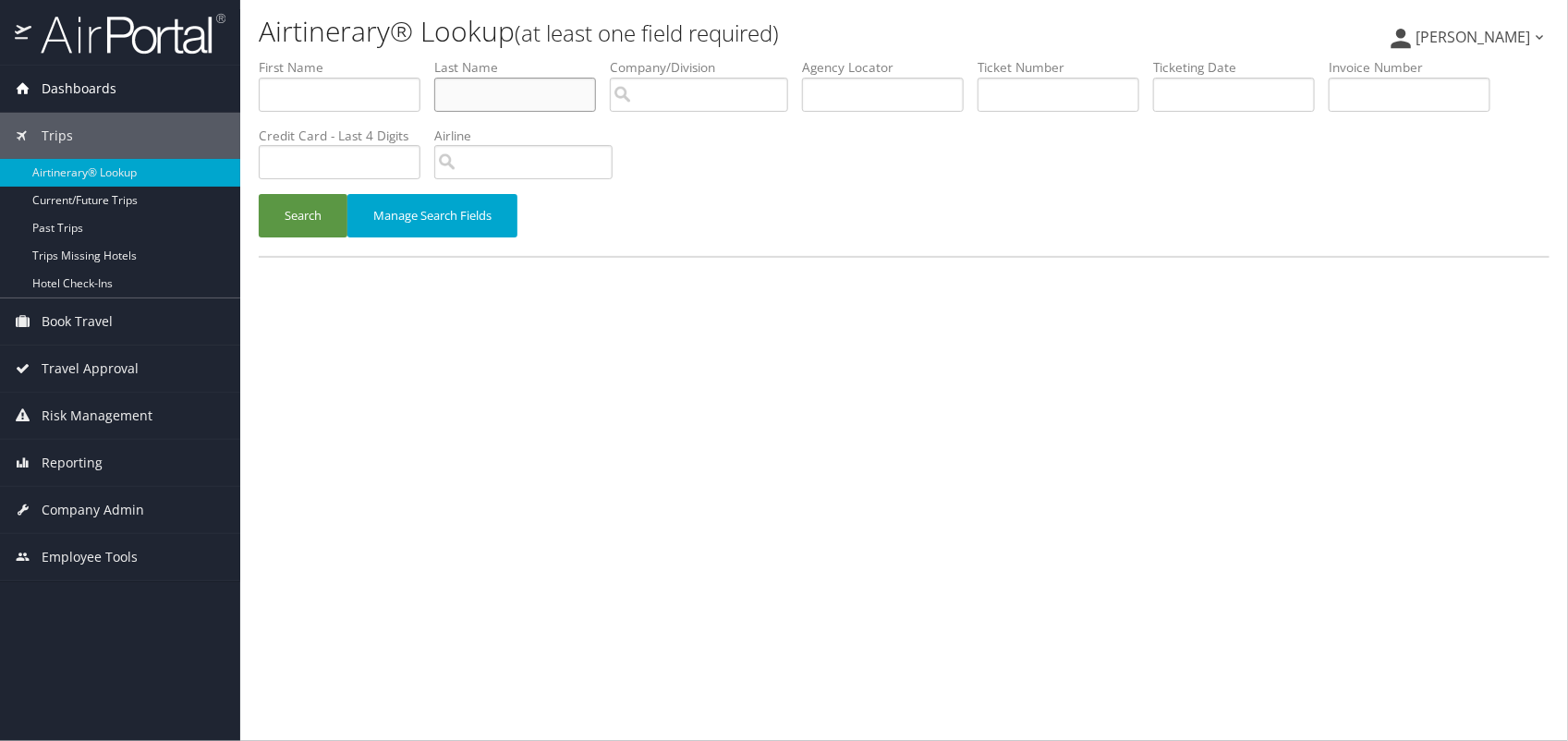click on "Search" at bounding box center [303, 215] 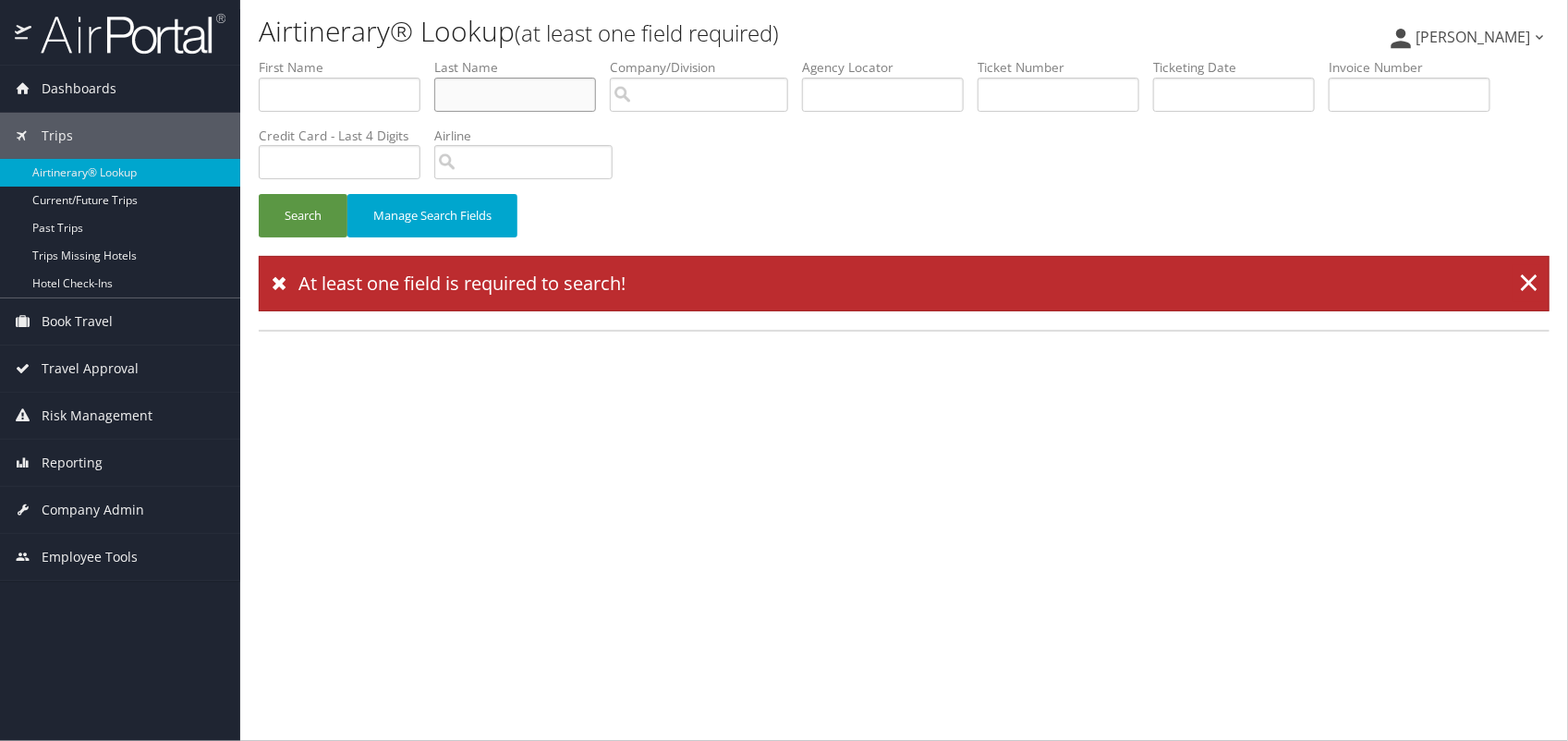 click at bounding box center [515, 94] 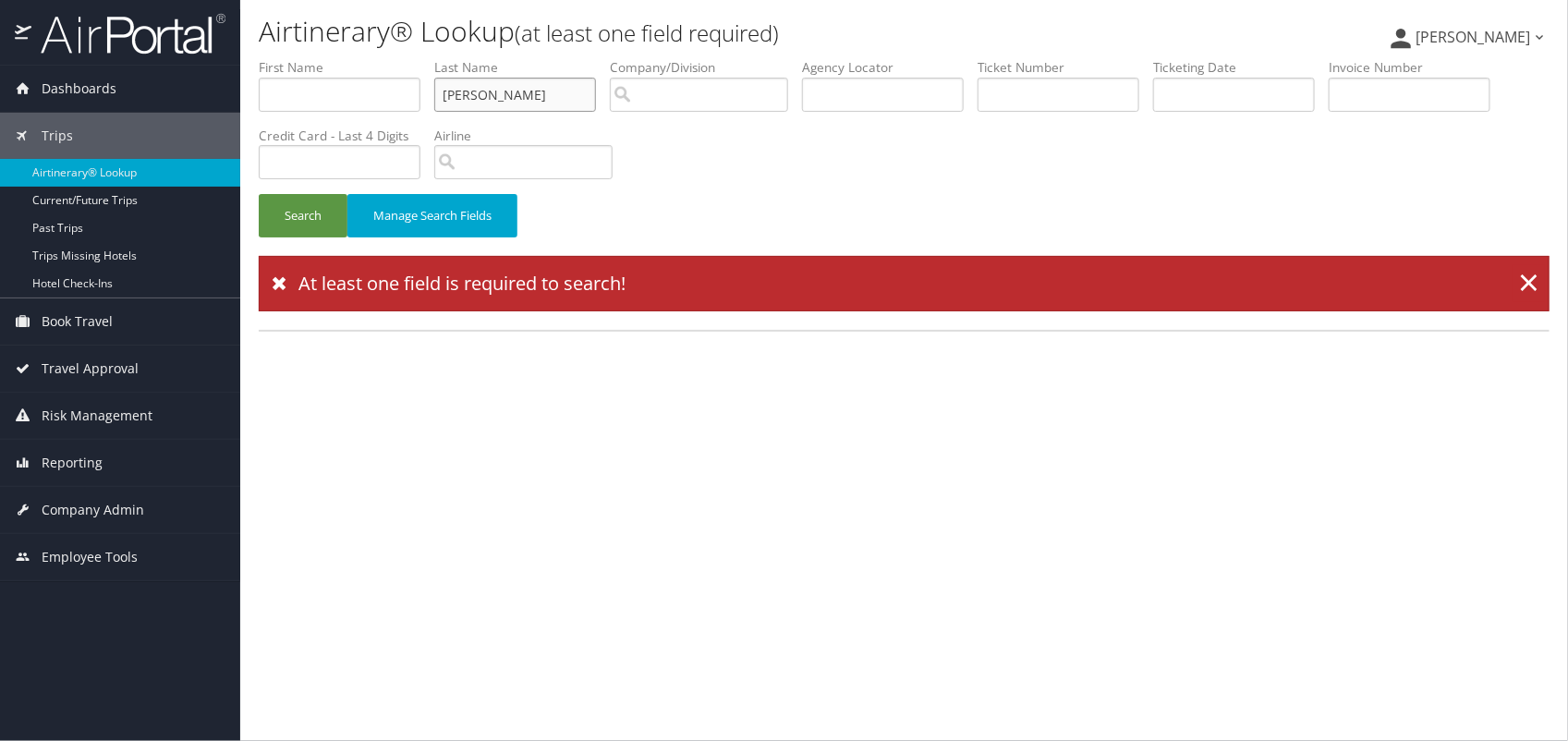 click on "Search" at bounding box center [303, 215] 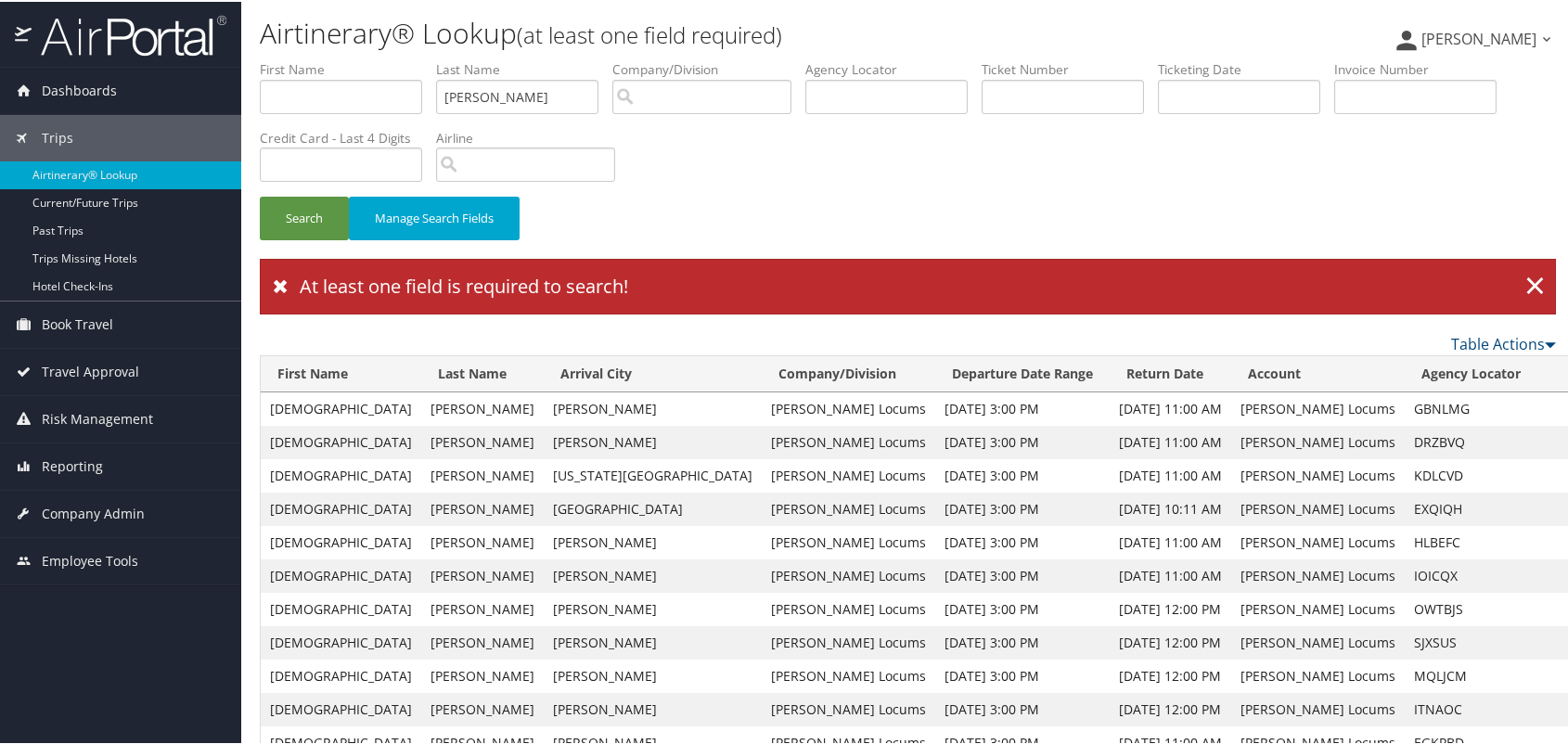 click on "View" at bounding box center [1588, 473] 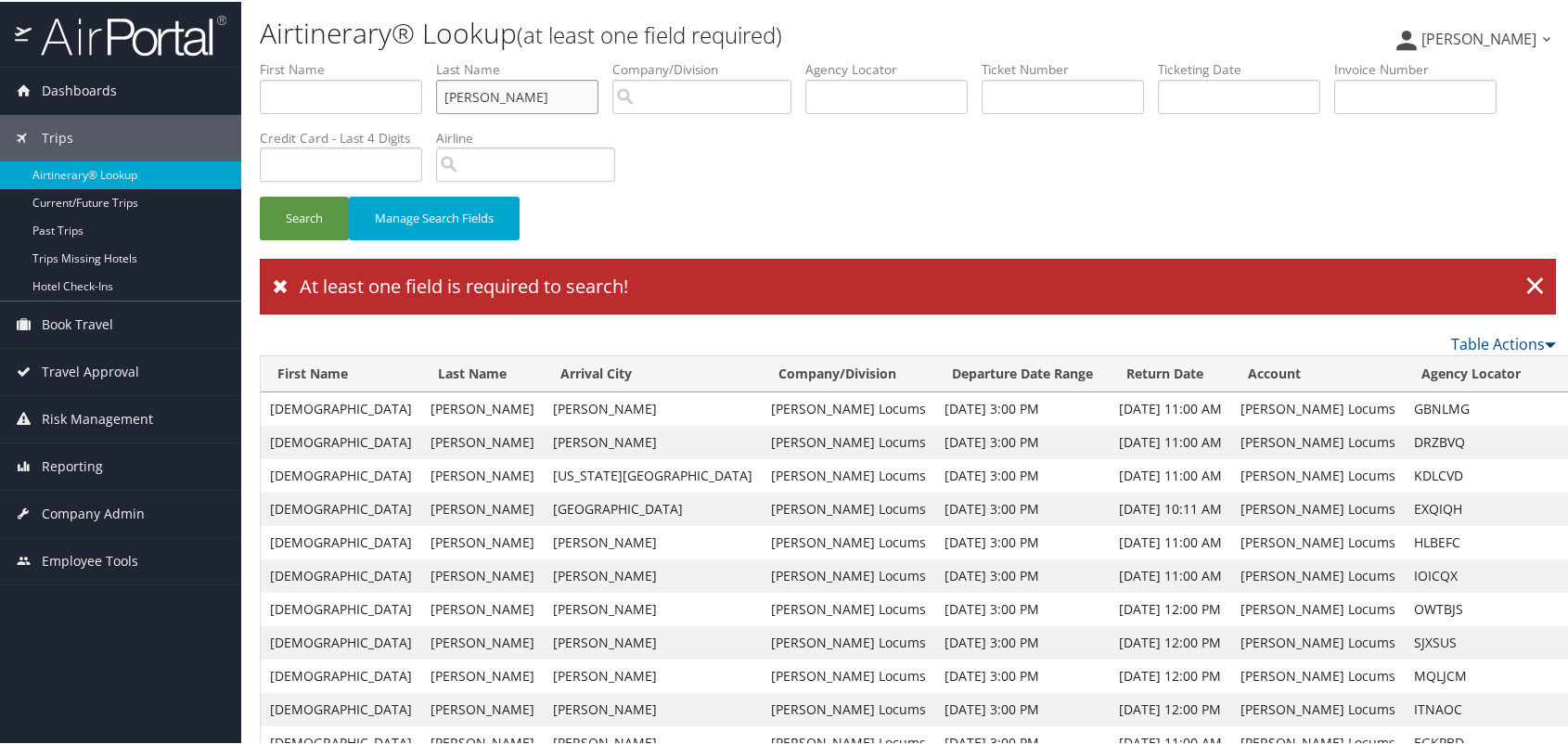 drag, startPoint x: 566, startPoint y: 95, endPoint x: 253, endPoint y: 86, distance: 313.12937 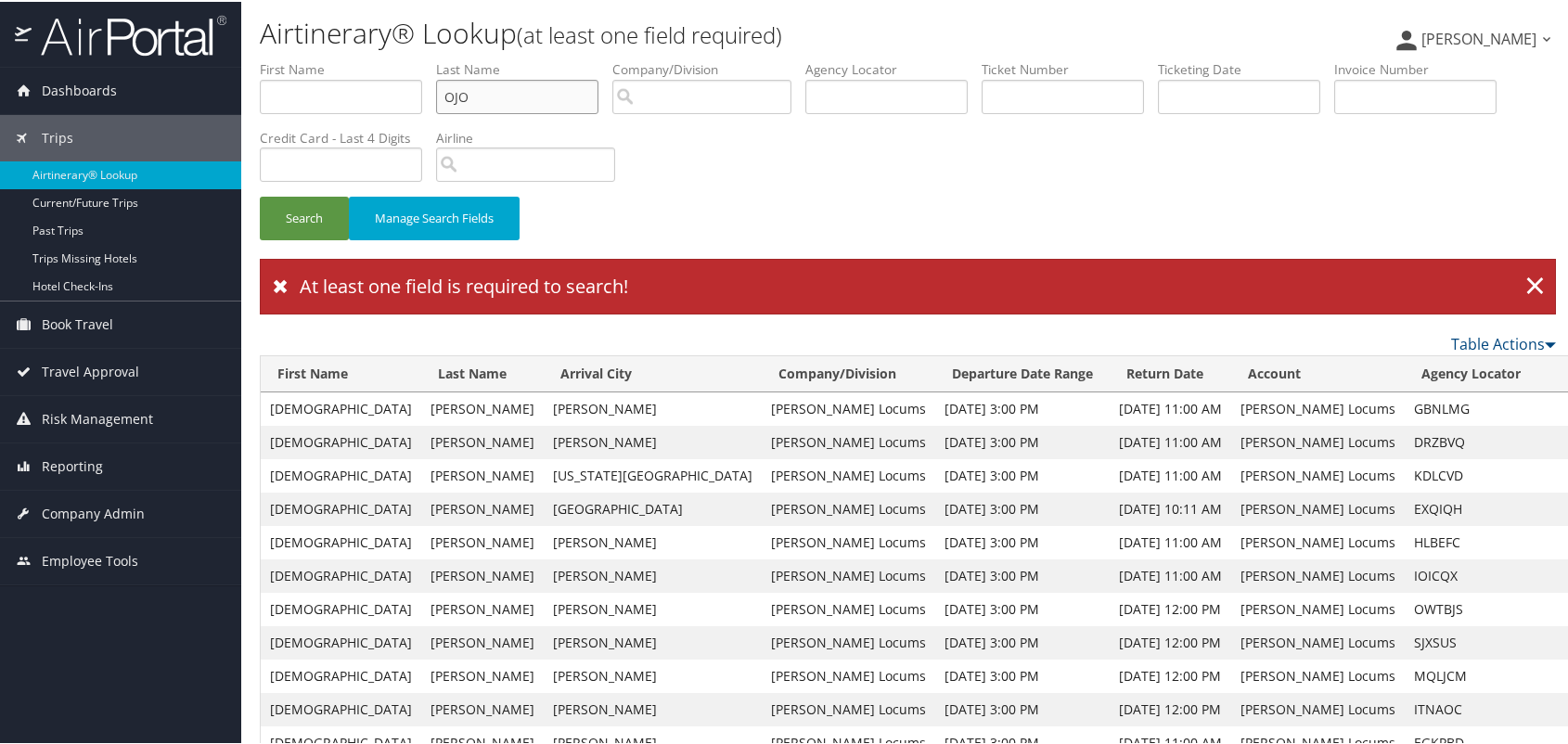 type on "OJO" 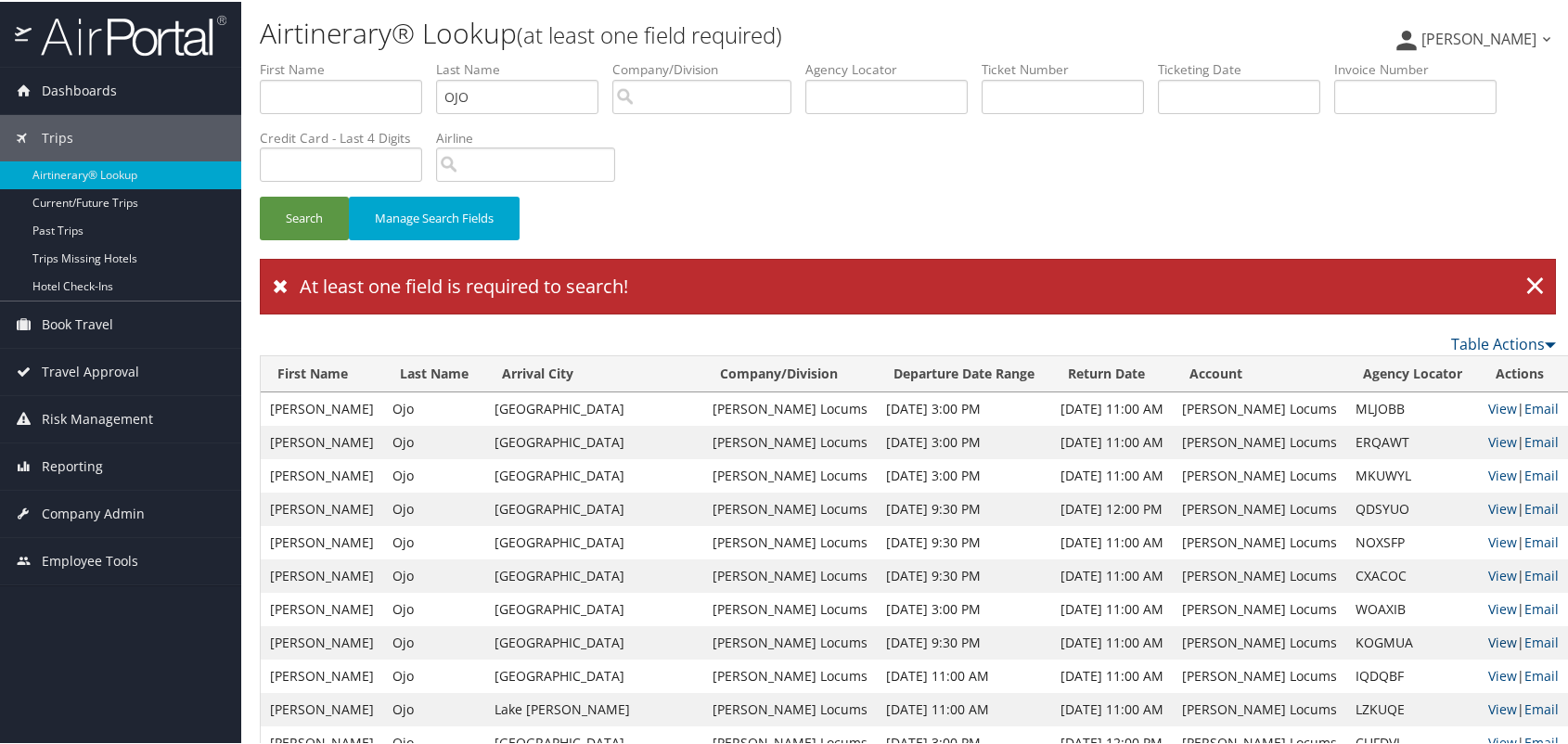 click on "View" at bounding box center (1502, 640) 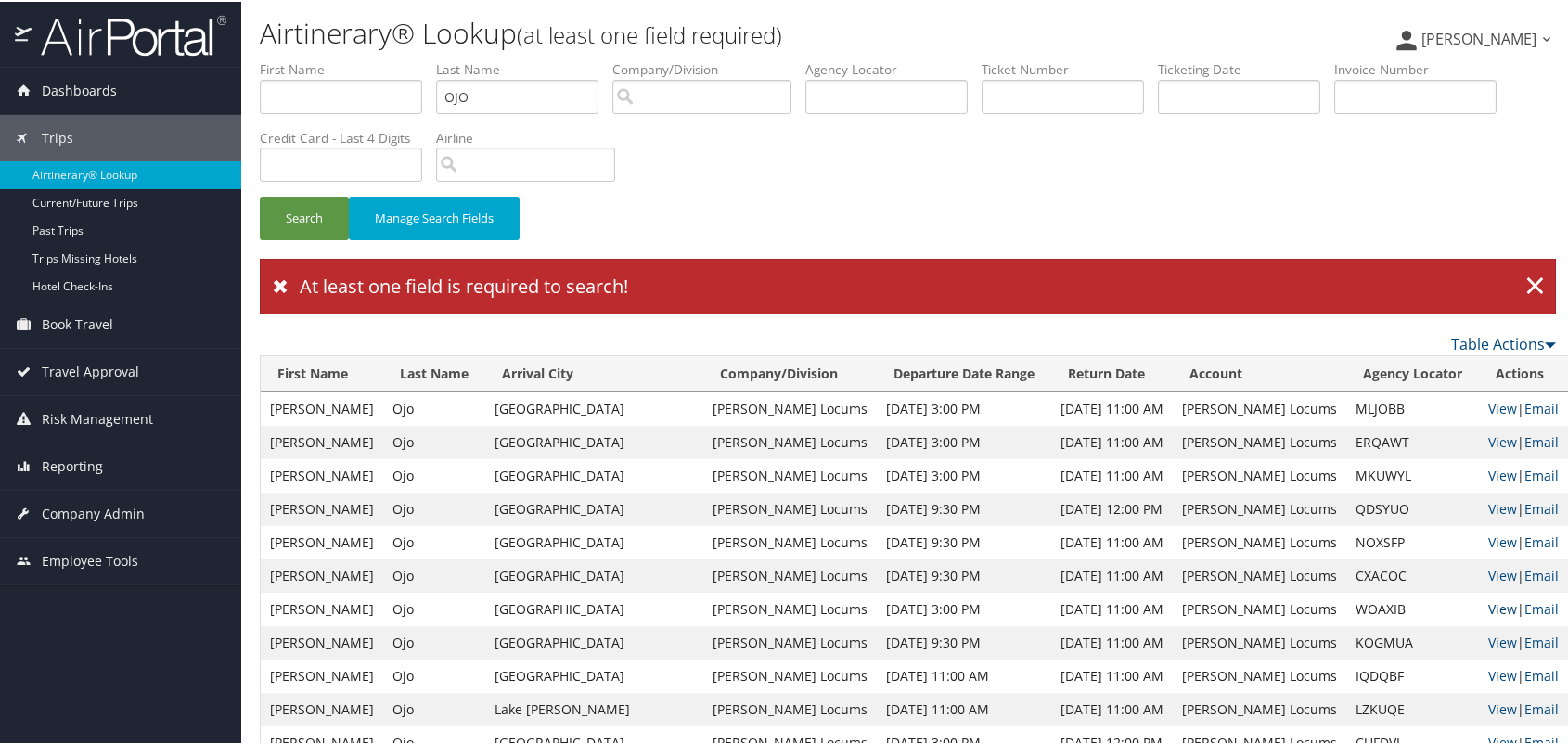click on "View" at bounding box center [1502, 607] 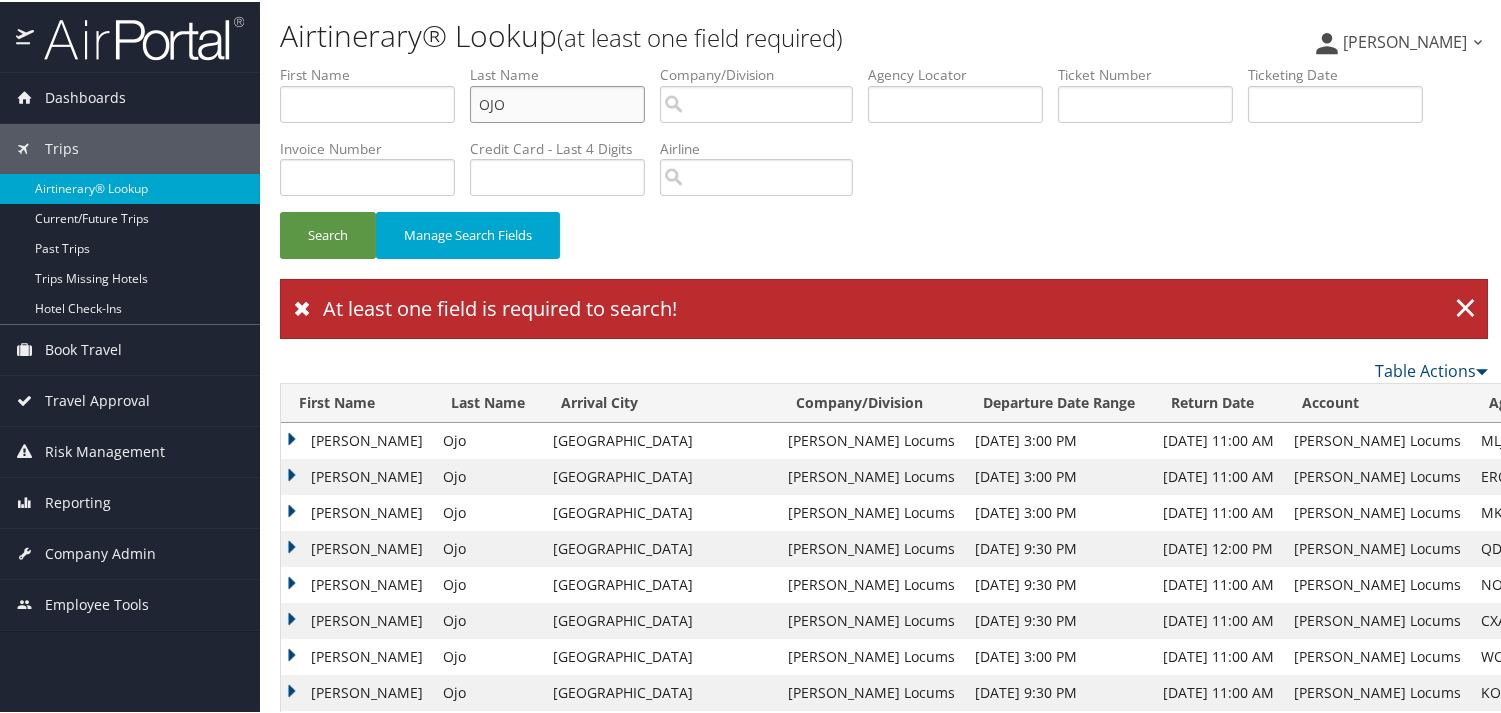 drag, startPoint x: 552, startPoint y: 105, endPoint x: 386, endPoint y: 106, distance: 166.003 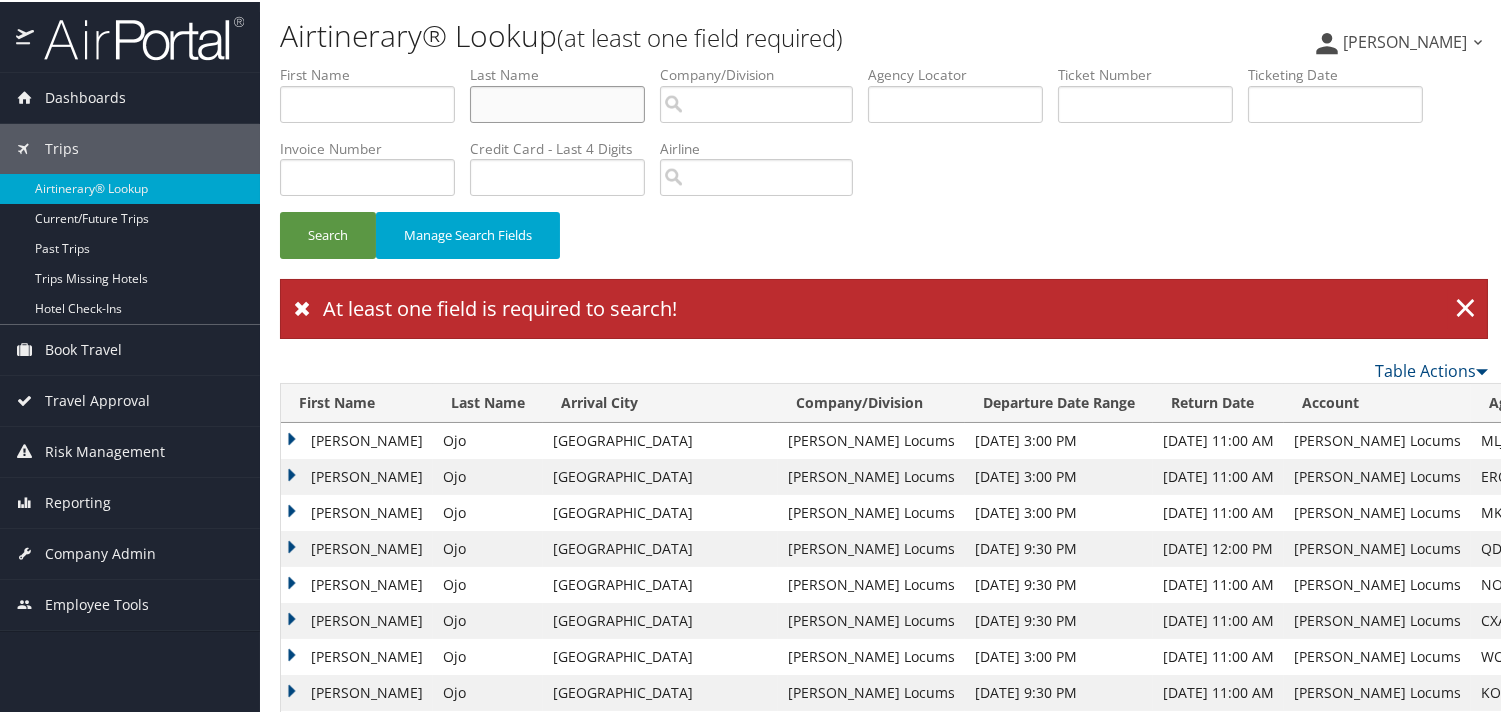 paste on "ALLENBACH" 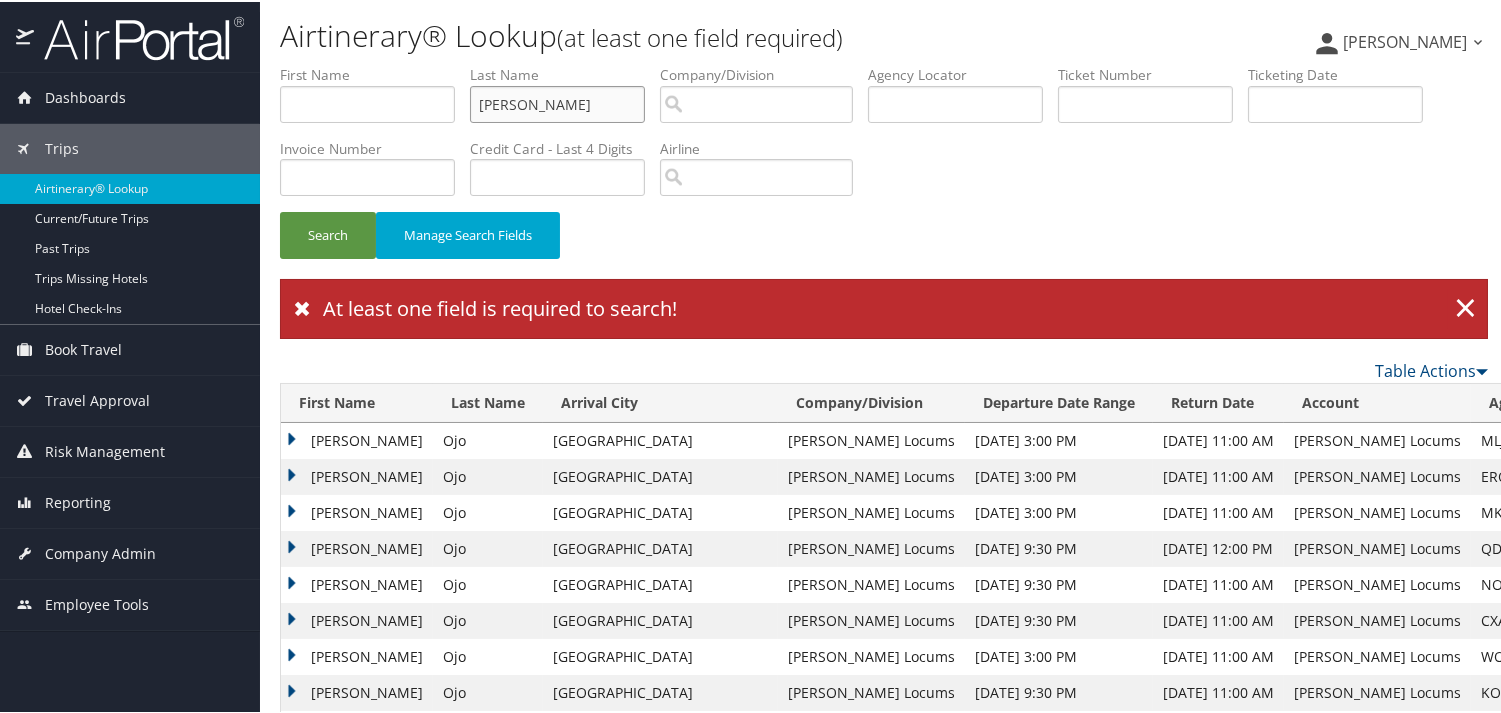 click on "Search" at bounding box center [328, 233] 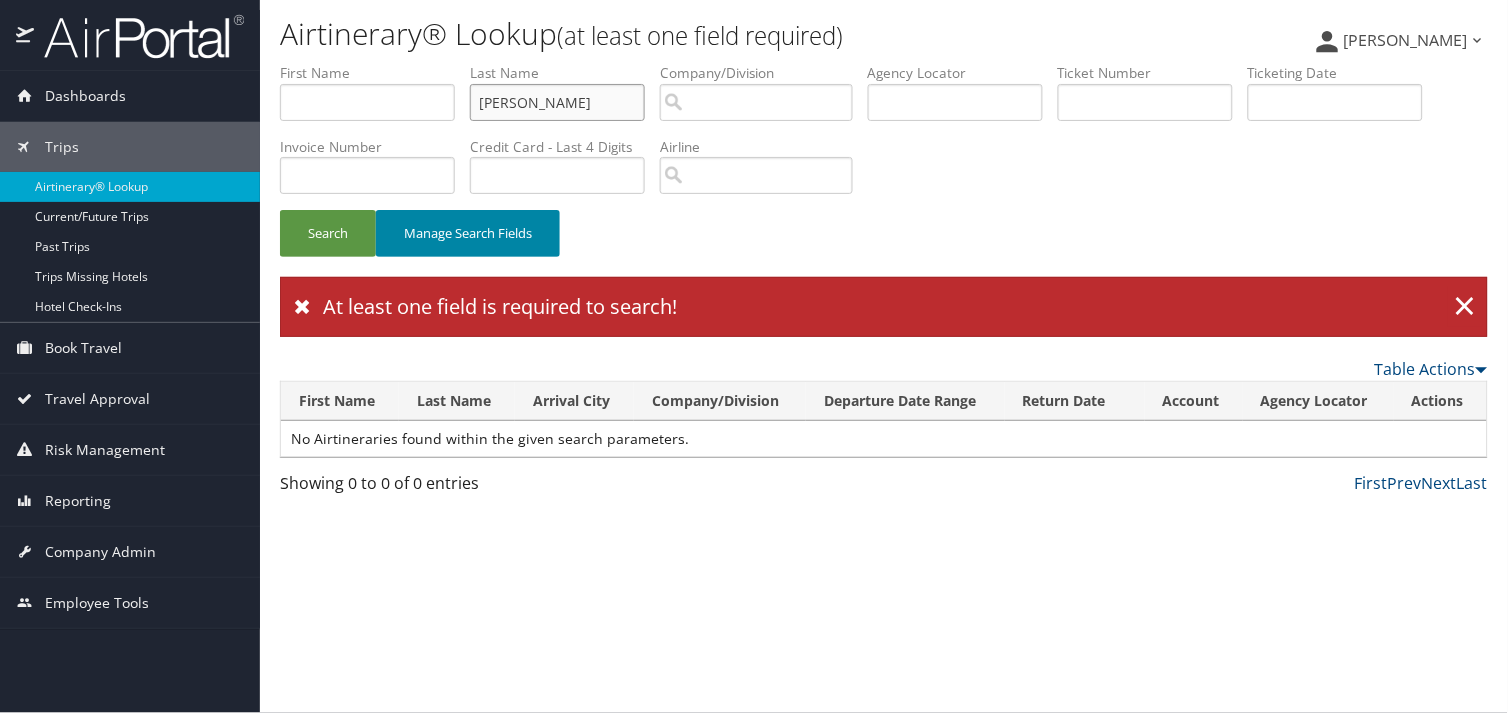 drag, startPoint x: 490, startPoint y: 106, endPoint x: 550, endPoint y: 208, distance: 118.3385 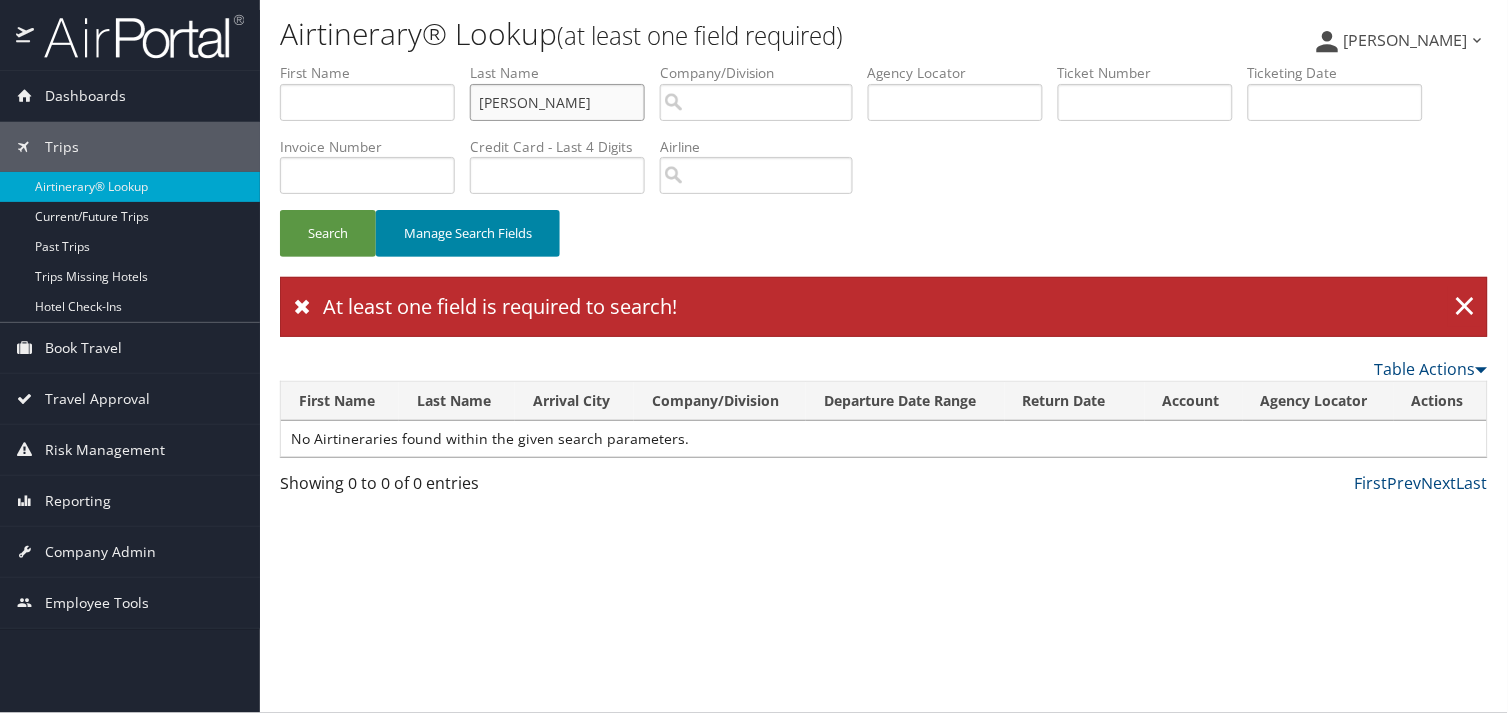 click on "Search" at bounding box center (328, 233) 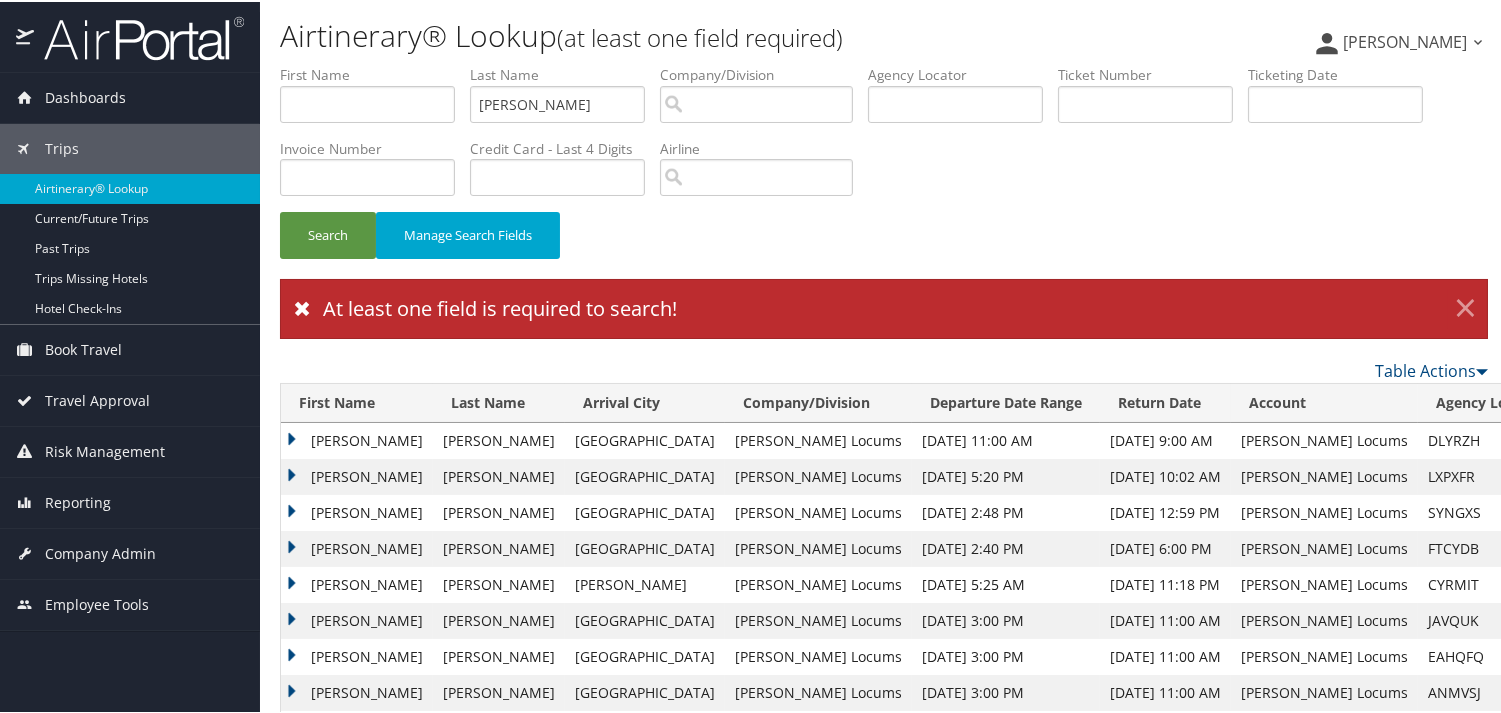 click on "×" at bounding box center (1465, 307) 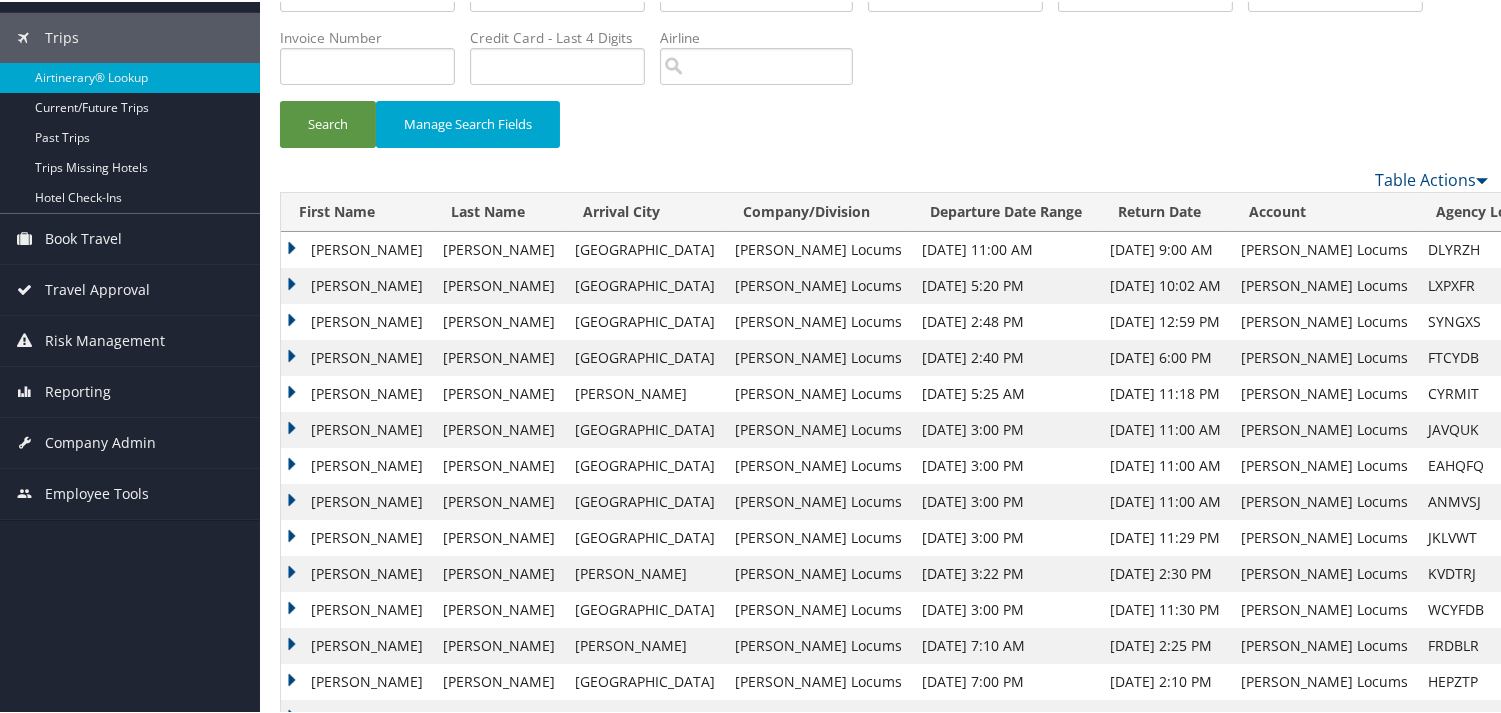 scroll, scrollTop: 222, scrollLeft: 0, axis: vertical 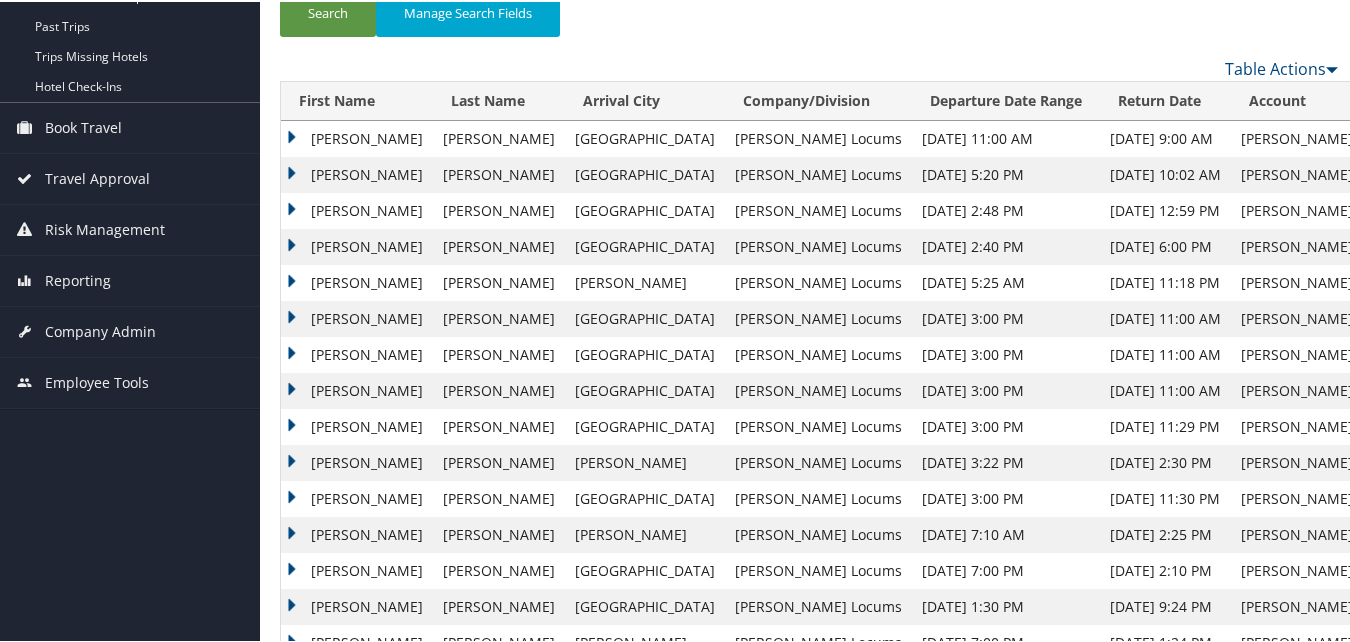 drag, startPoint x: 822, startPoint y: 63, endPoint x: 740, endPoint y: 57, distance: 82.219215 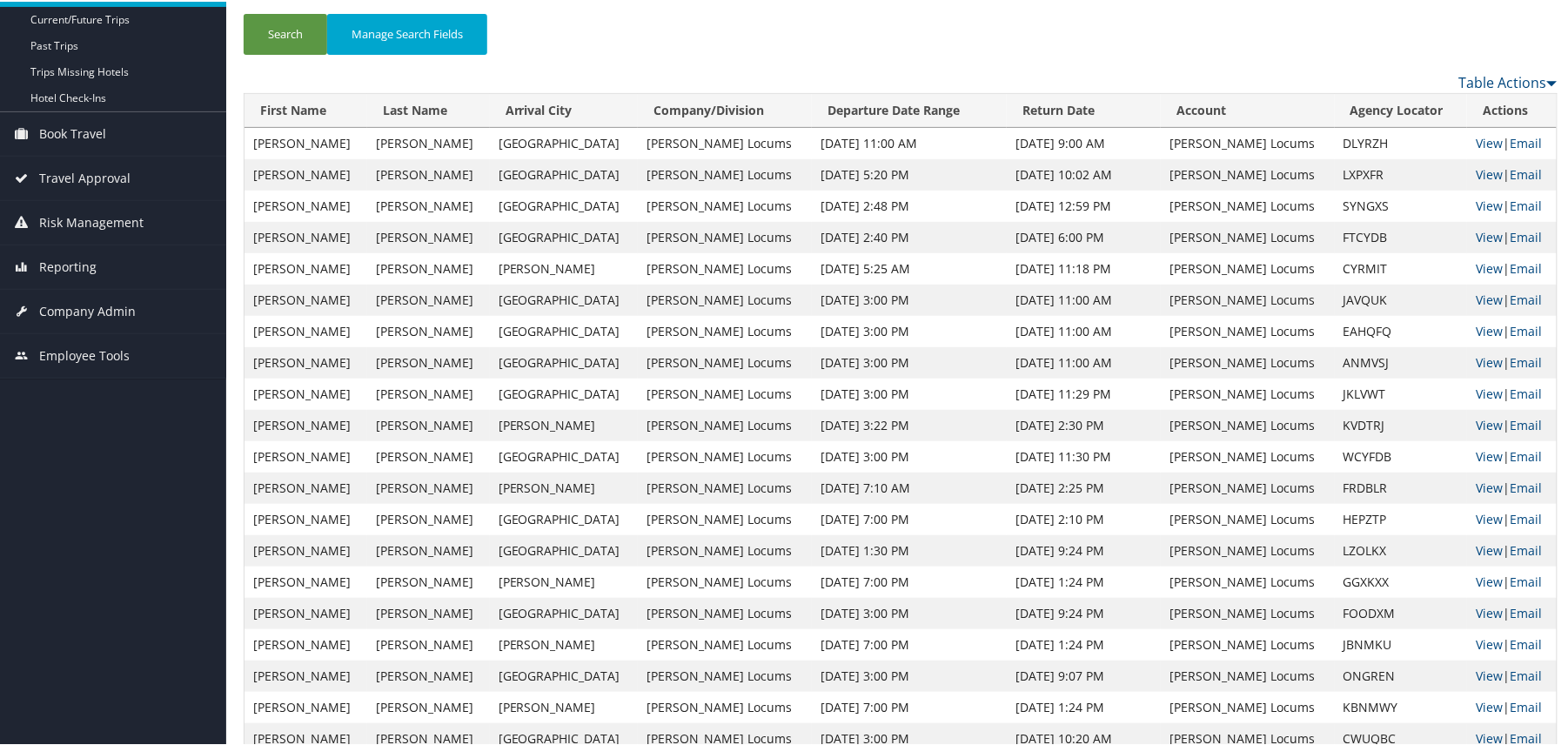 scroll, scrollTop: 0, scrollLeft: 0, axis: both 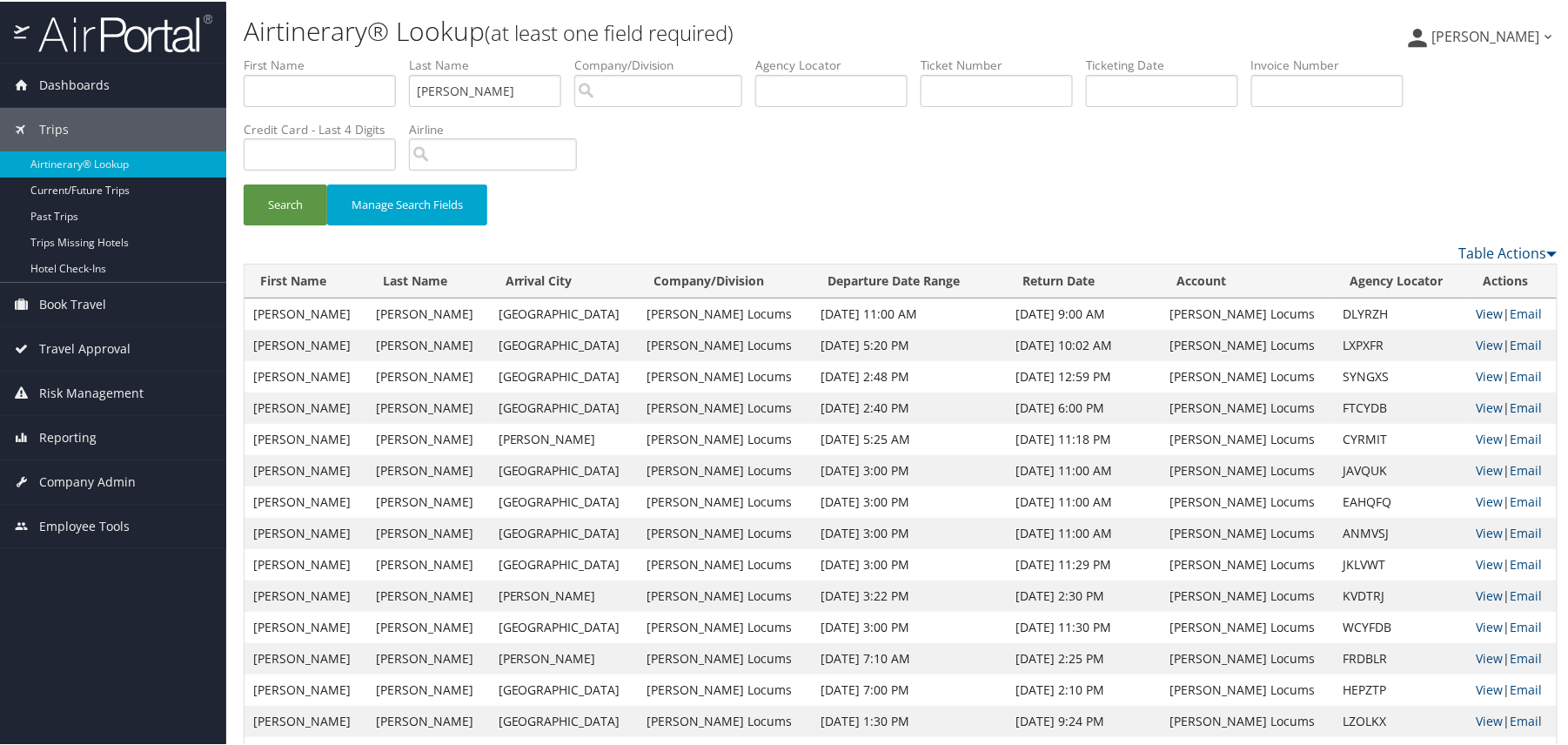 click on "View" at bounding box center [1489, 312] 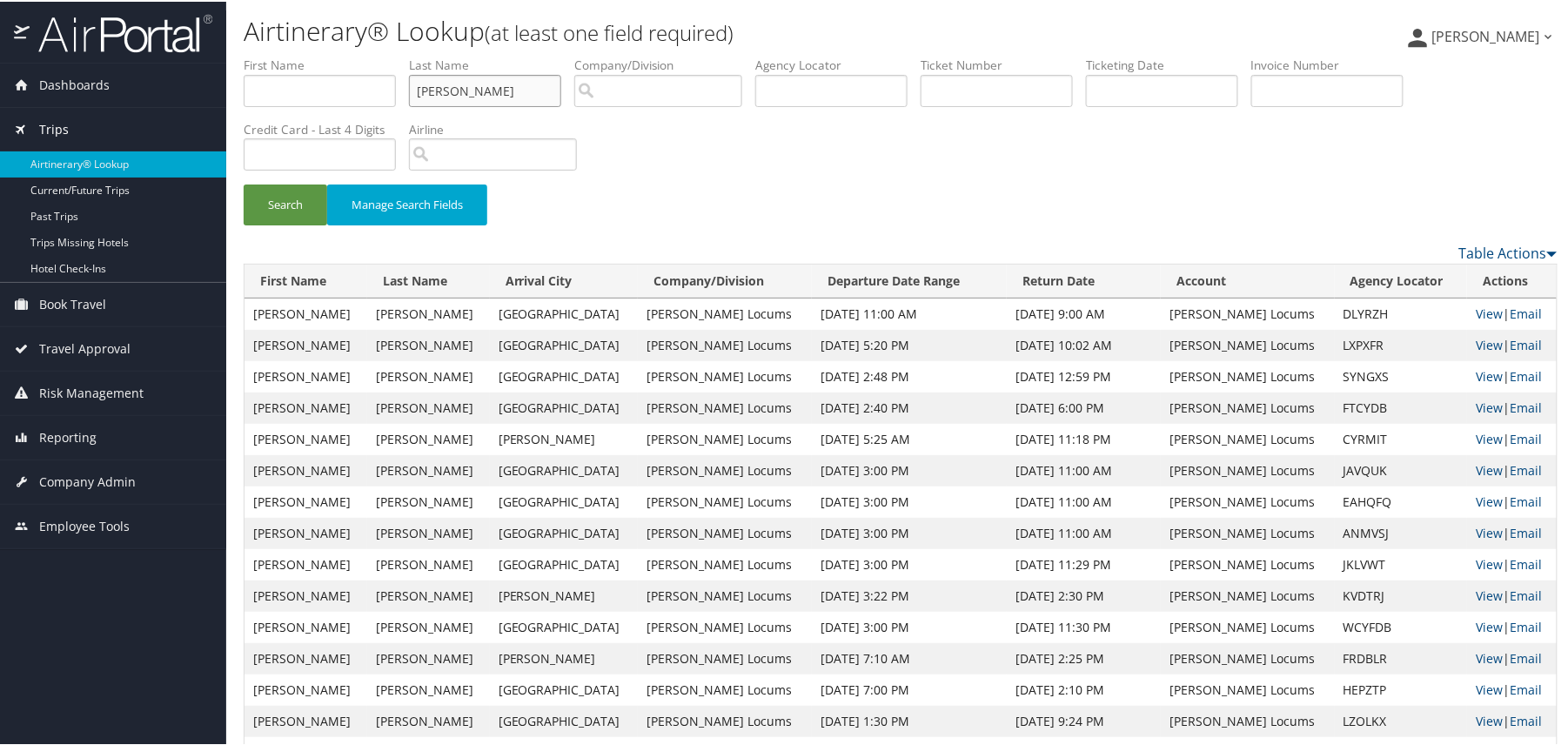 drag, startPoint x: 503, startPoint y: 94, endPoint x: 167, endPoint y: 113, distance: 336.53677 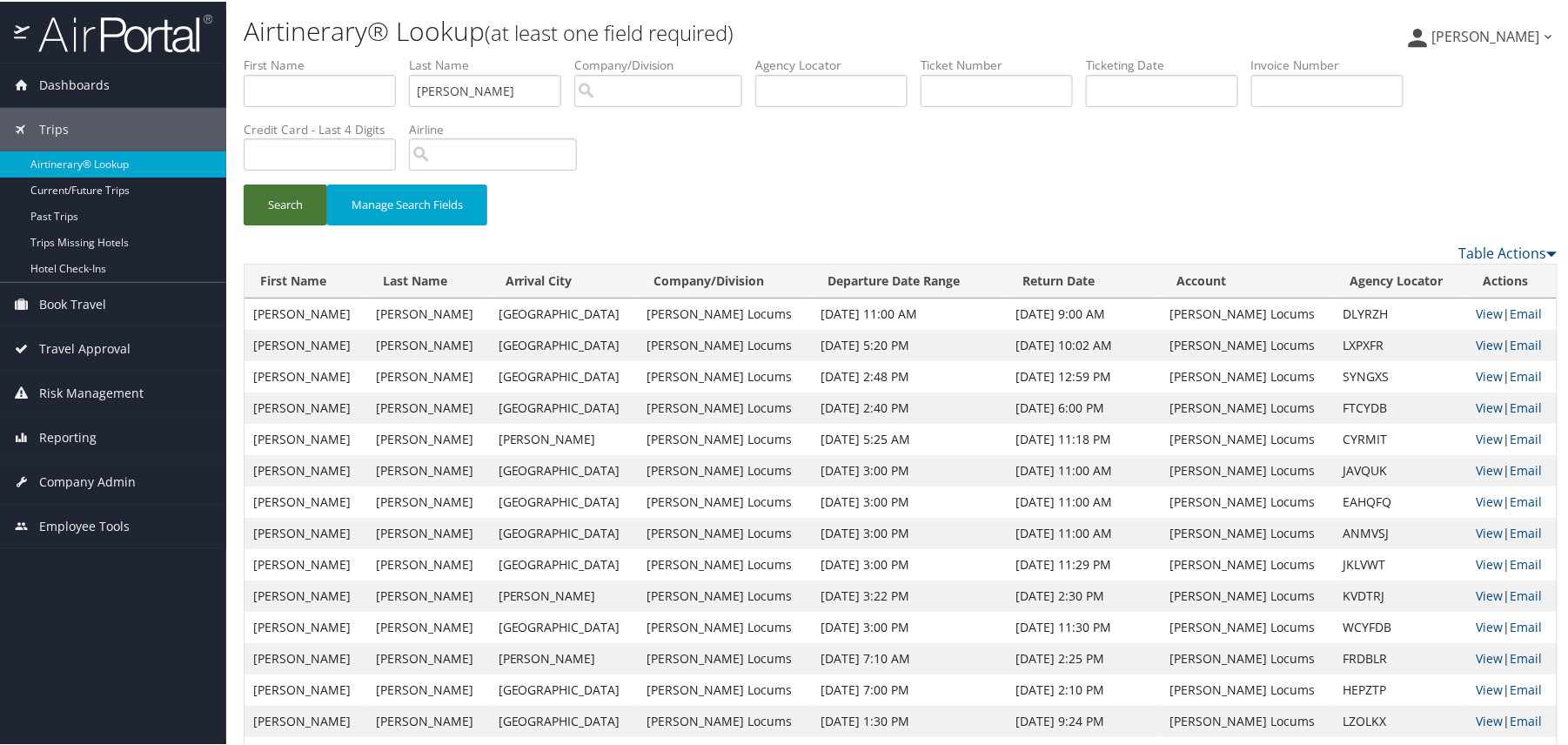 click on "Search" at bounding box center [285, 203] 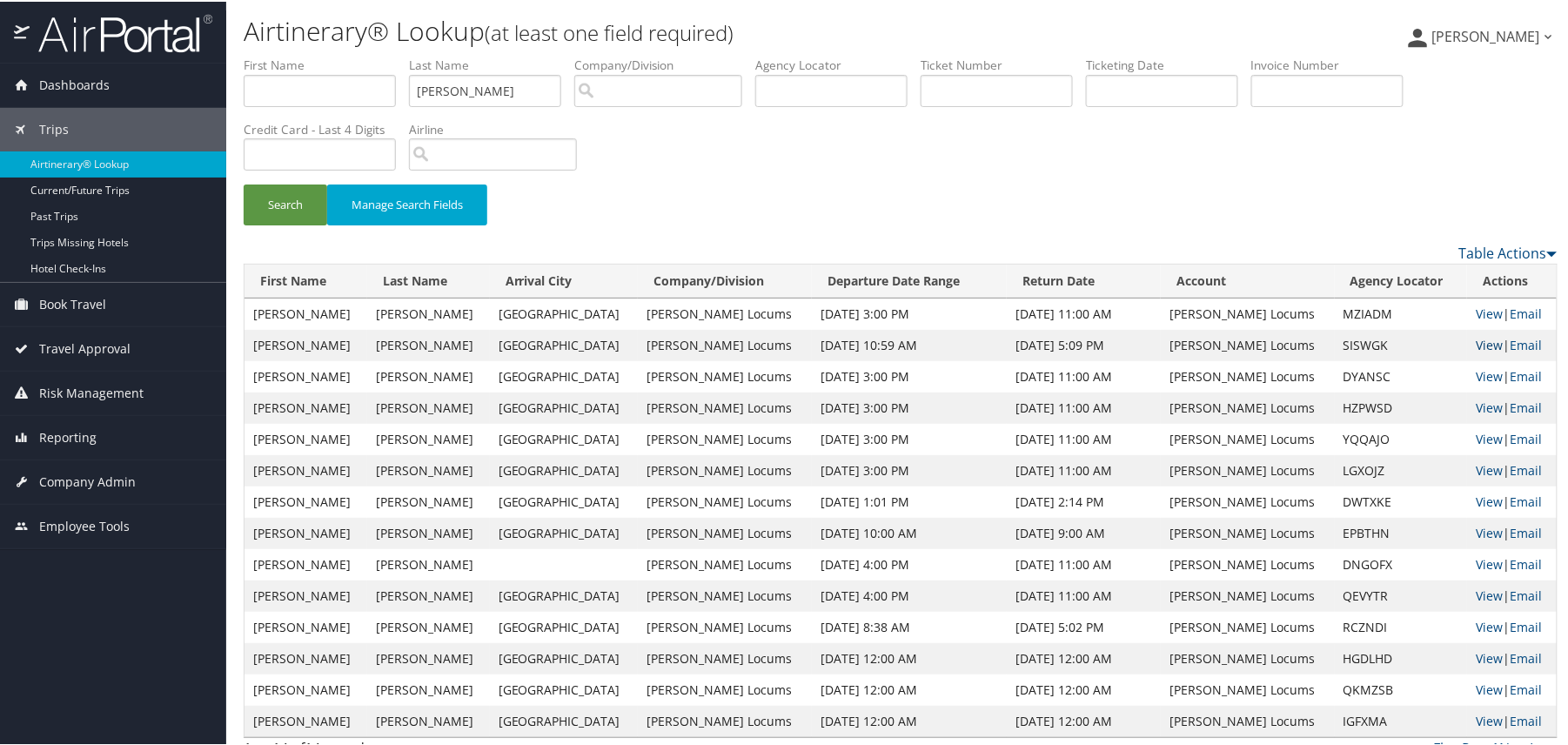 click on "View" at bounding box center [1489, 343] 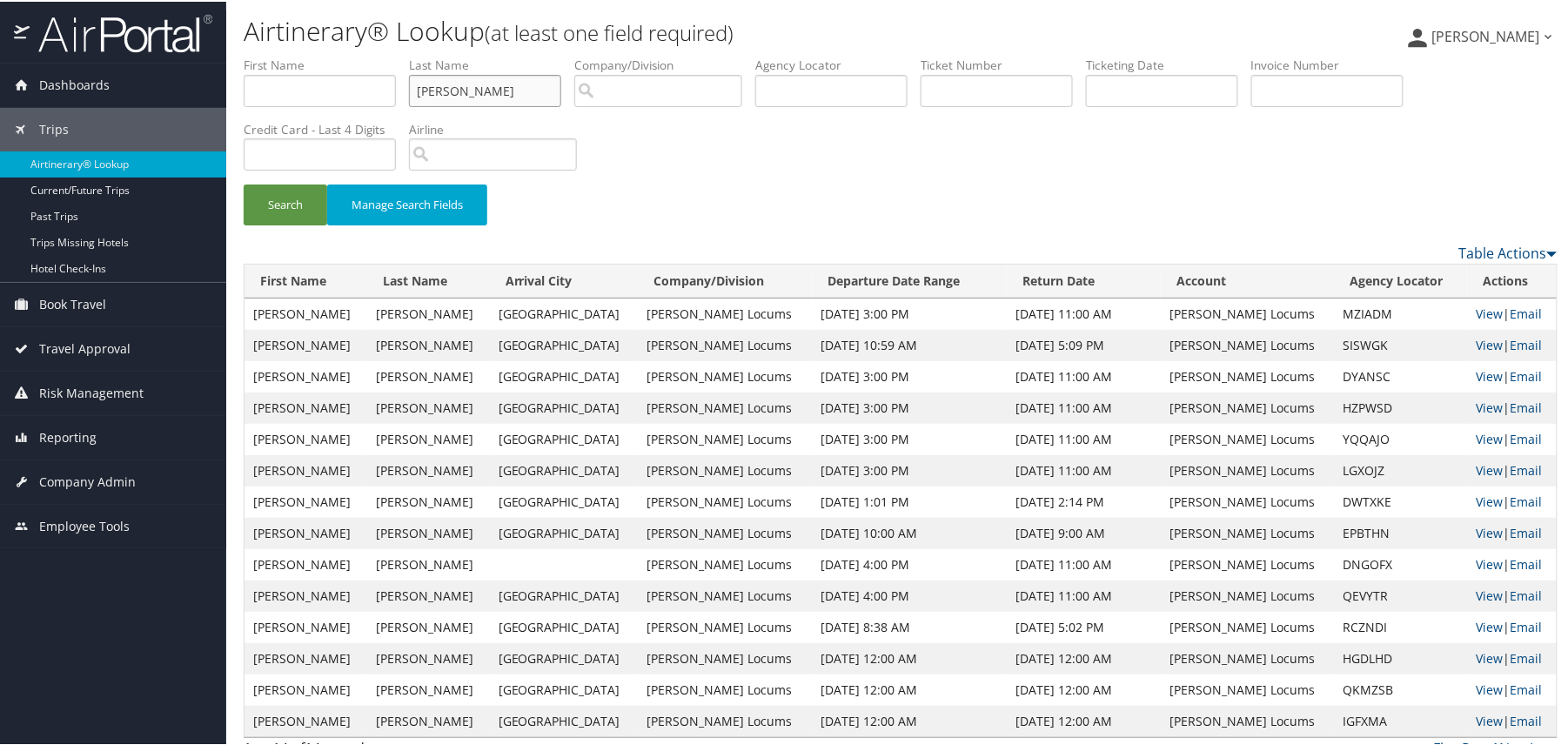 drag, startPoint x: 546, startPoint y: 96, endPoint x: 307, endPoint y: 95, distance: 239.00209 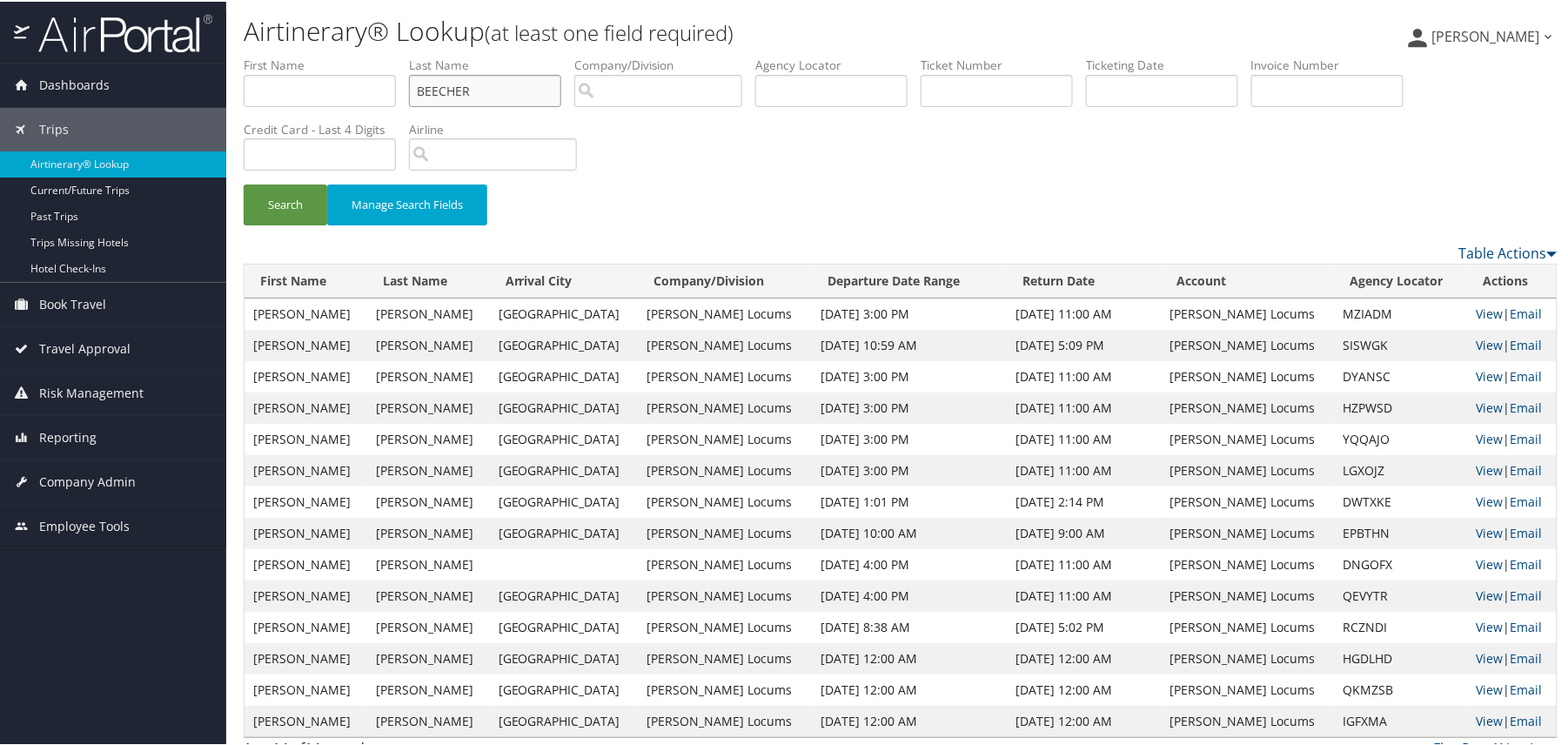 click on "Search" at bounding box center (285, 203) 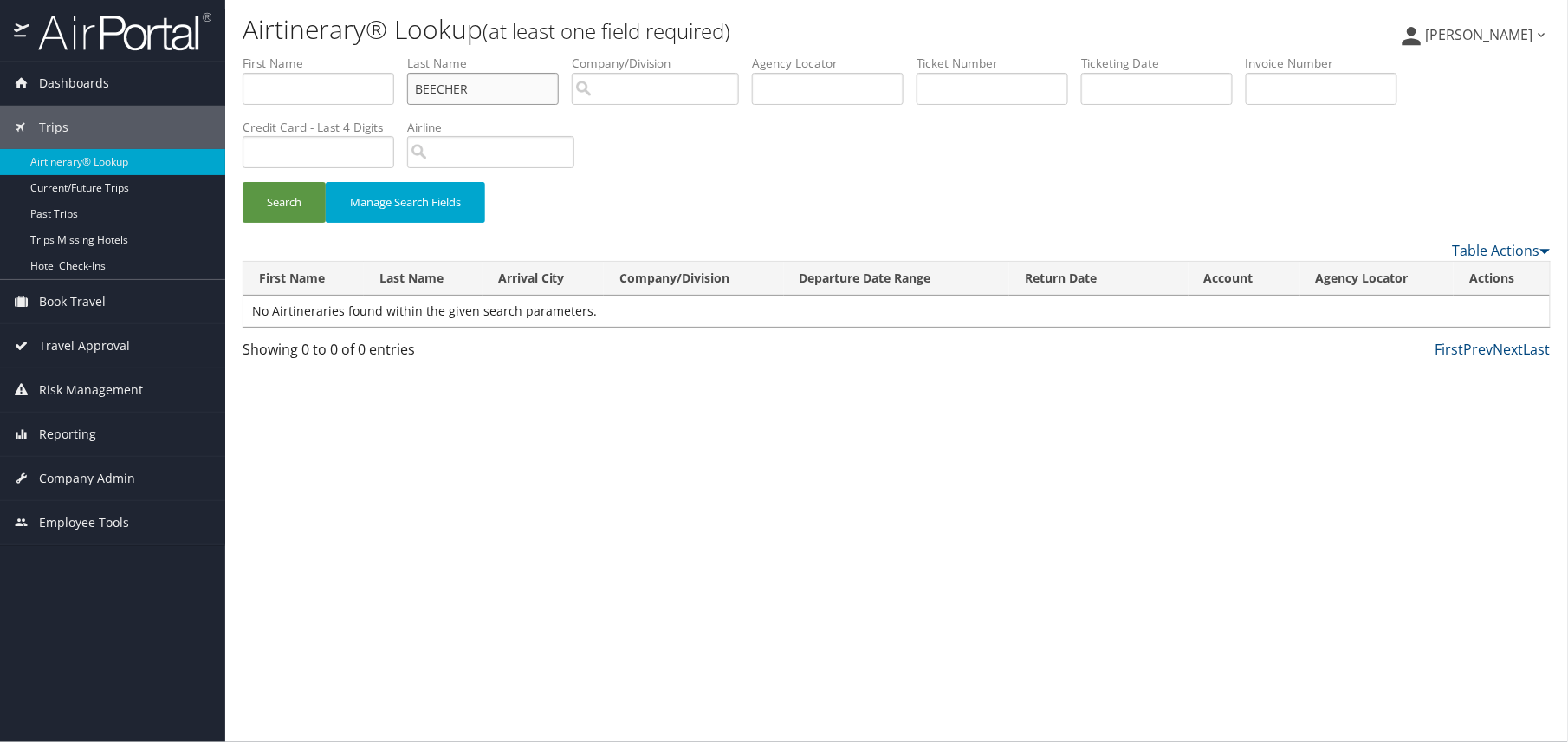 drag, startPoint x: 424, startPoint y: 90, endPoint x: 420, endPoint y: 125, distance: 35.22783 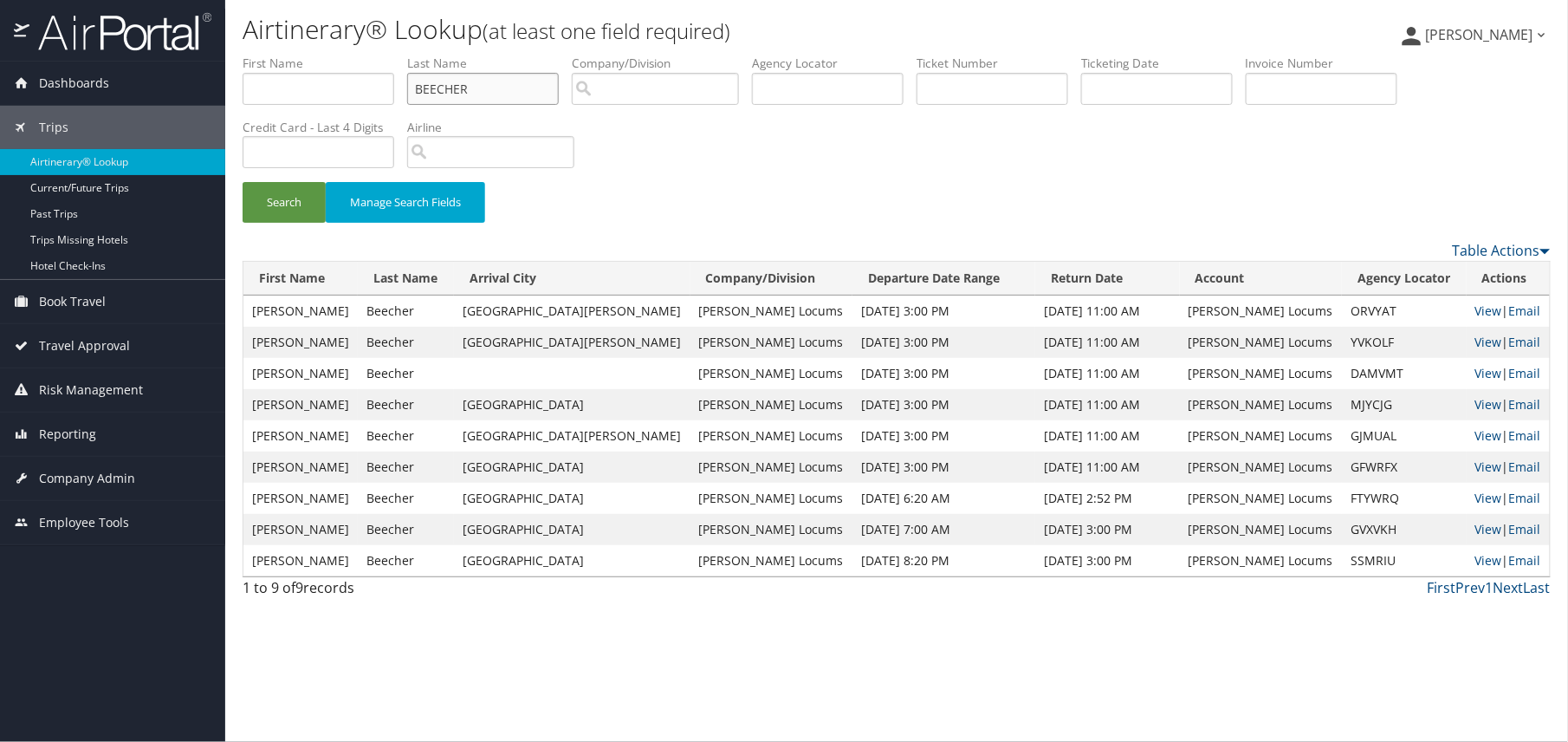 drag, startPoint x: 497, startPoint y: 90, endPoint x: 265, endPoint y: 81, distance: 232.1745 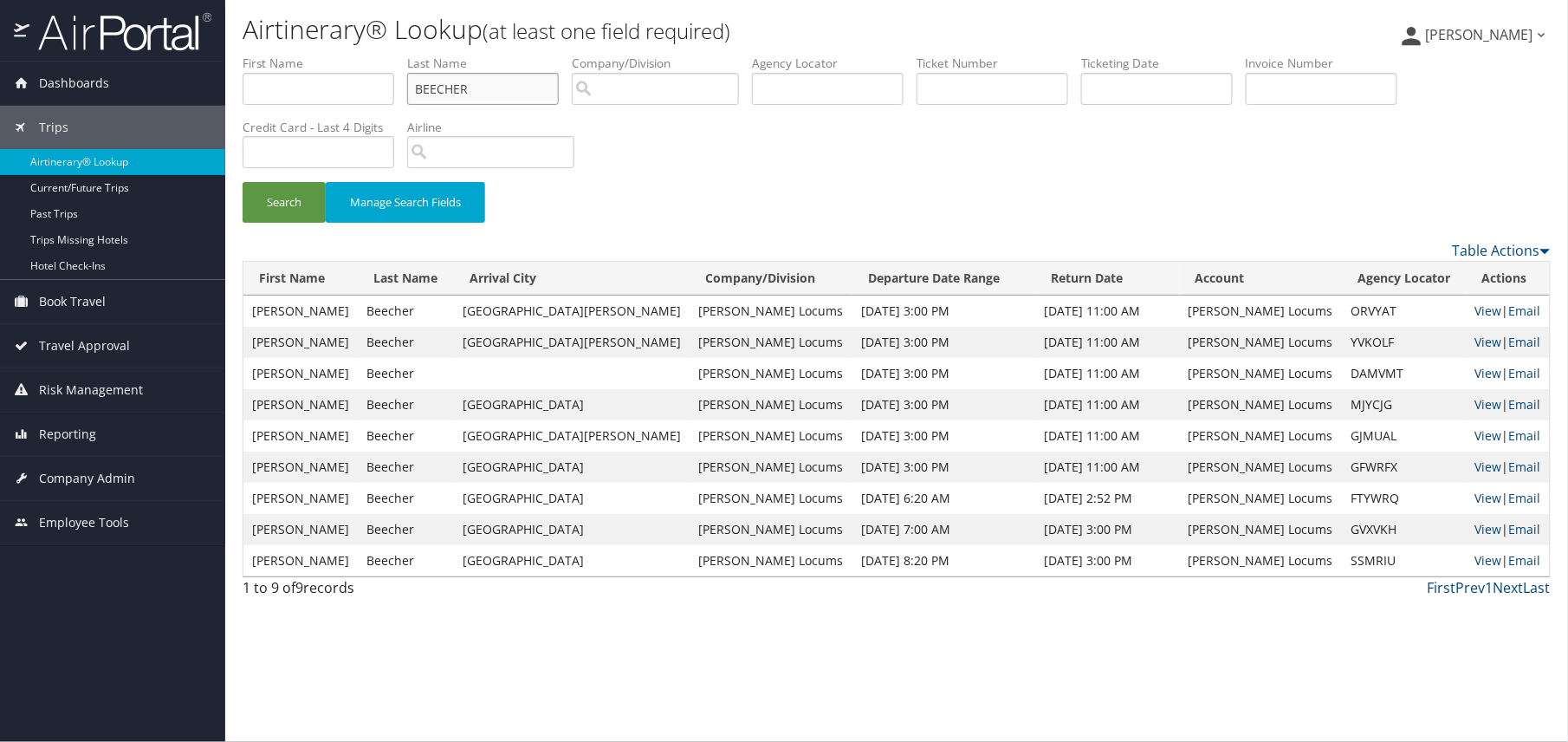 click on "BEECHER" at bounding box center [483, 88] 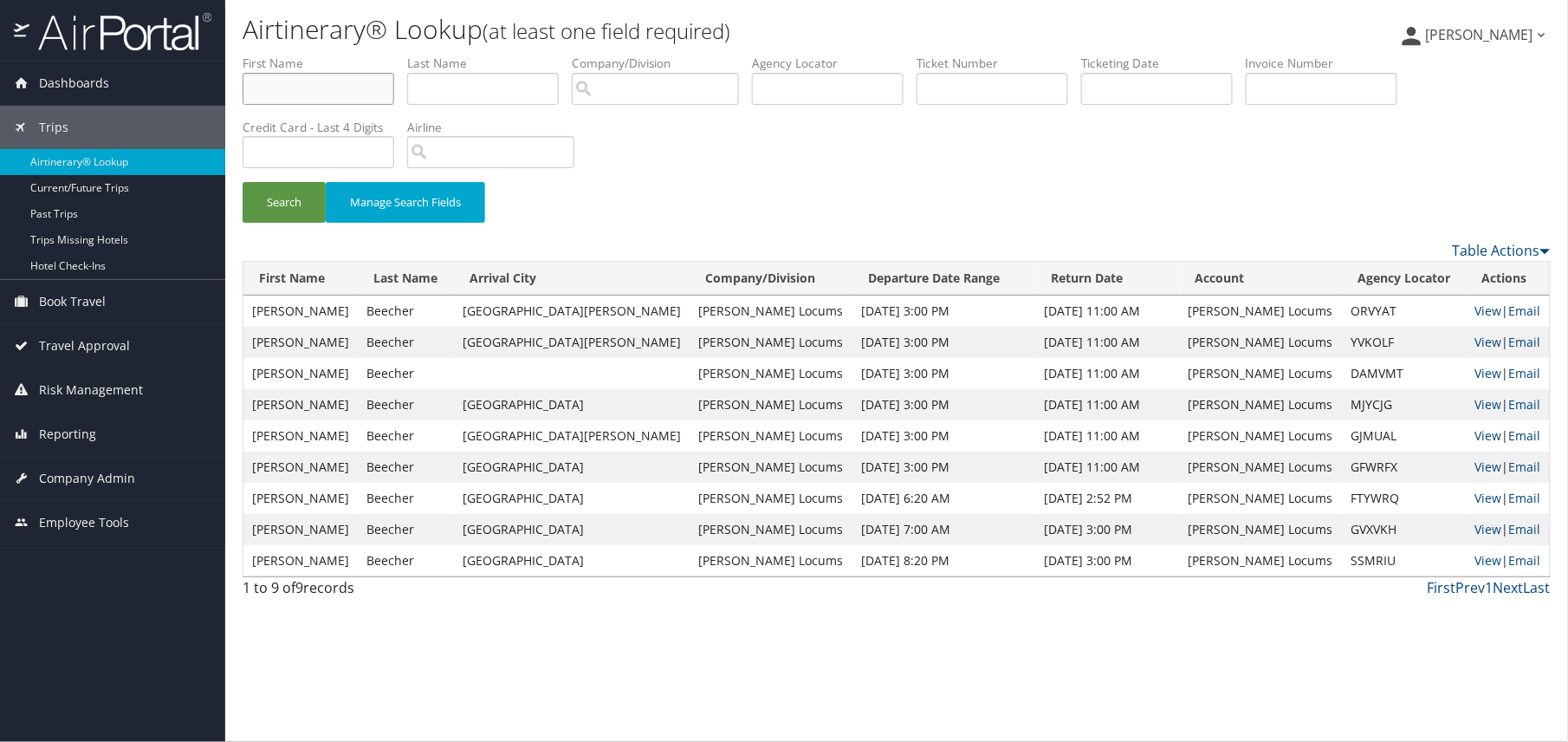 type on "BEECHER" 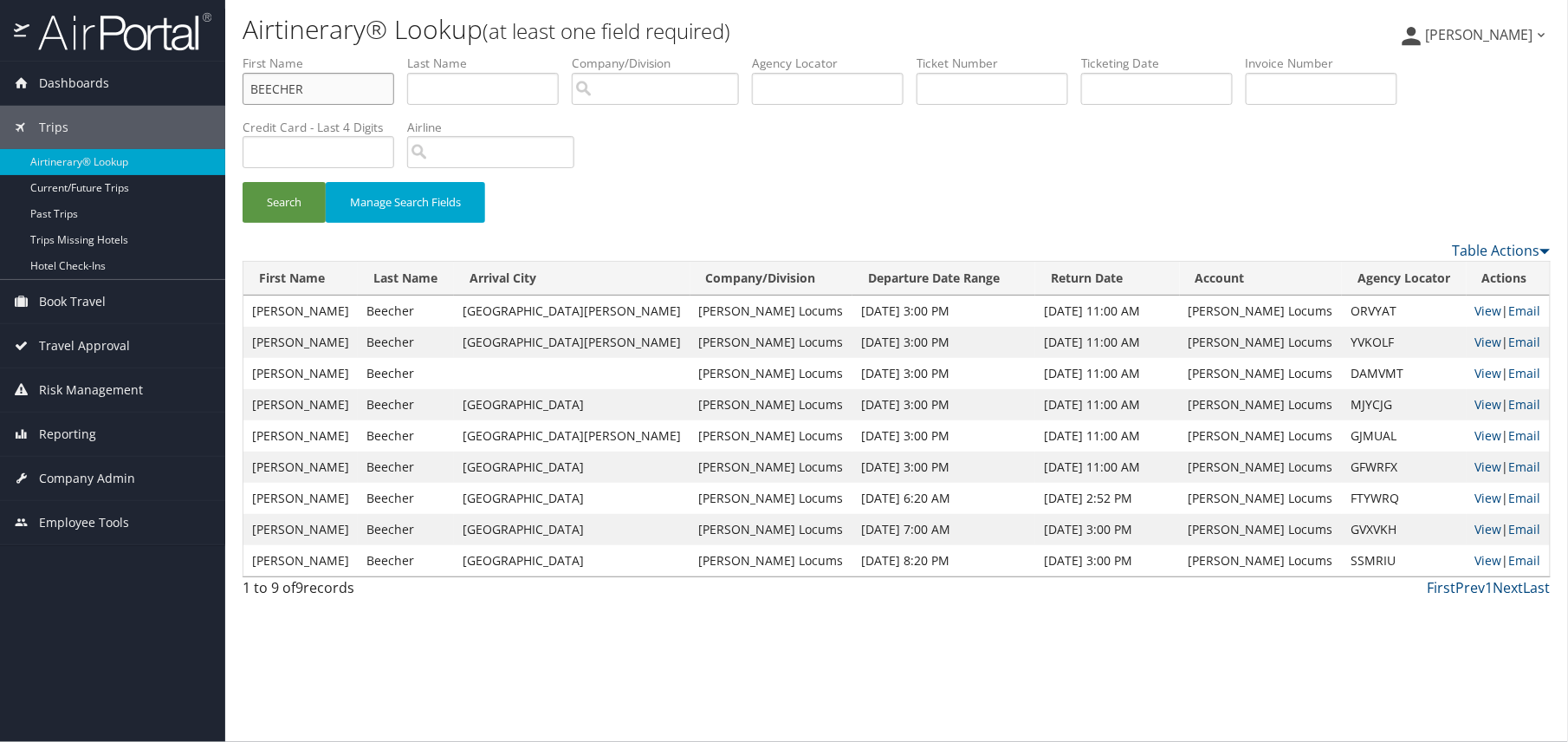 type 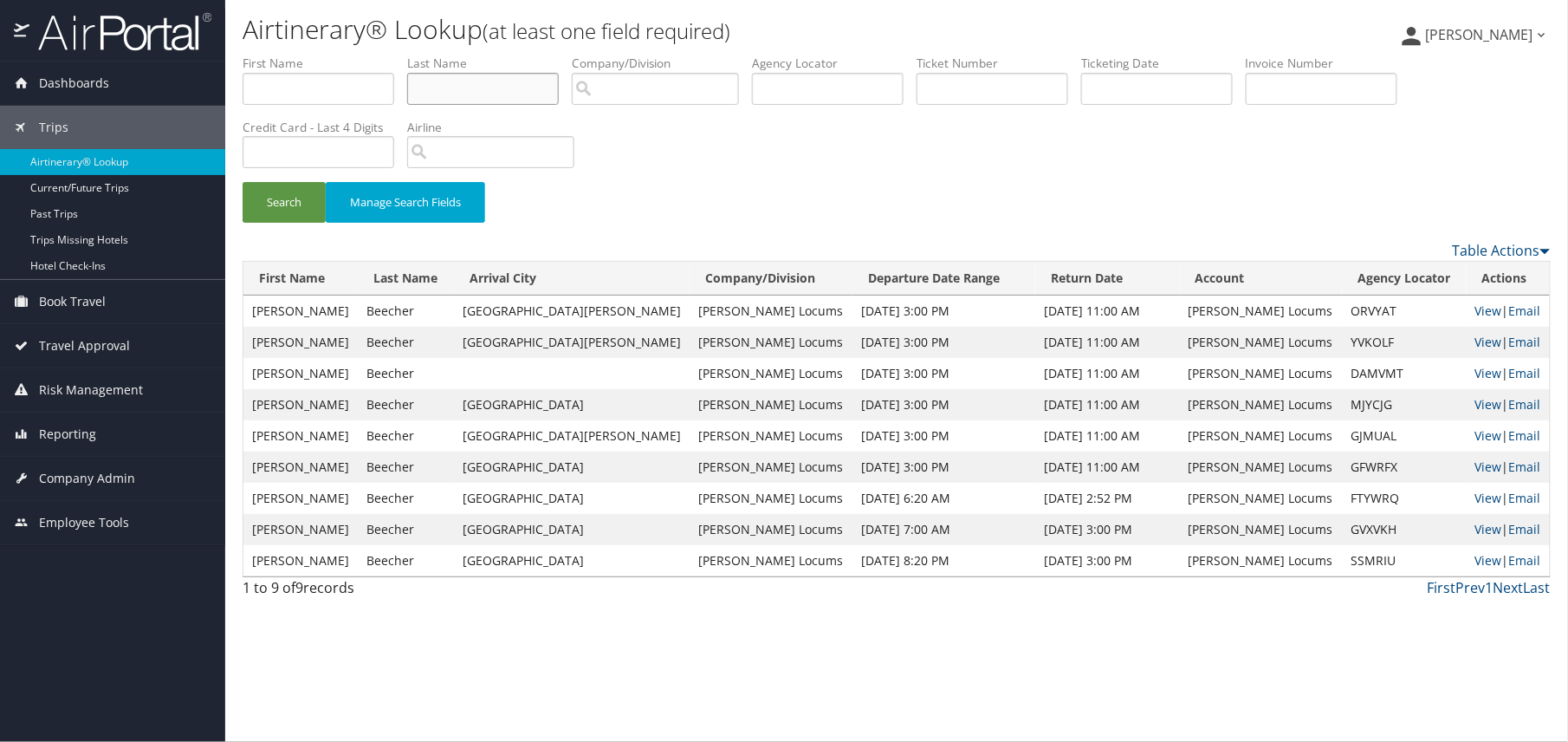 click at bounding box center [483, 88] 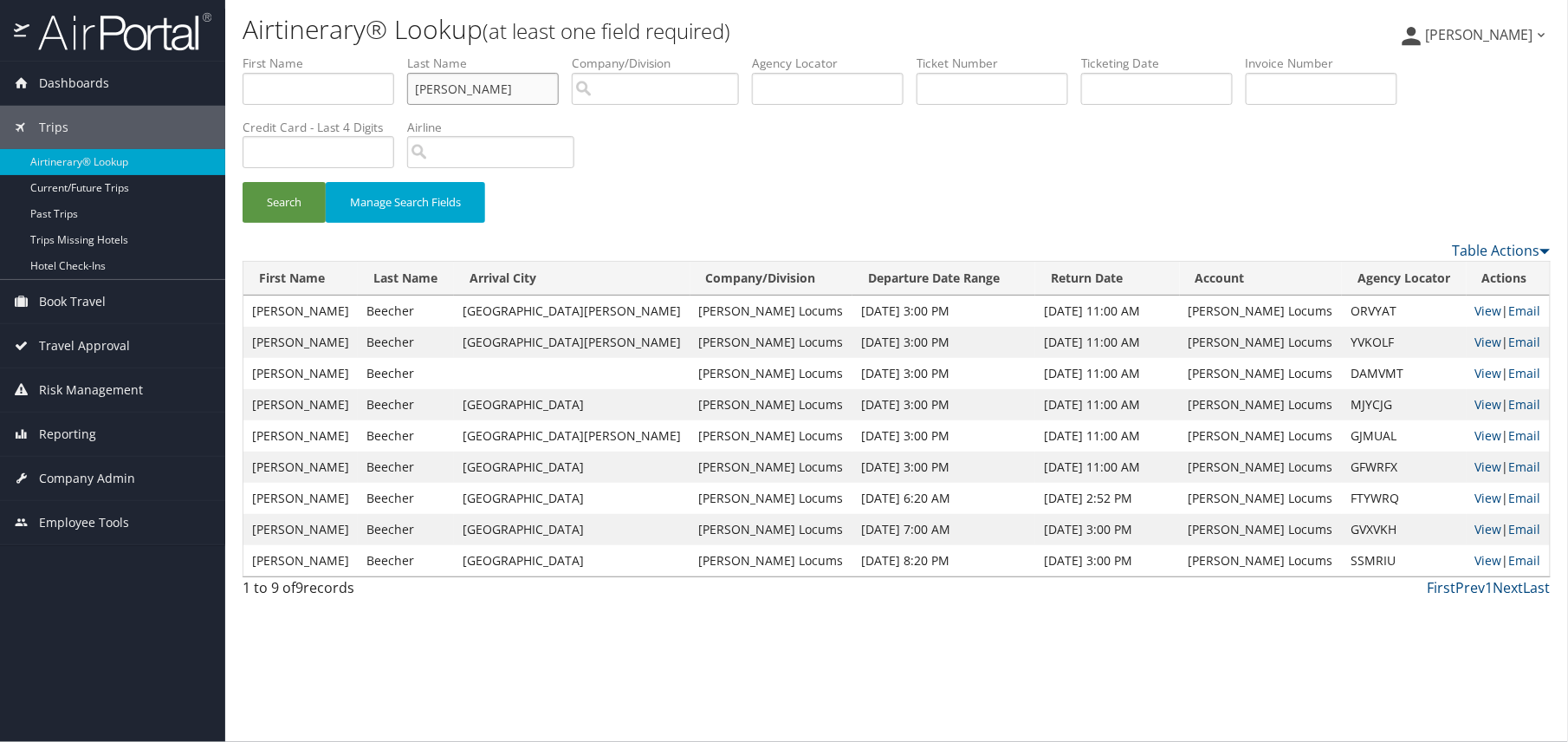 paste on "LISZKA" 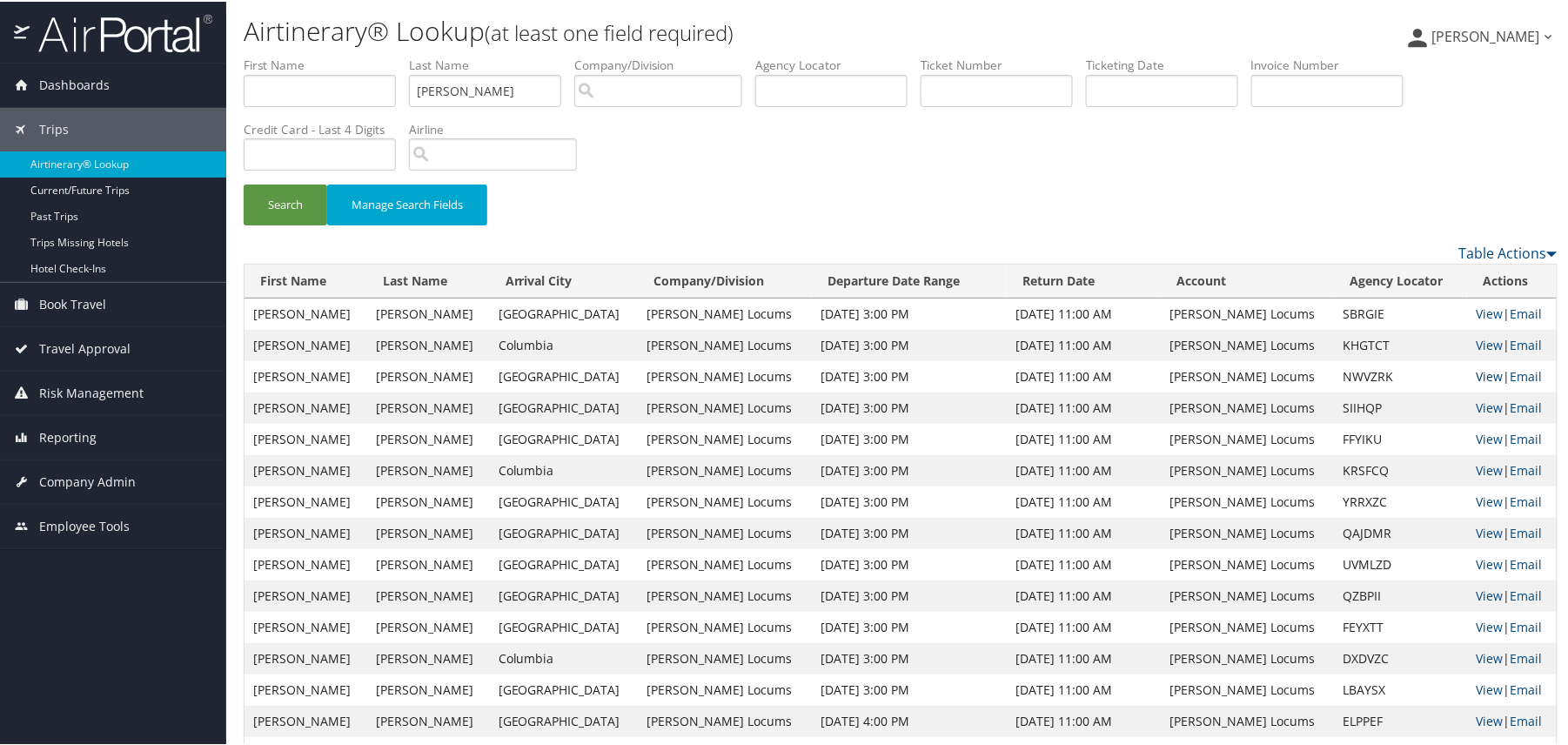 click on "View" at bounding box center [1489, 374] 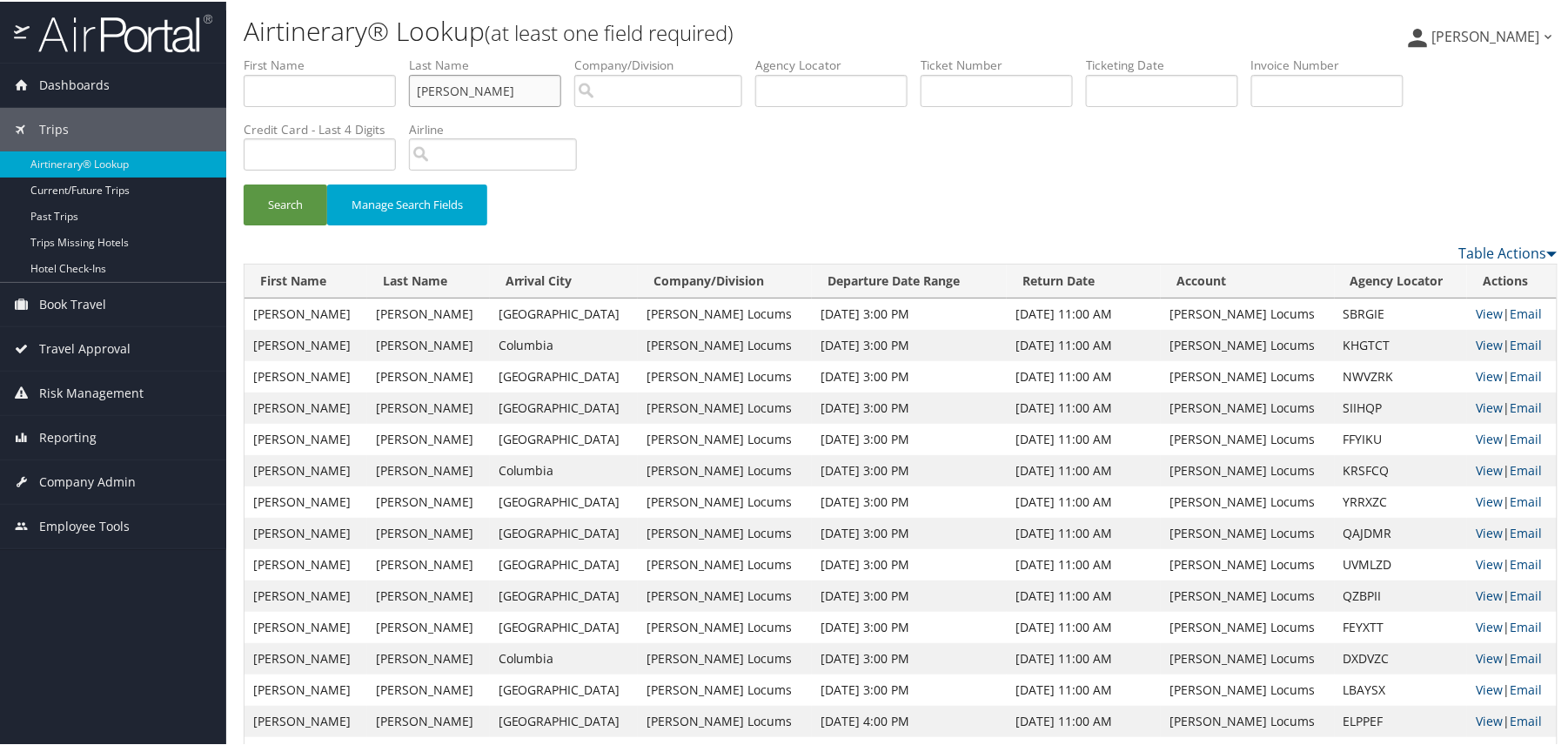 drag, startPoint x: 508, startPoint y: 98, endPoint x: 237, endPoint y: 84, distance: 271.36138 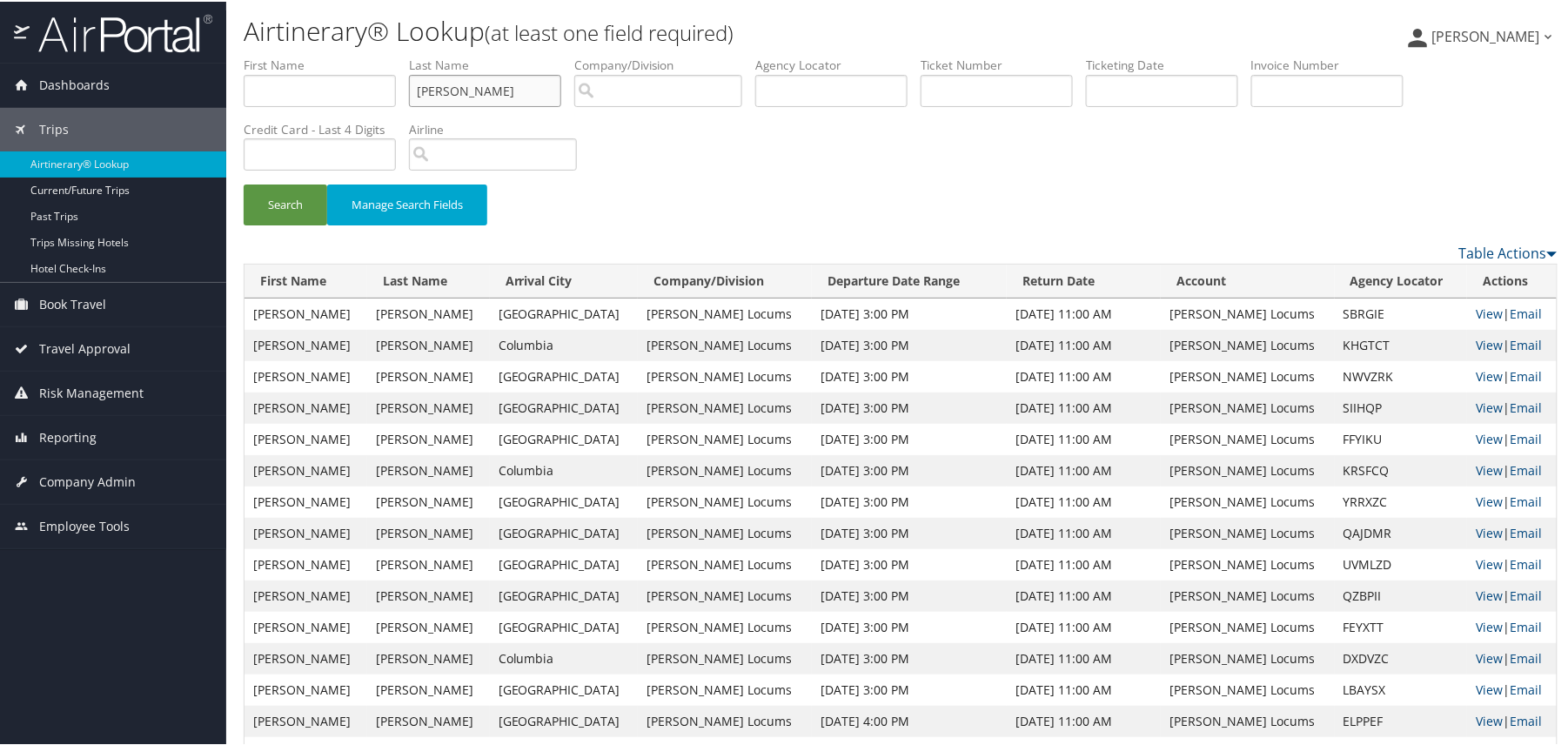 click on "Search" at bounding box center [285, 203] 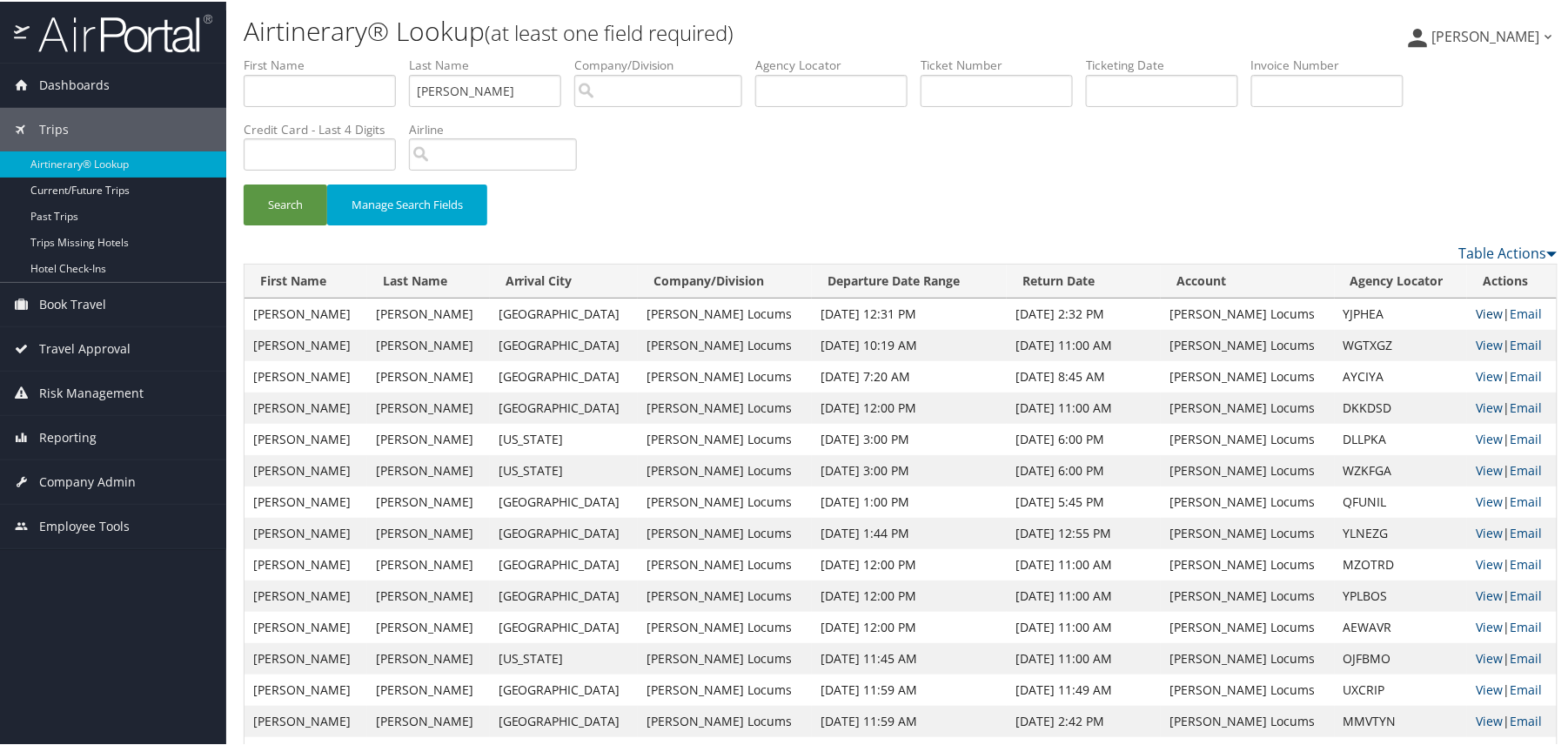 click on "View" at bounding box center [1489, 312] 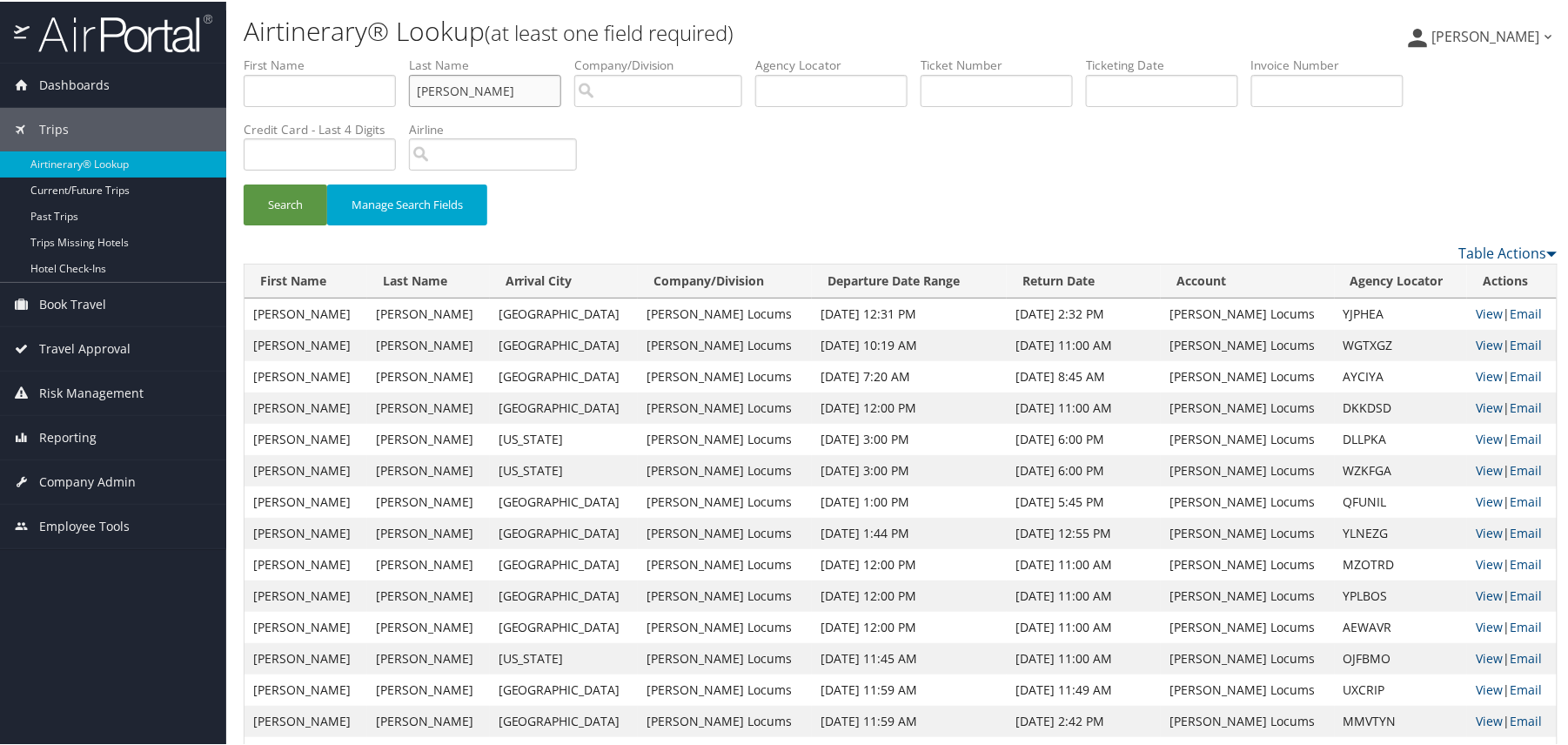 drag, startPoint x: 495, startPoint y: 81, endPoint x: 280, endPoint y: 91, distance: 215.23243 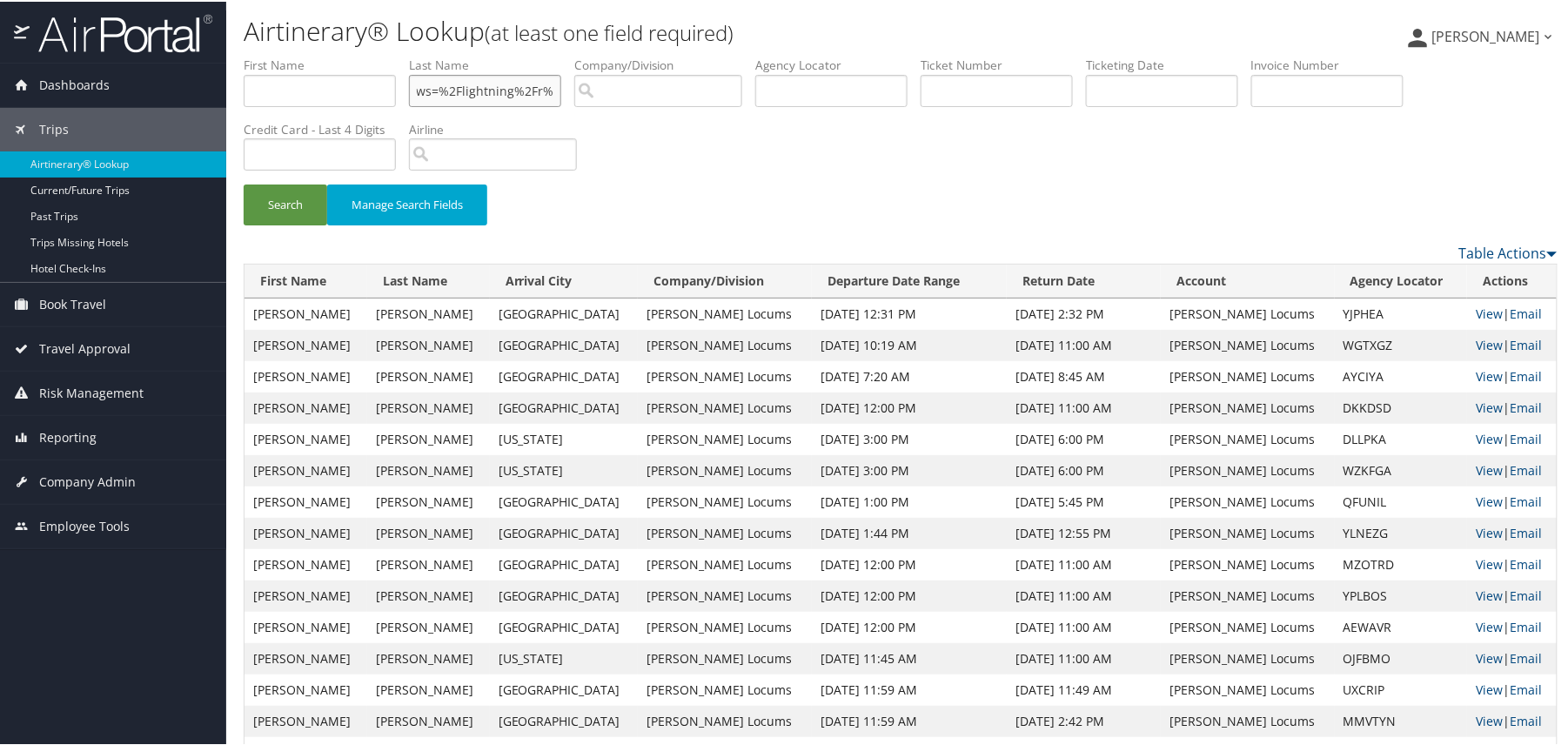 scroll, scrollTop: 0, scrollLeft: 519, axis: horizontal 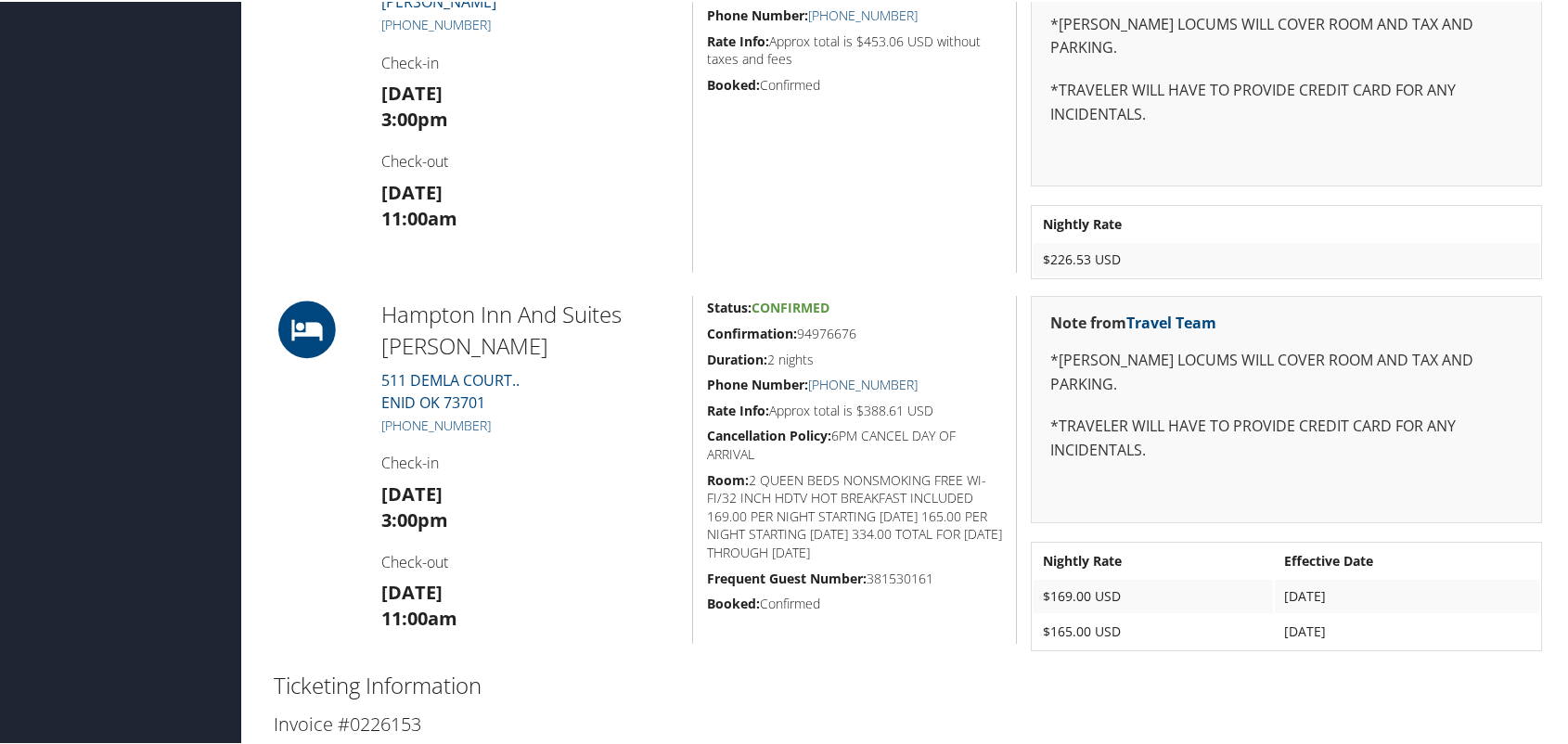 click on "+1 (580) 234-4600" at bounding box center [863, 382] 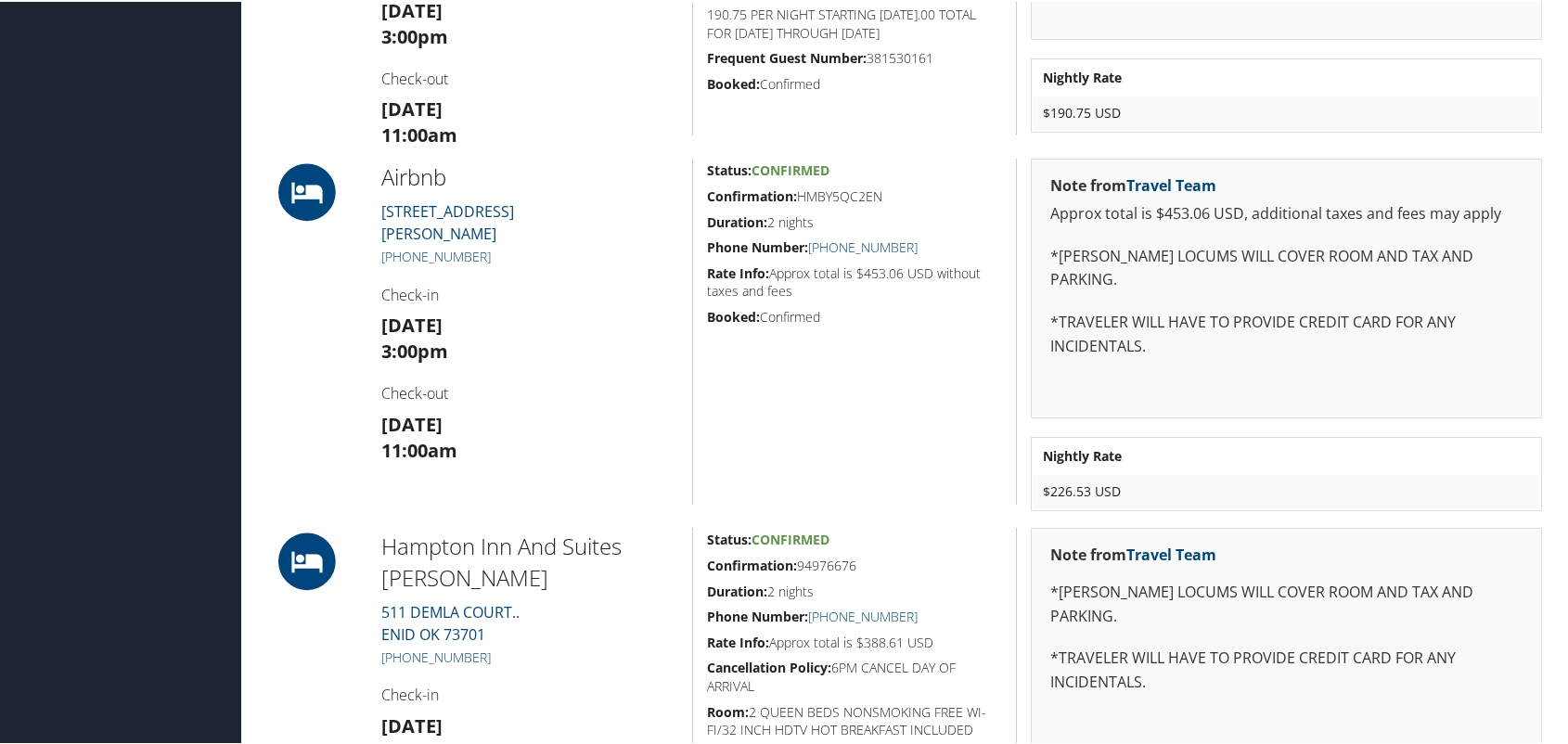 scroll, scrollTop: 1135, scrollLeft: 0, axis: vertical 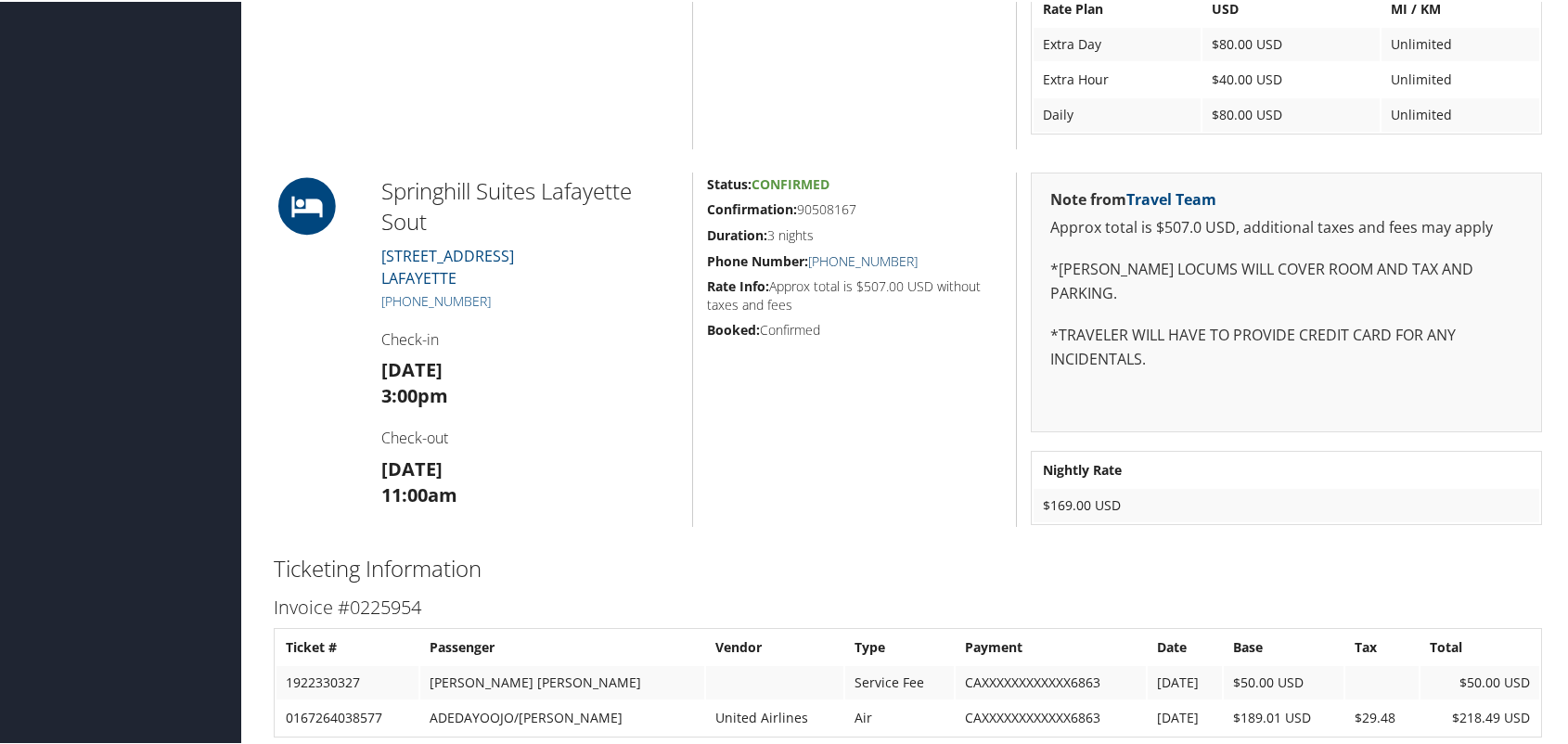 click on "+1 (337) 981-5512" at bounding box center (863, 259) 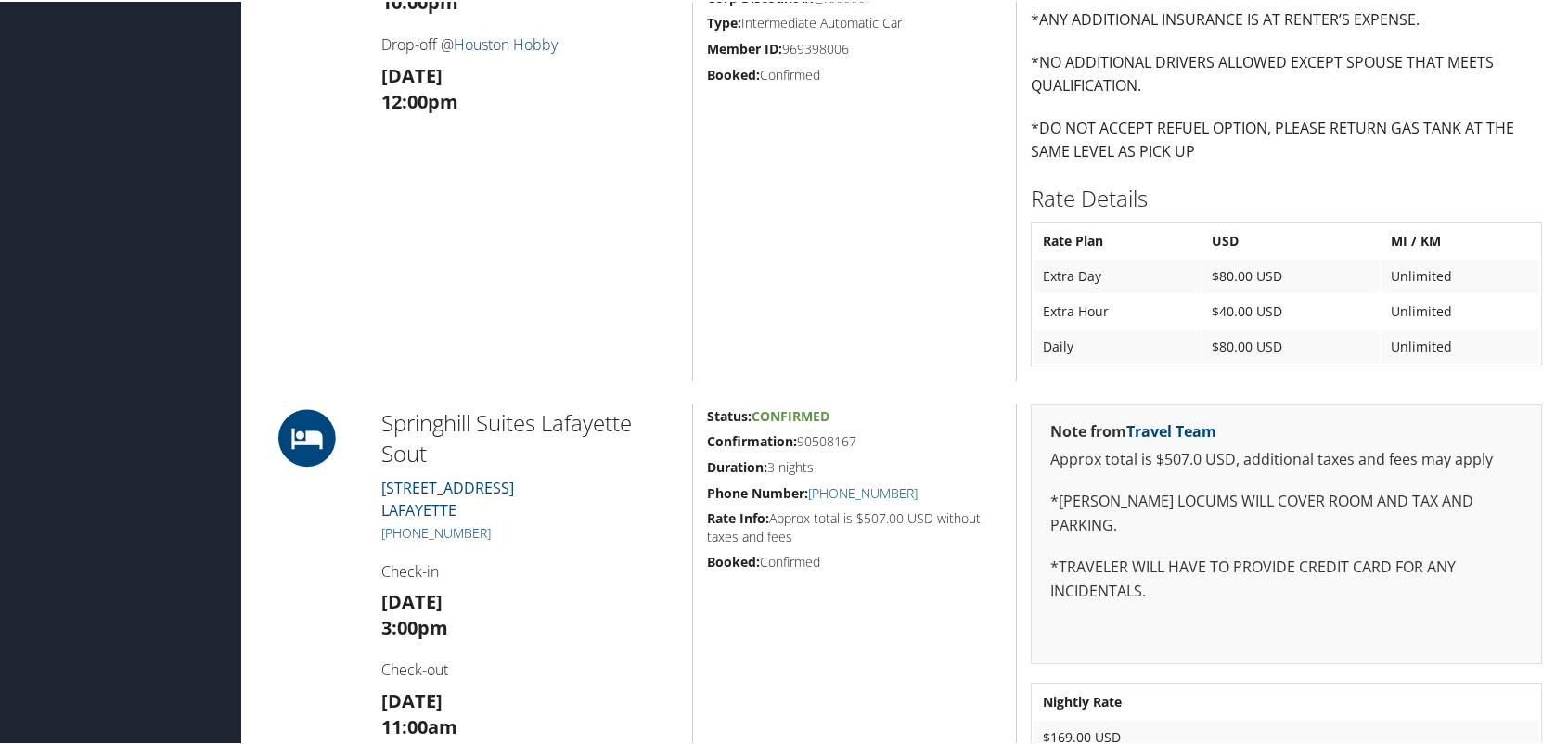 scroll, scrollTop: 1507, scrollLeft: 0, axis: vertical 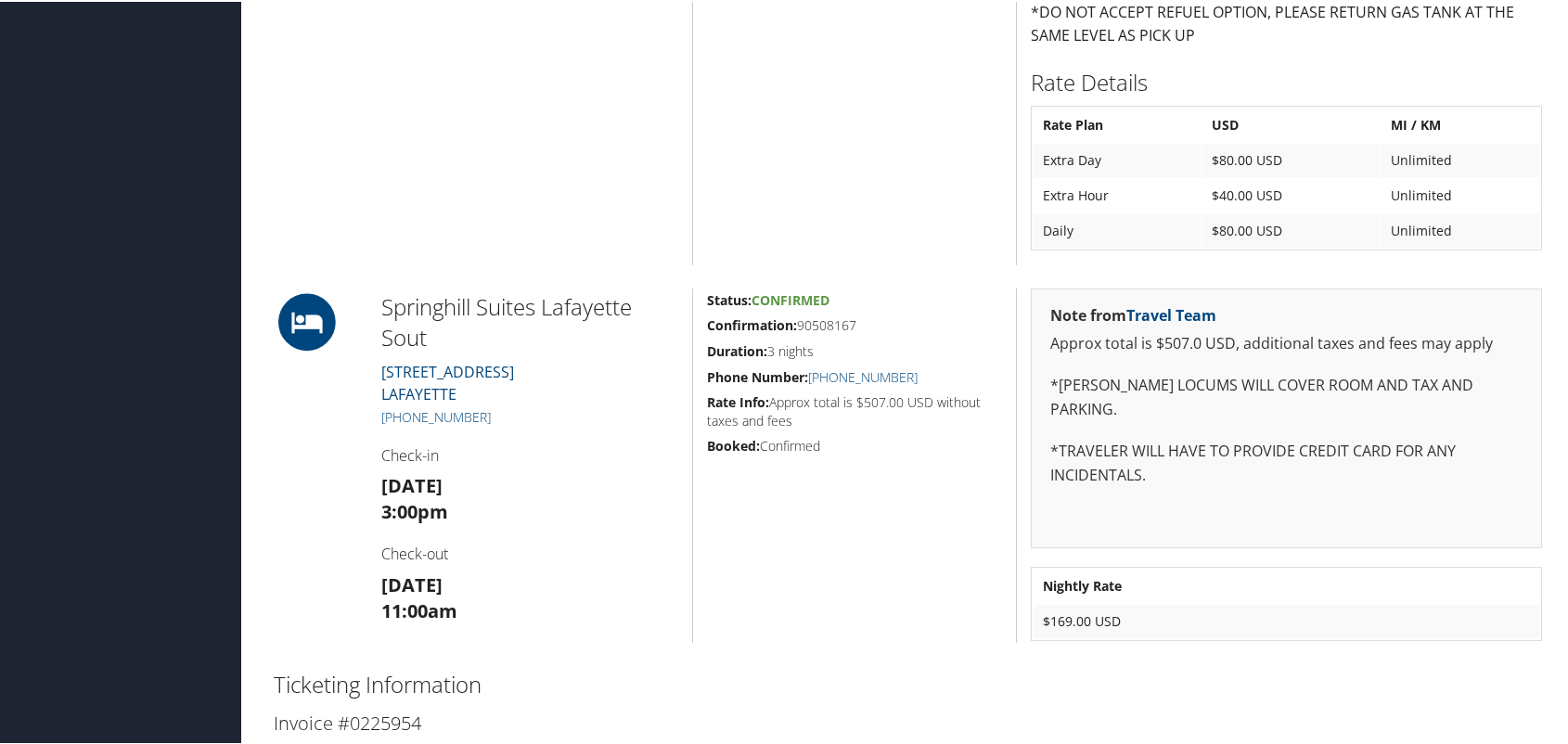 drag, startPoint x: 850, startPoint y: 346, endPoint x: 755, endPoint y: 308, distance: 102.3181 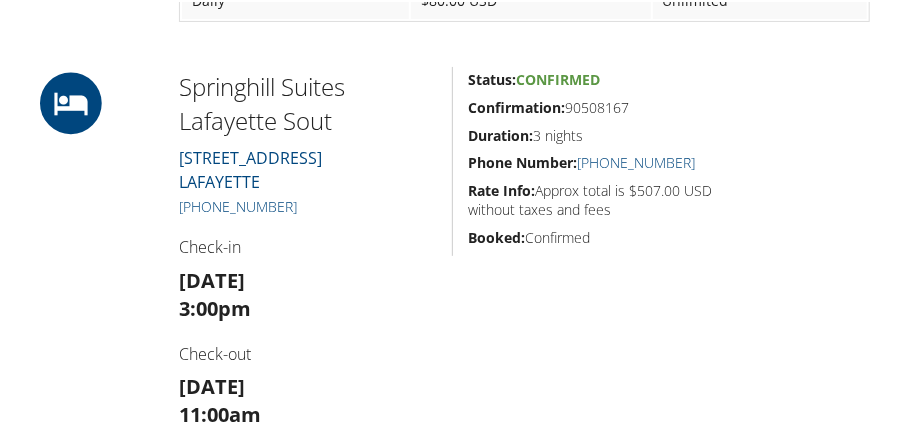 scroll, scrollTop: 2930, scrollLeft: 0, axis: vertical 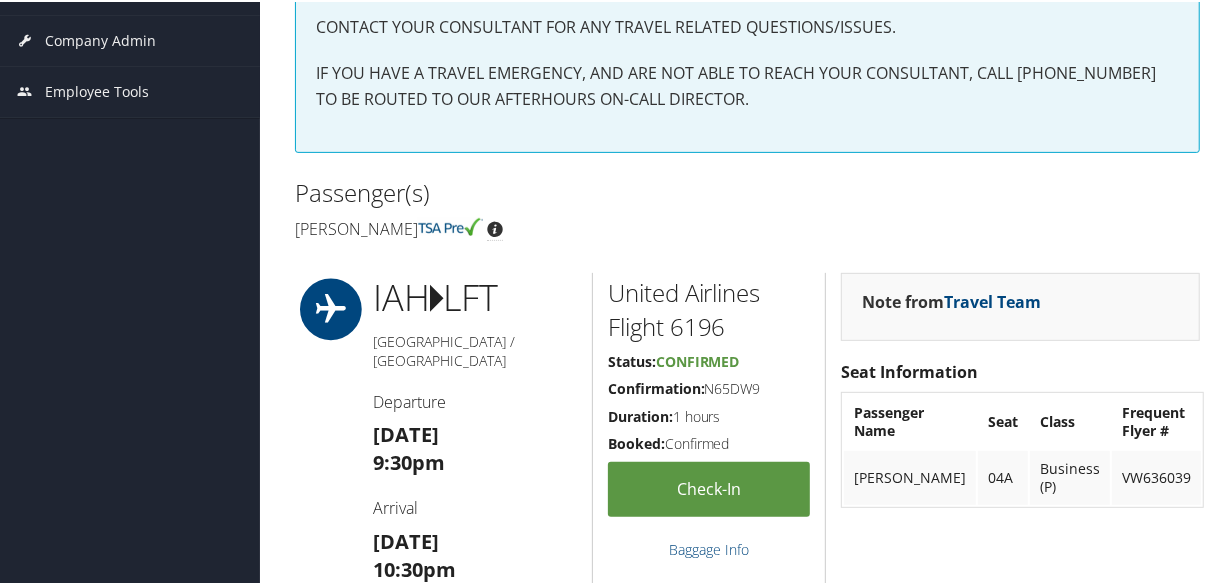 drag, startPoint x: 708, startPoint y: 219, endPoint x: 623, endPoint y: 184, distance: 91.92388 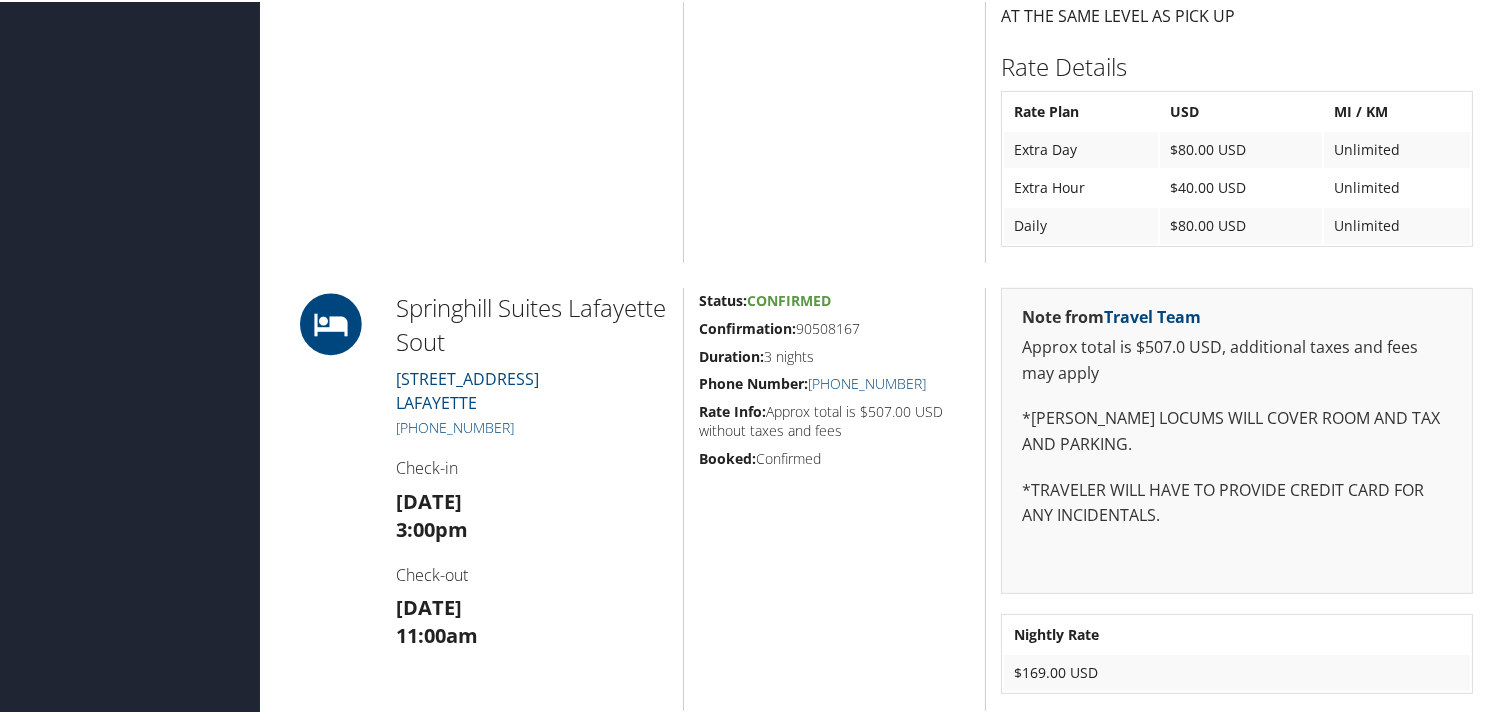 scroll, scrollTop: 1808, scrollLeft: 0, axis: vertical 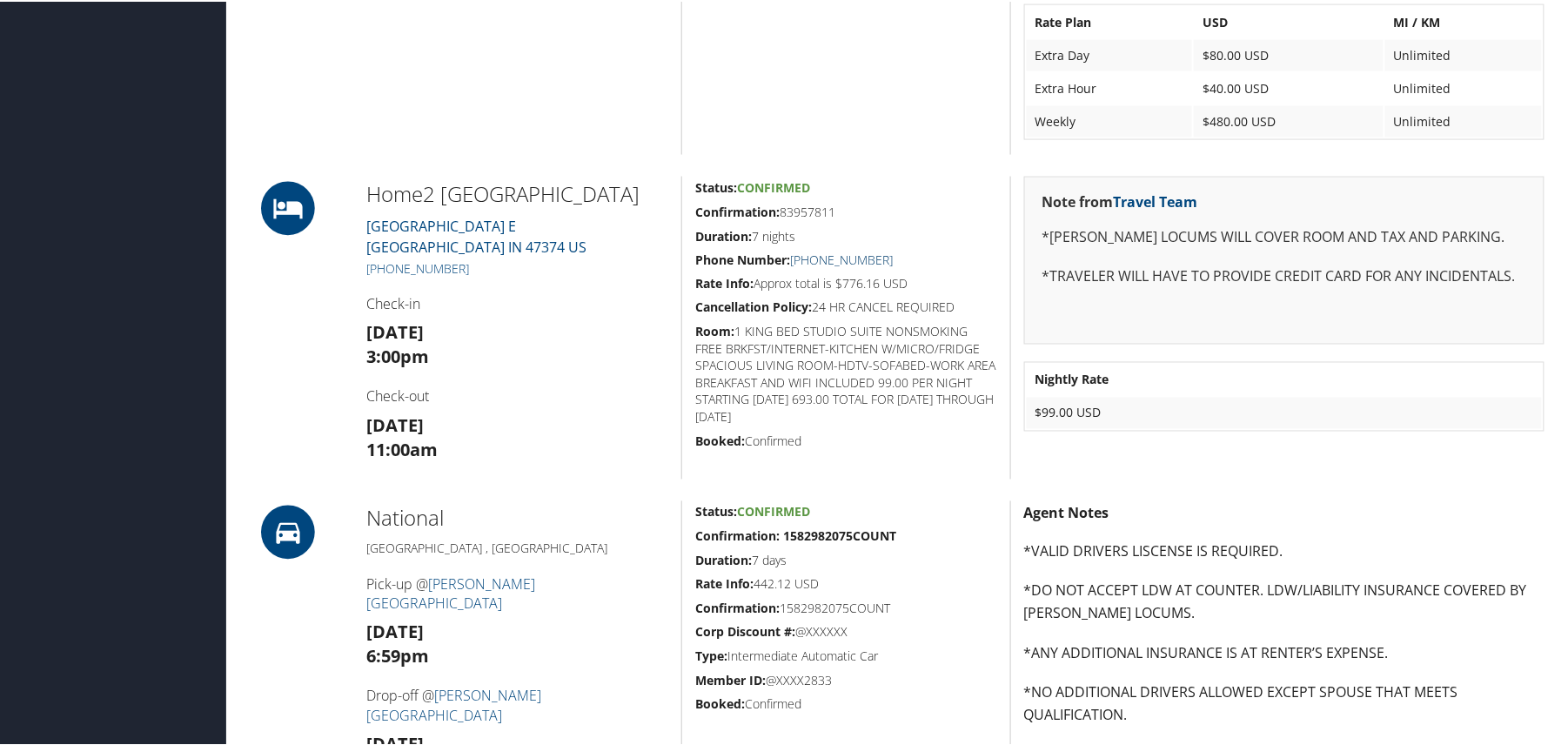 click on "+1 (765) 227-2750" at bounding box center (841, 258) 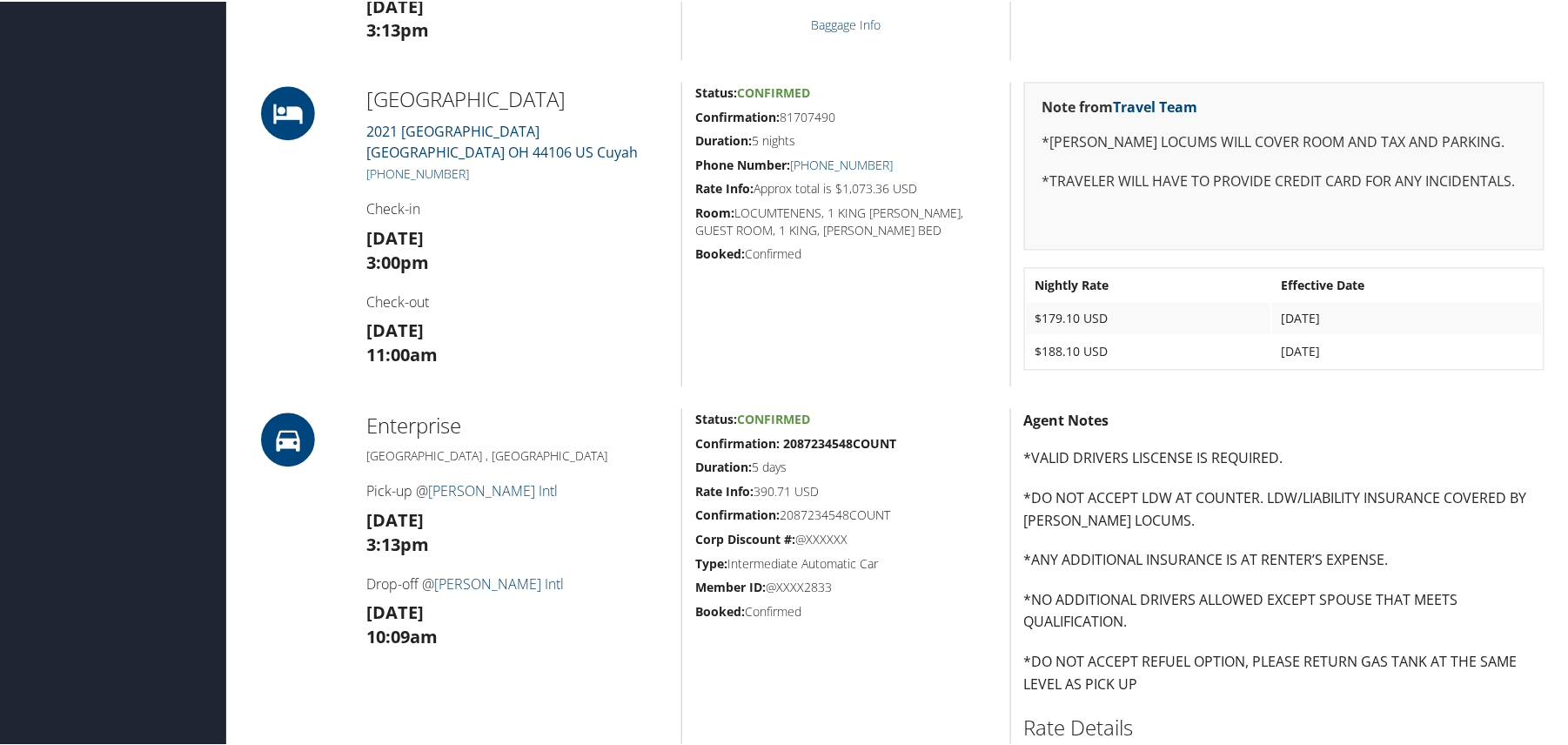 scroll, scrollTop: 1044, scrollLeft: 0, axis: vertical 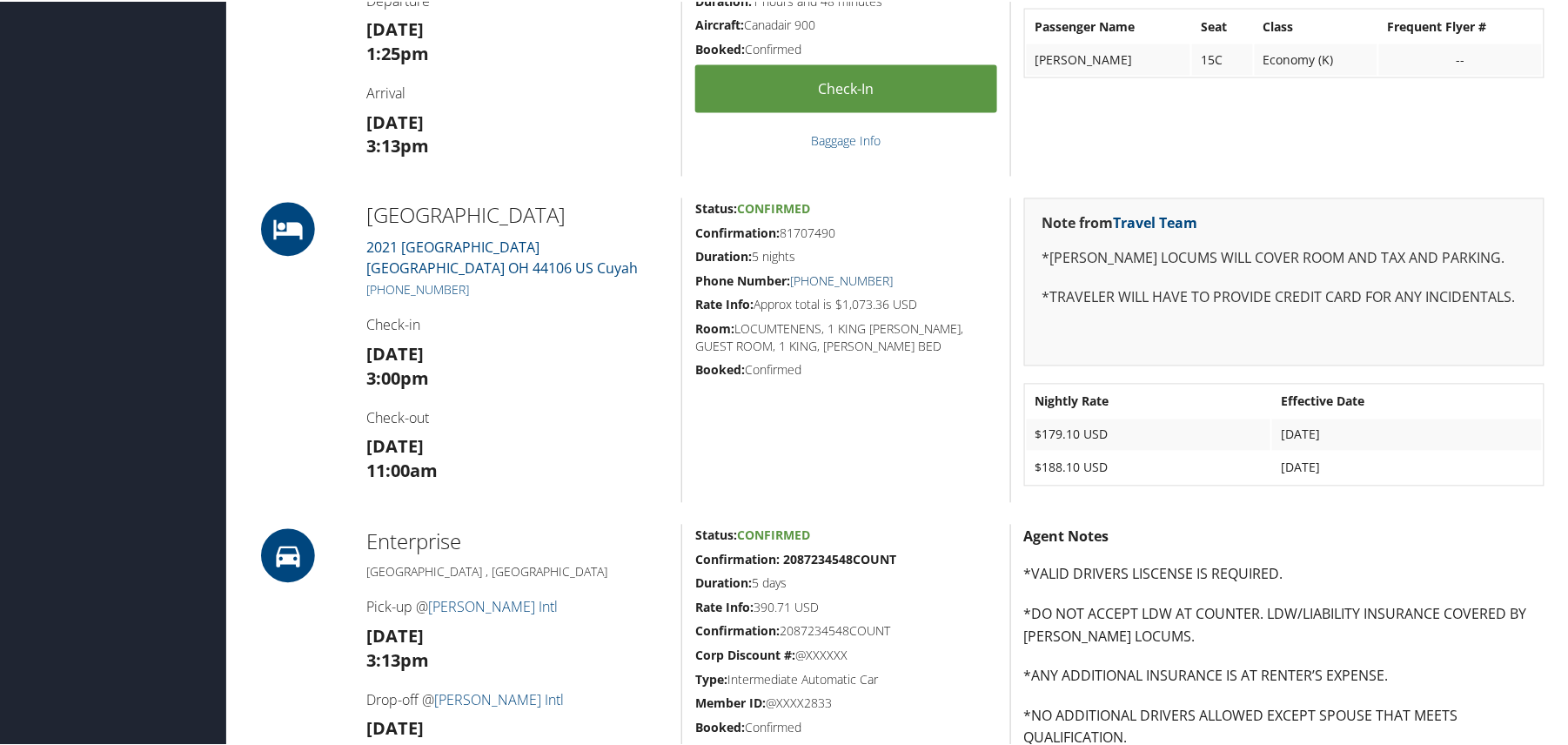 click on "[PHONE_NUMBER]" at bounding box center (841, 279) 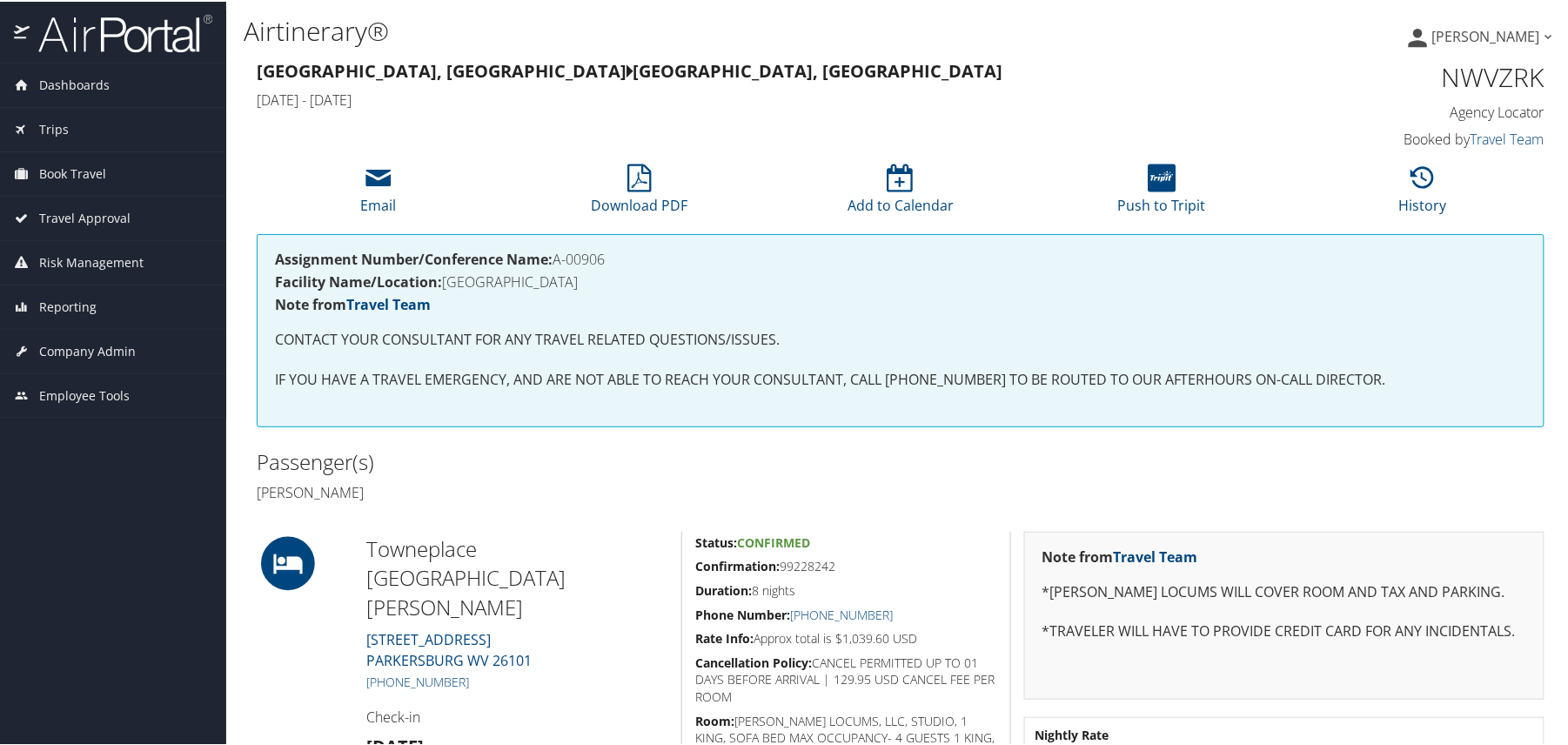 scroll, scrollTop: 116, scrollLeft: 0, axis: vertical 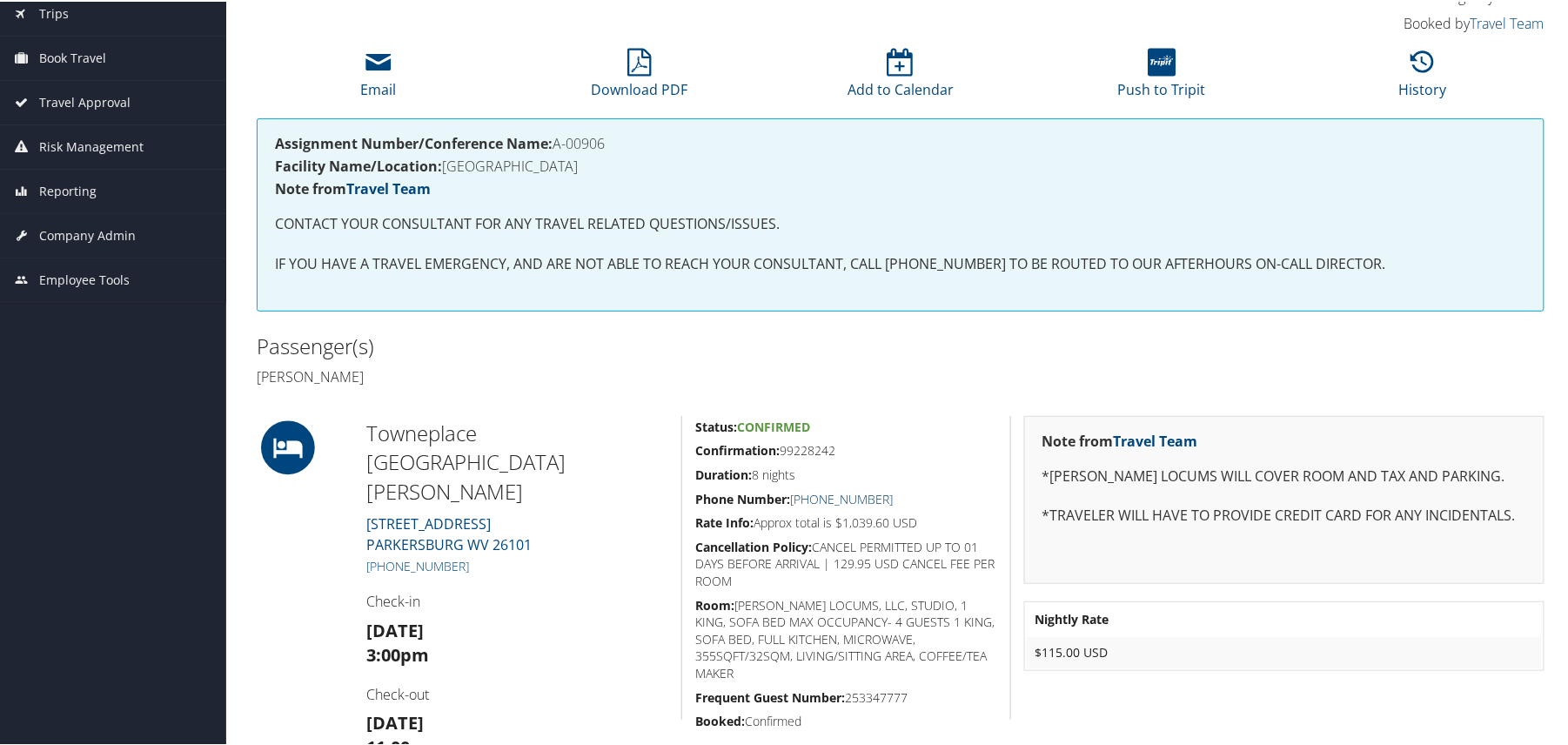 click on "+1 (304) 485-4485" at bounding box center (841, 497) 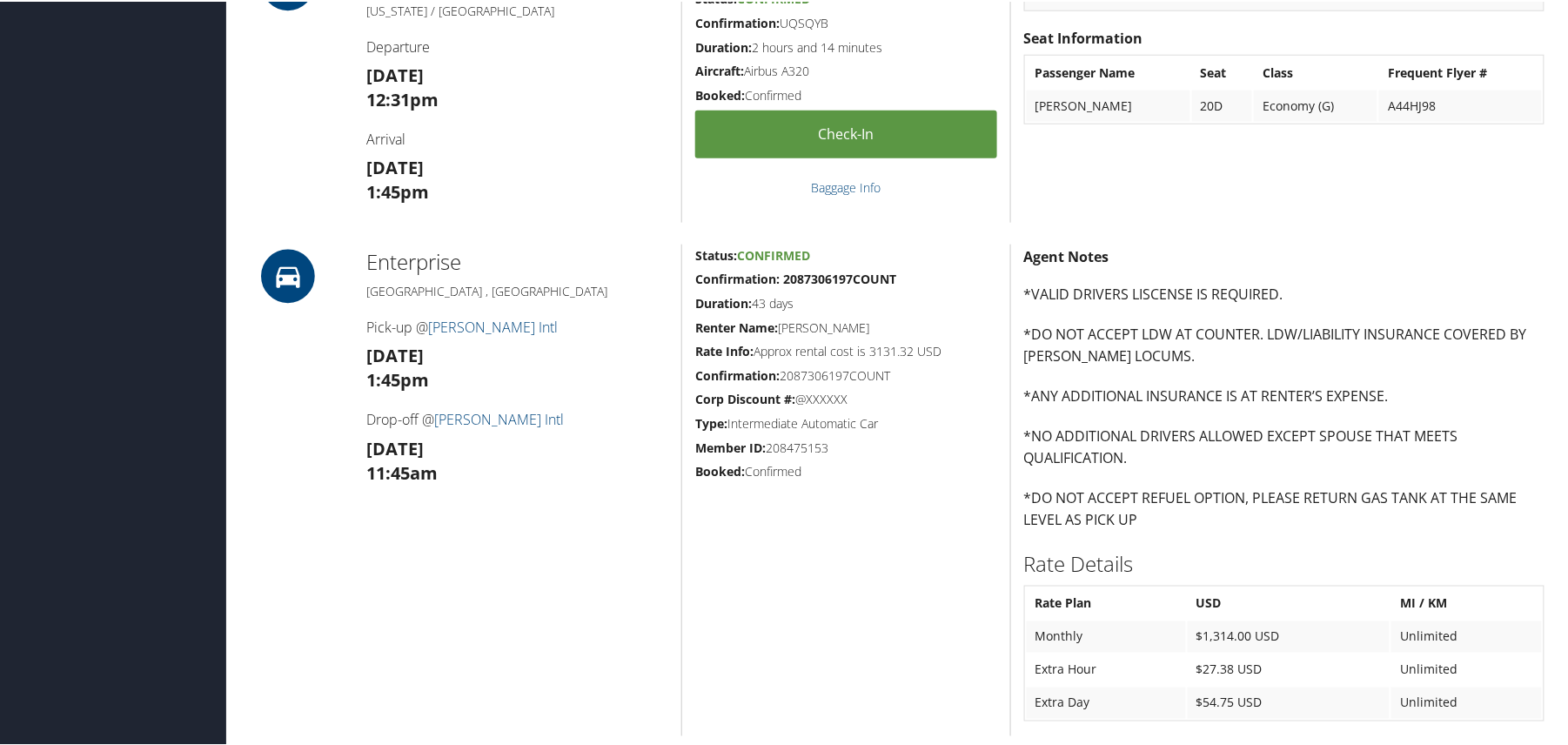 scroll, scrollTop: 928, scrollLeft: 0, axis: vertical 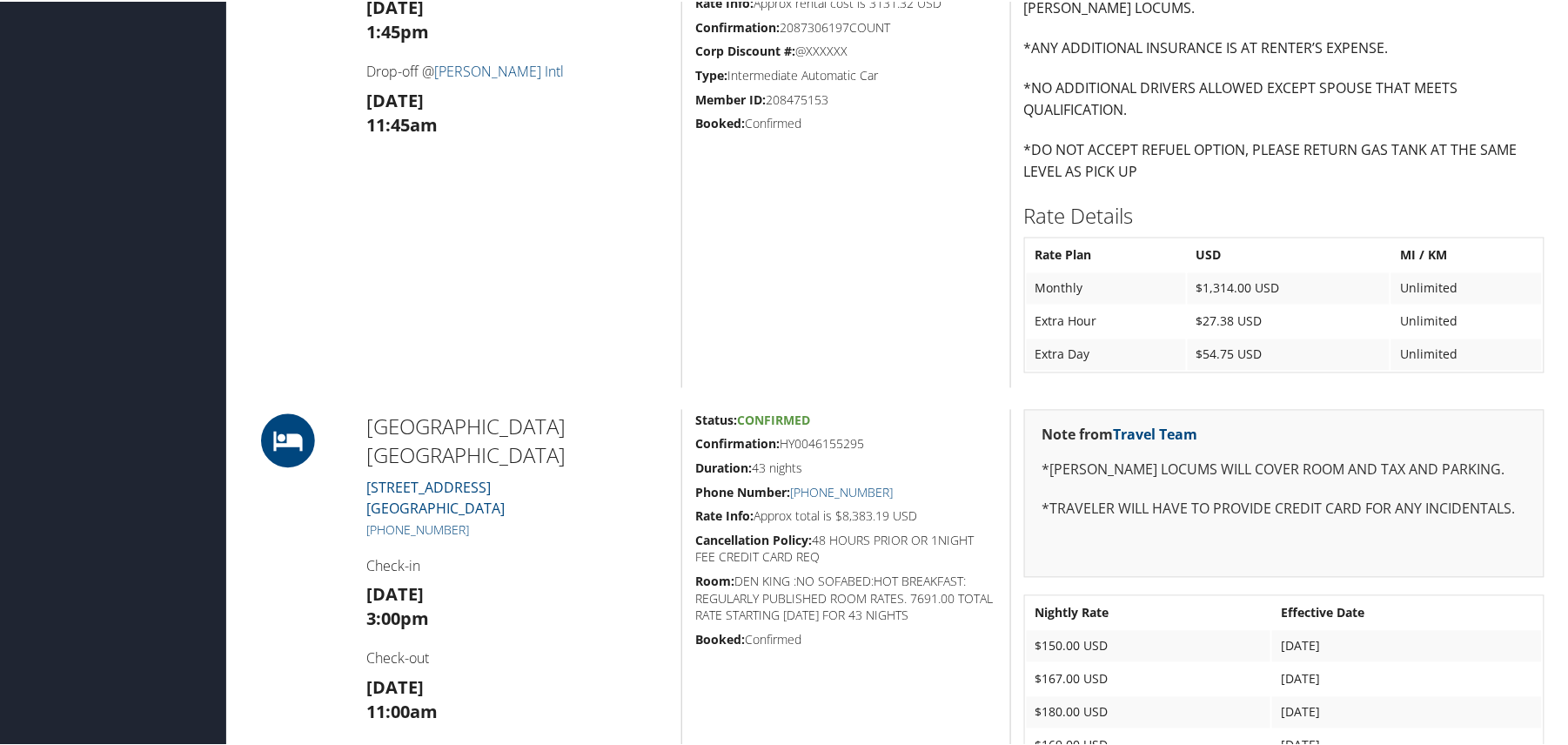 click on "Enterprise
[GEOGRAPHIC_DATA]            , [GEOGRAPHIC_DATA]
Pick-up @
[PERSON_NAME] Intl
[DATE]
1:45pm
Drop-off @
[PERSON_NAME] Intl
[DATE]
11:45am" at bounding box center (518, 140) 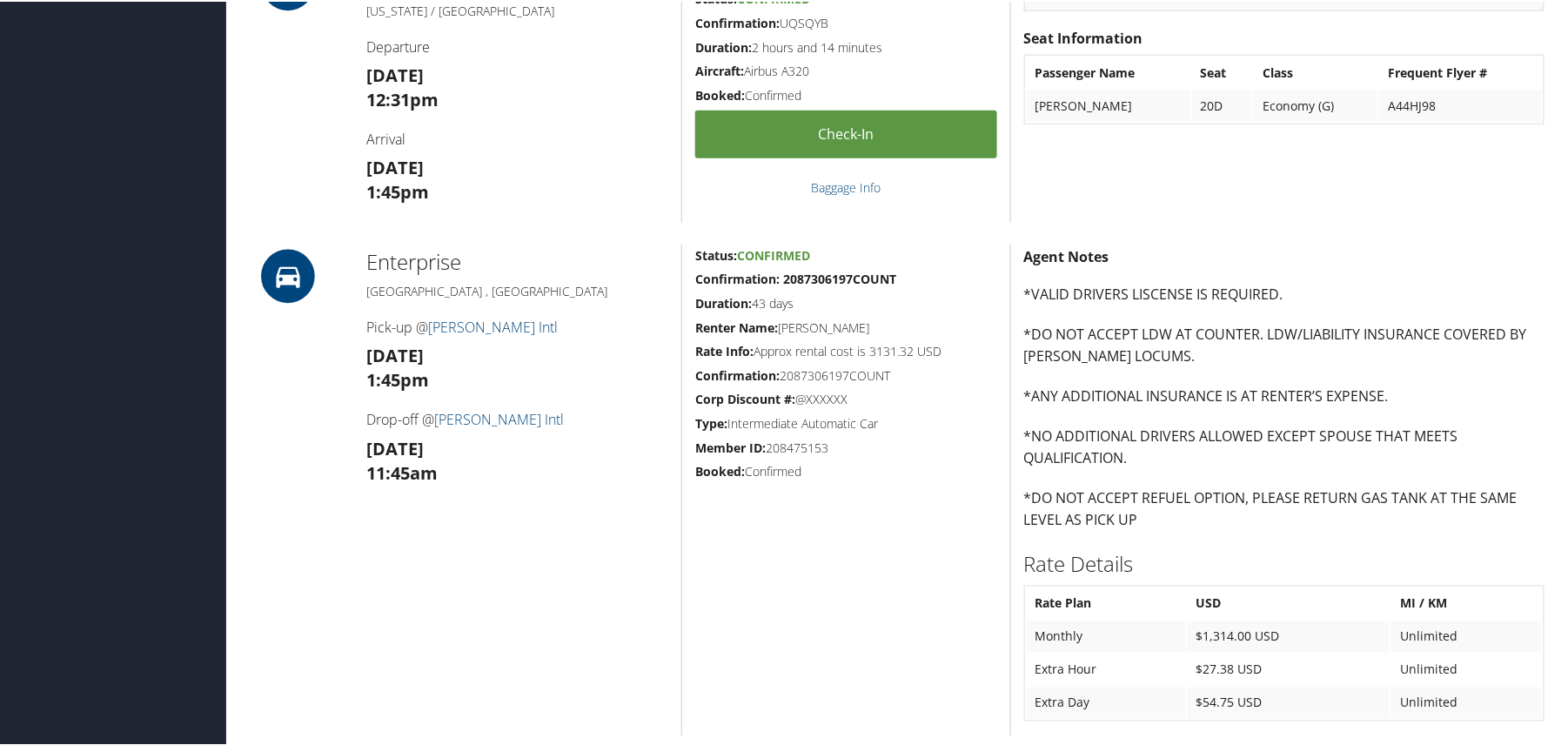 scroll, scrollTop: 1044, scrollLeft: 0, axis: vertical 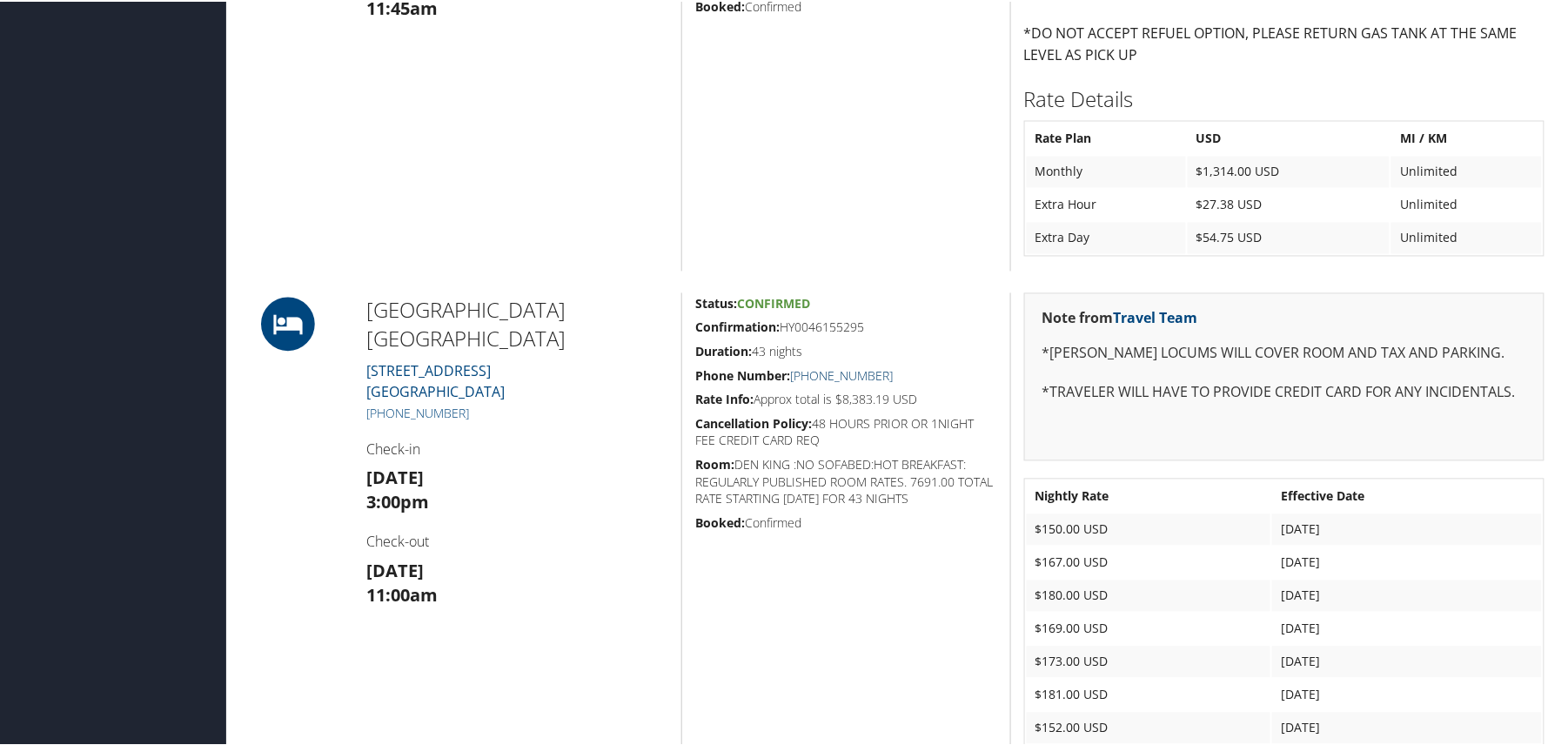 click on "[PHONE_NUMBER]" at bounding box center (841, 374) 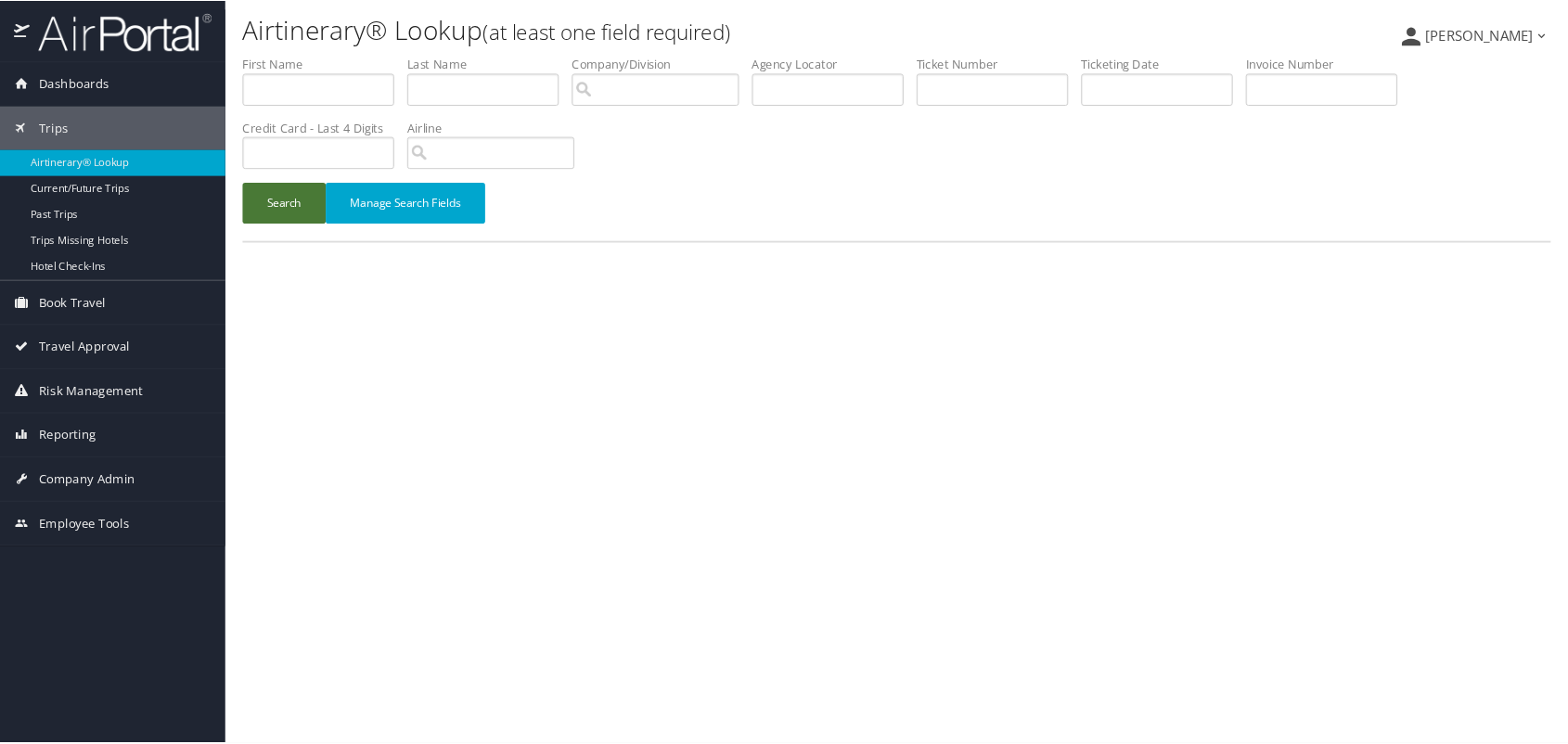 scroll, scrollTop: 0, scrollLeft: 0, axis: both 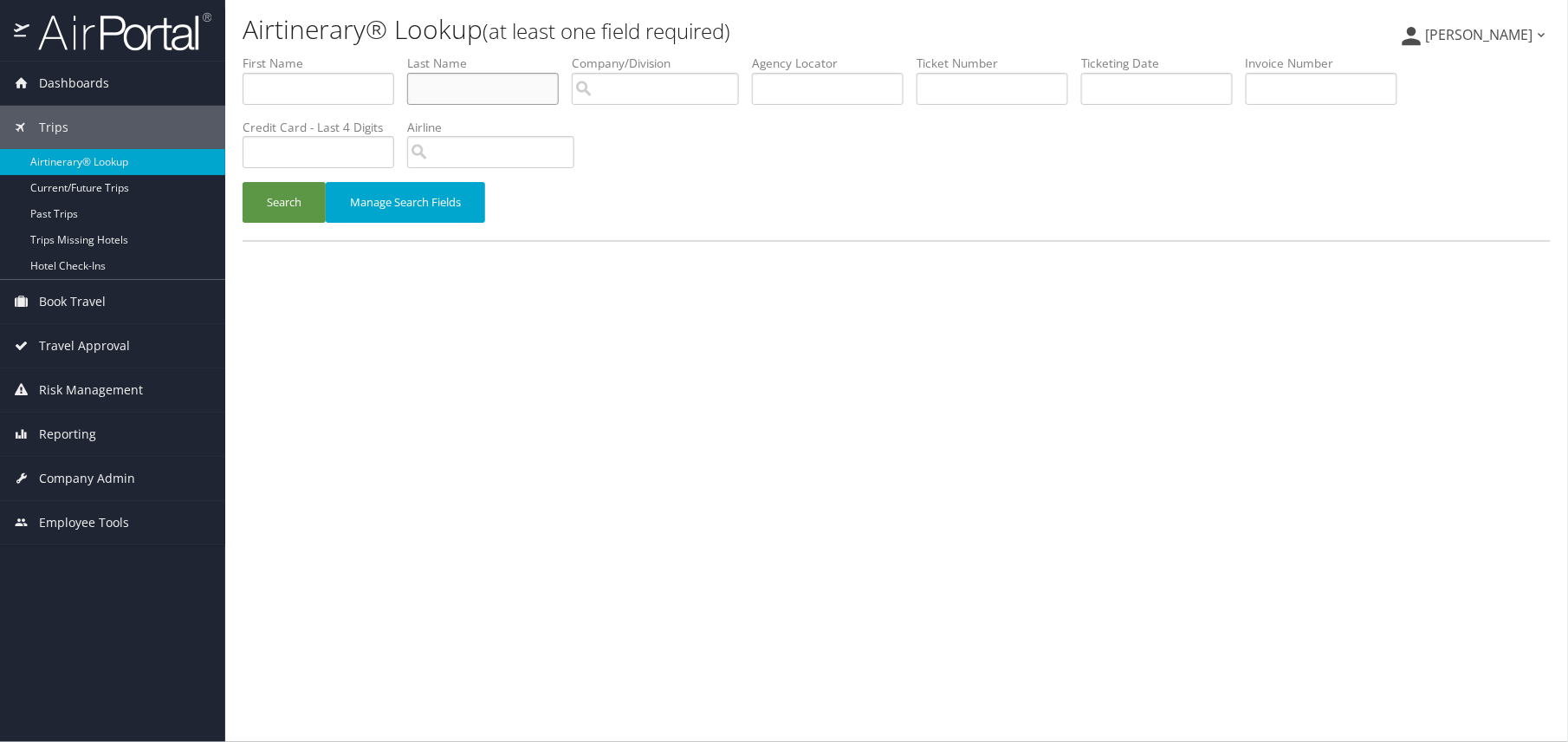 click at bounding box center [483, 88] 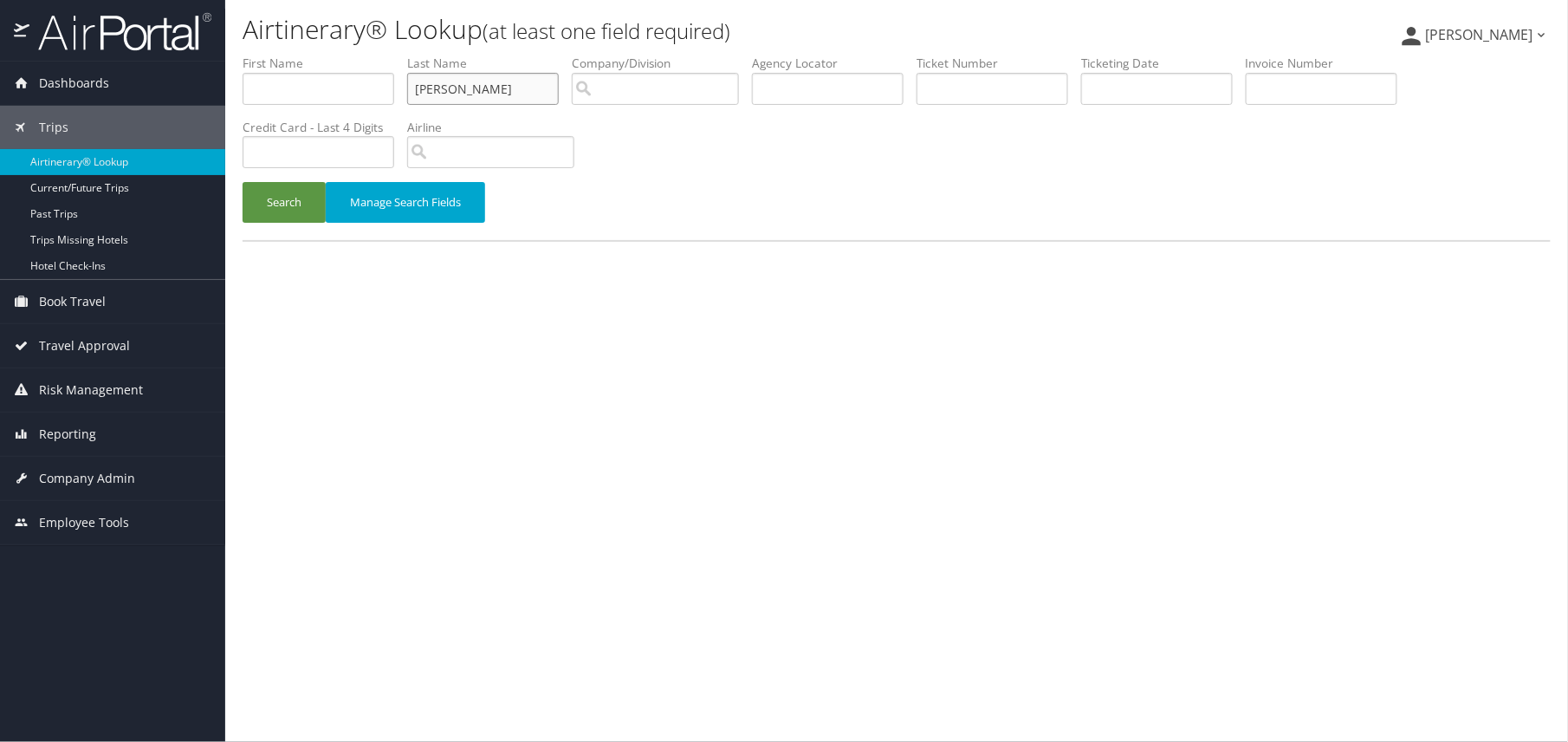 type on "[PERSON_NAME]" 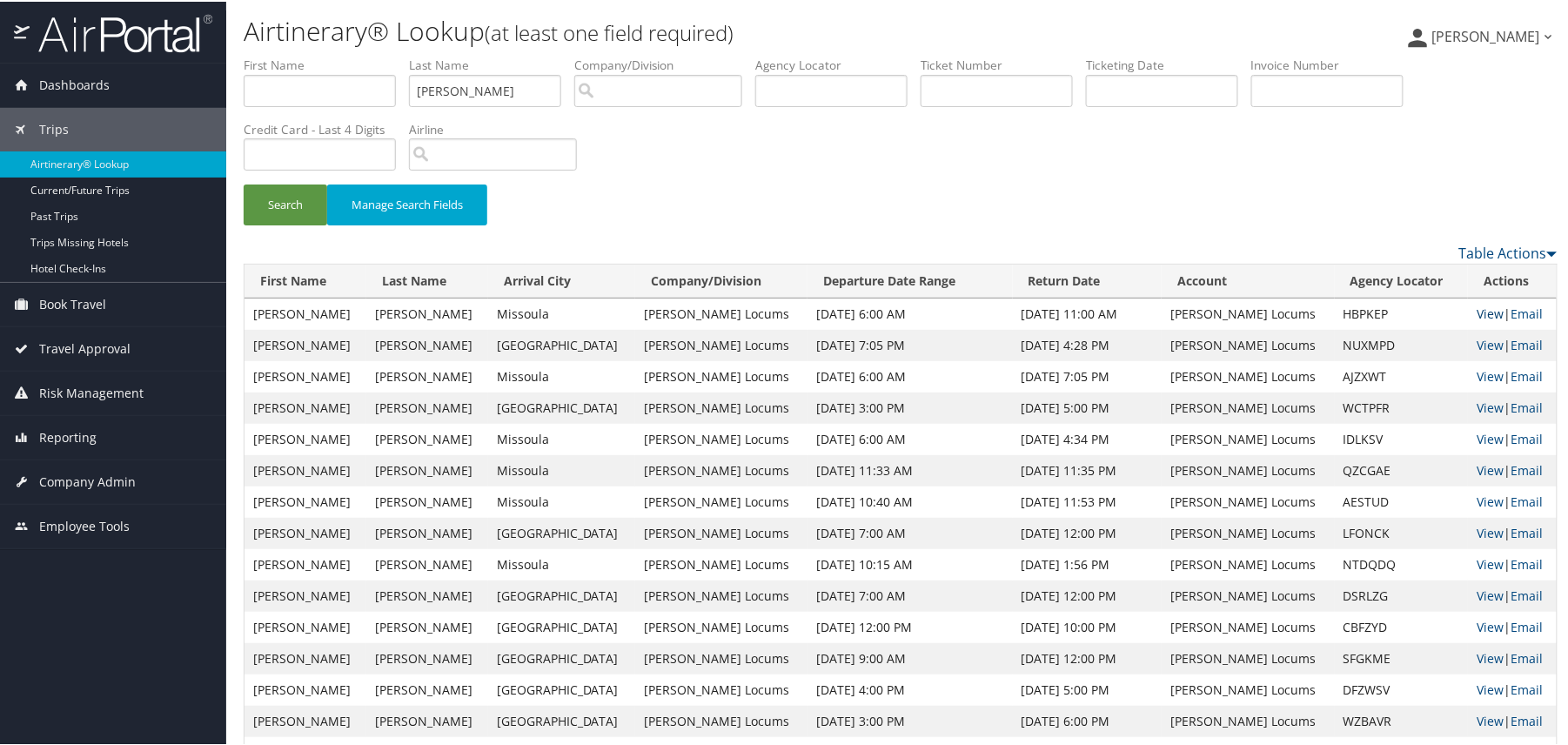 click on "View" at bounding box center (1490, 312) 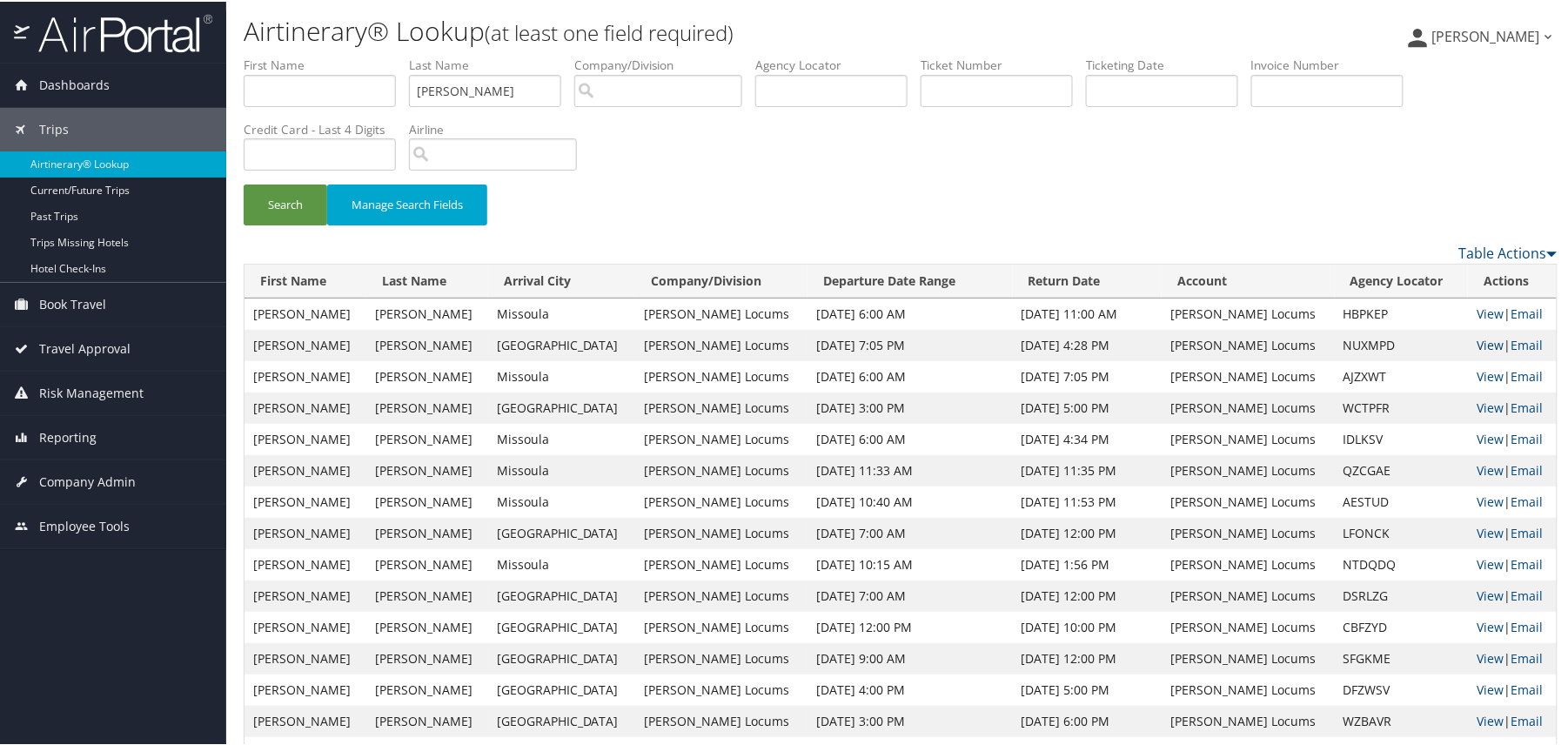 click on "View" at bounding box center (1490, 343) 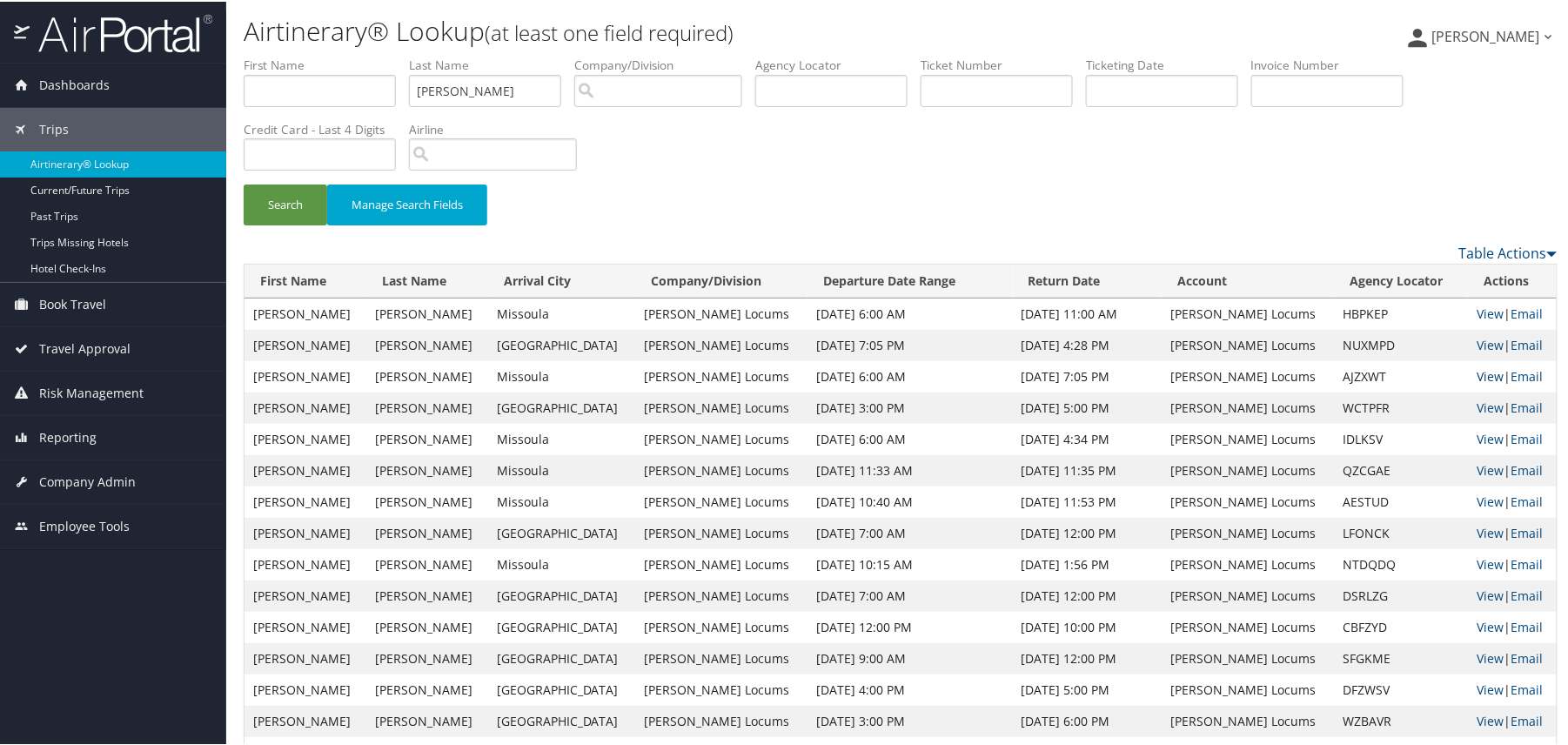 click on "View" at bounding box center (1490, 374) 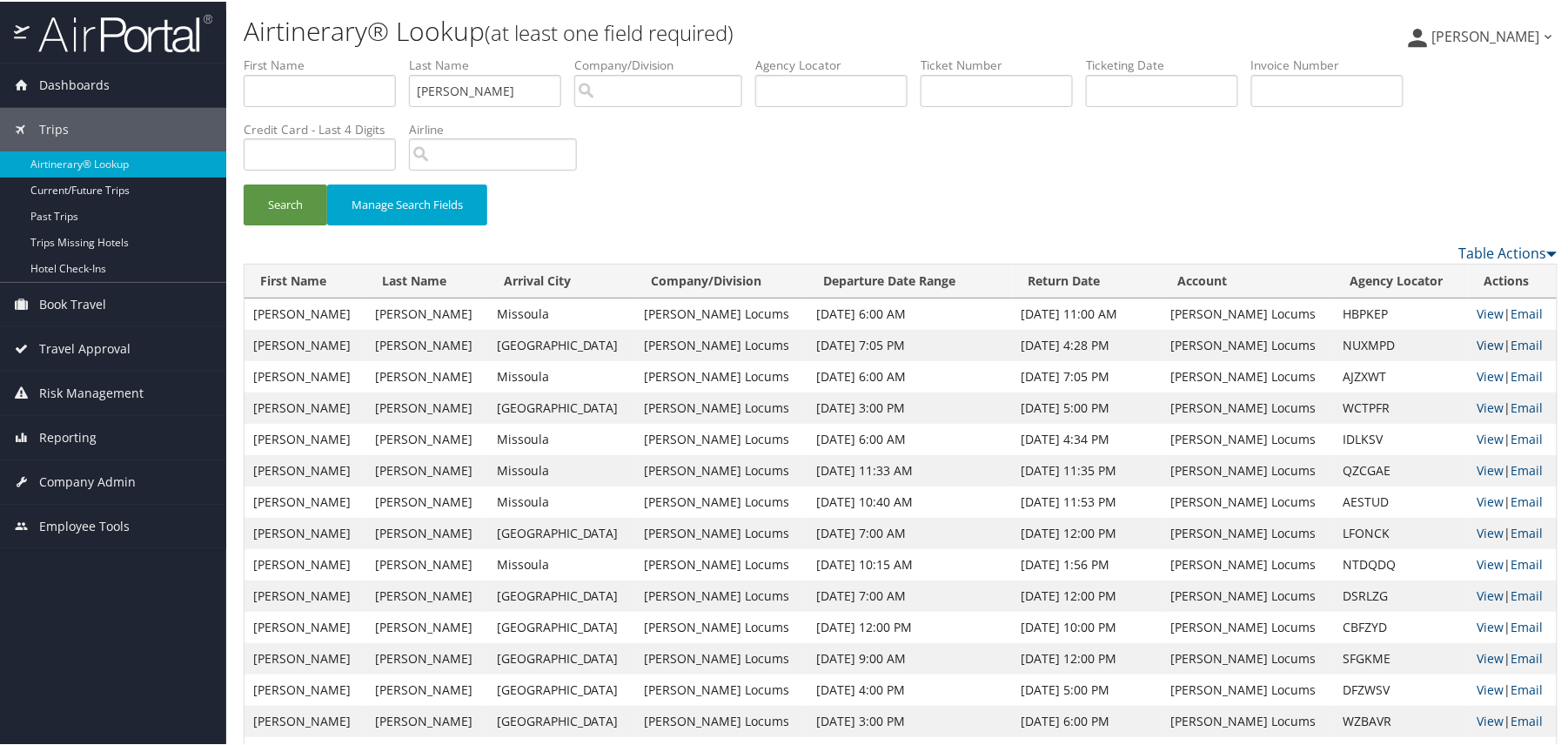 click on "View" at bounding box center (1490, 343) 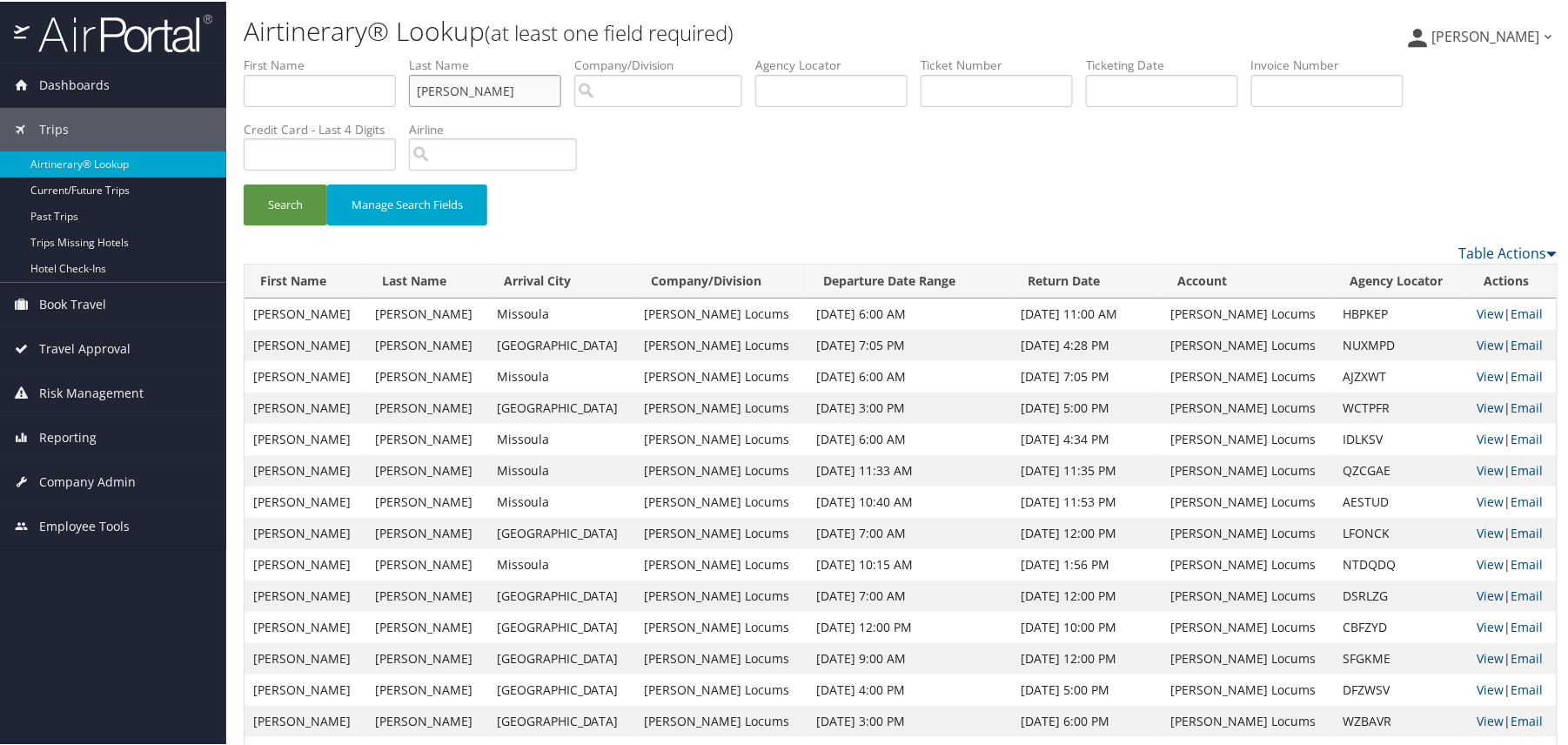 drag, startPoint x: 523, startPoint y: 97, endPoint x: 66, endPoint y: 44, distance: 460.06304 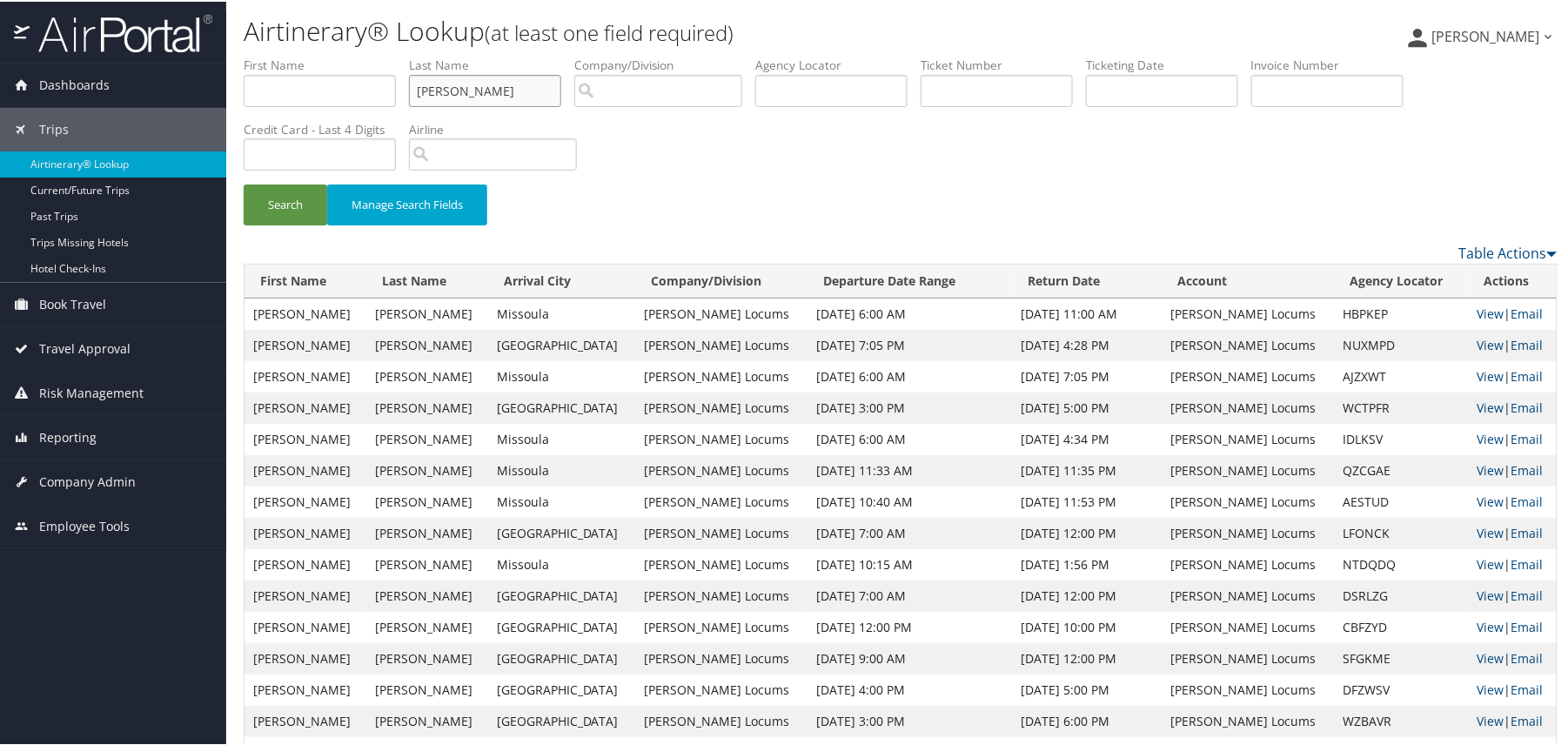 type on "downes" 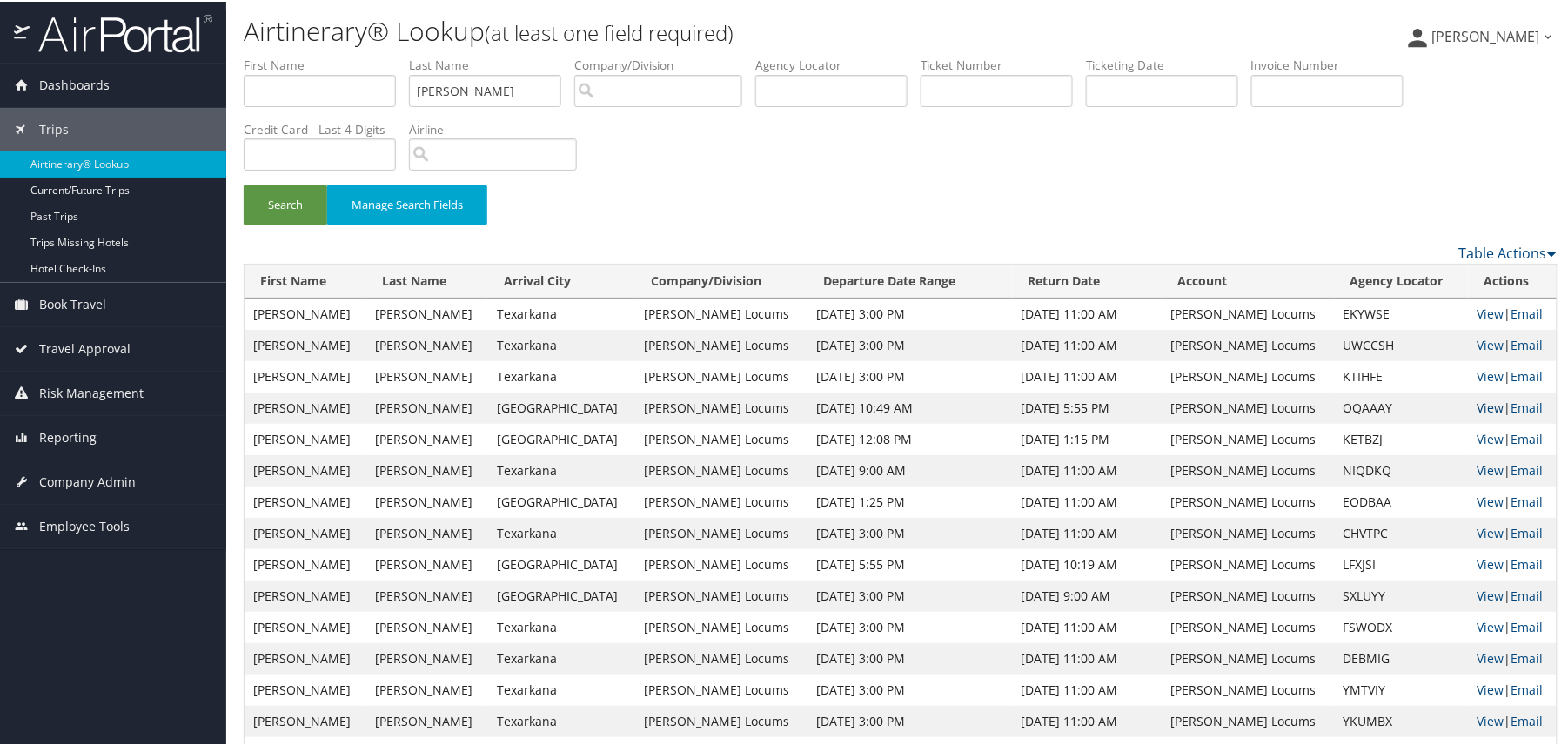 click on "View" at bounding box center [1490, 406] 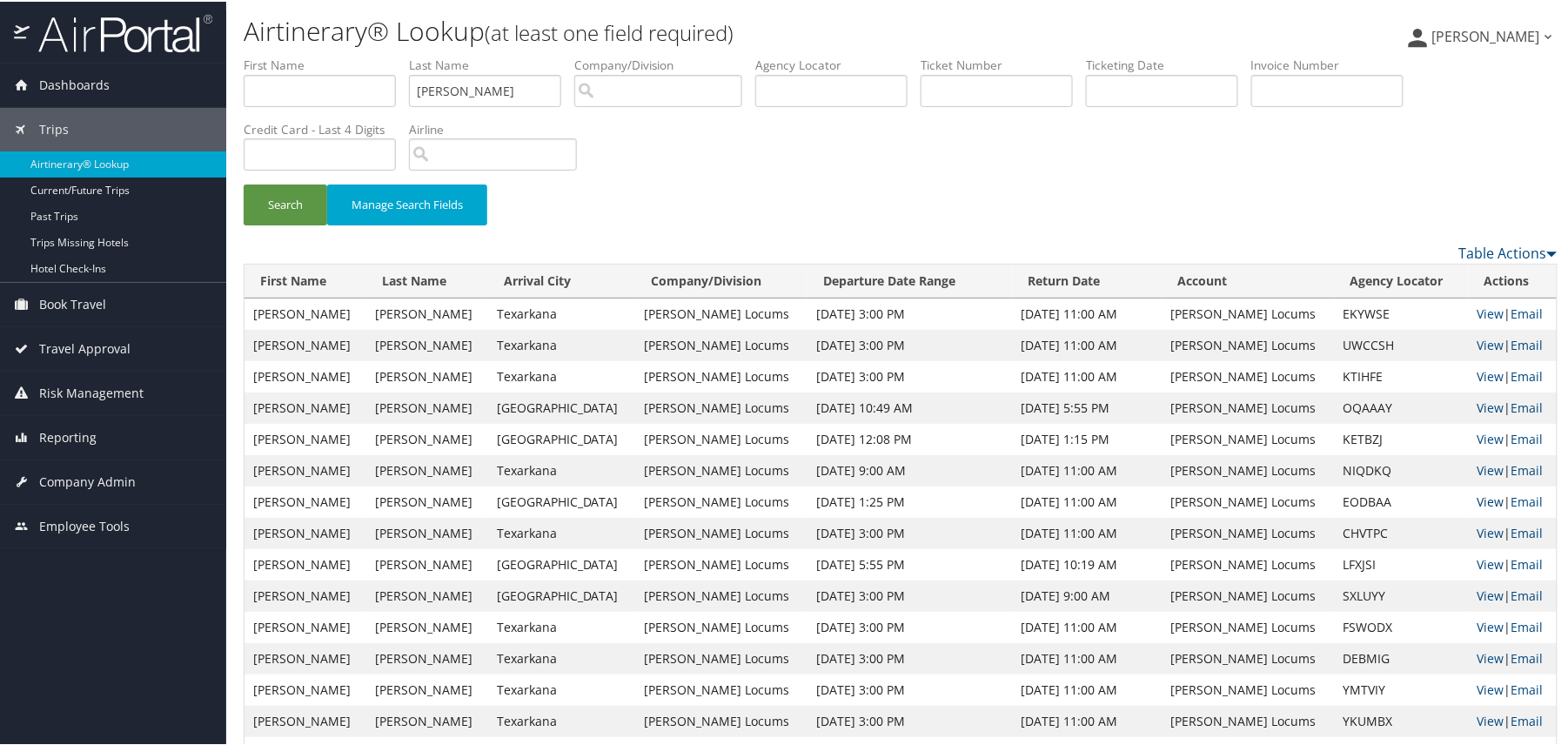 click on "View" at bounding box center [1490, 500] 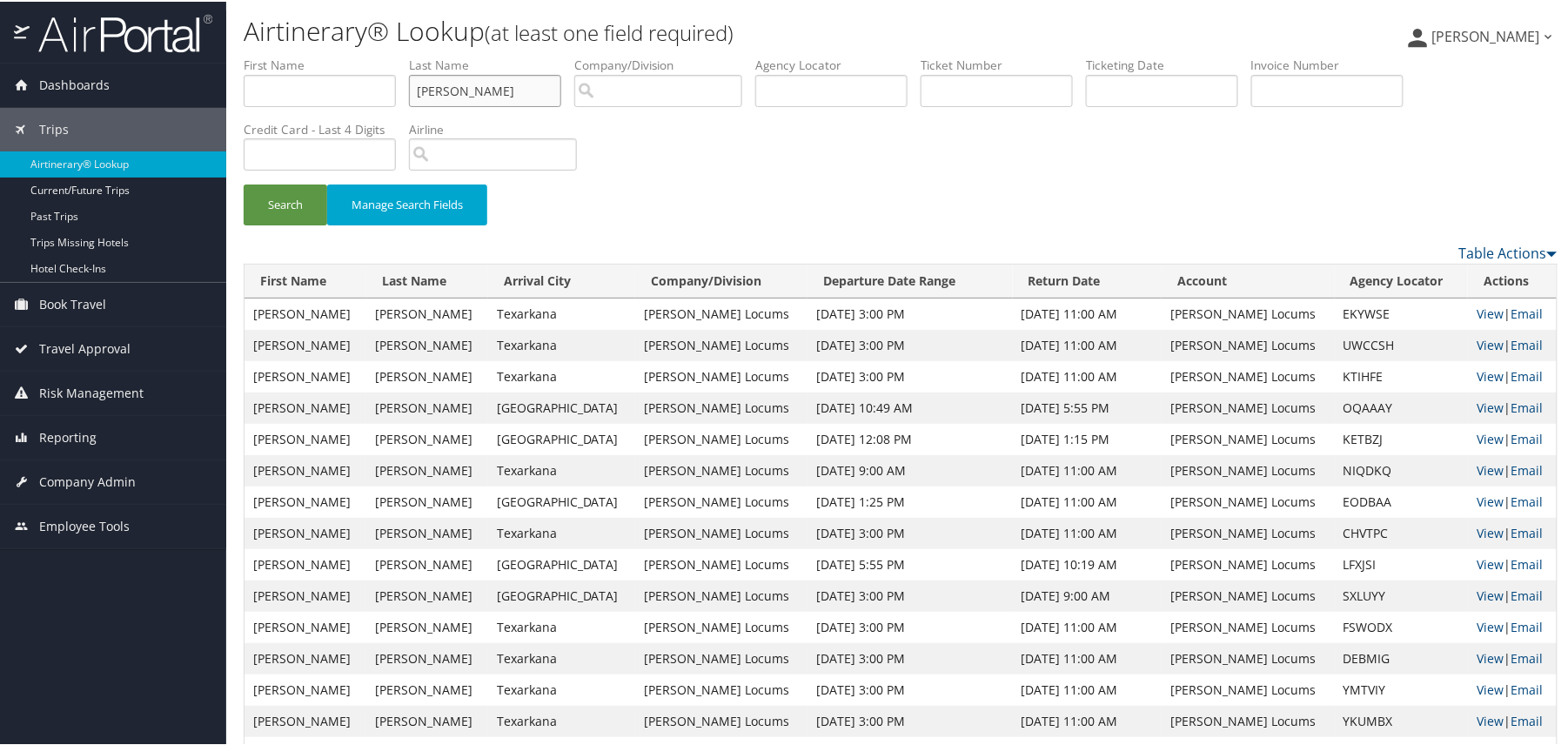 drag, startPoint x: 502, startPoint y: 94, endPoint x: 318, endPoint y: 115, distance: 185.19449 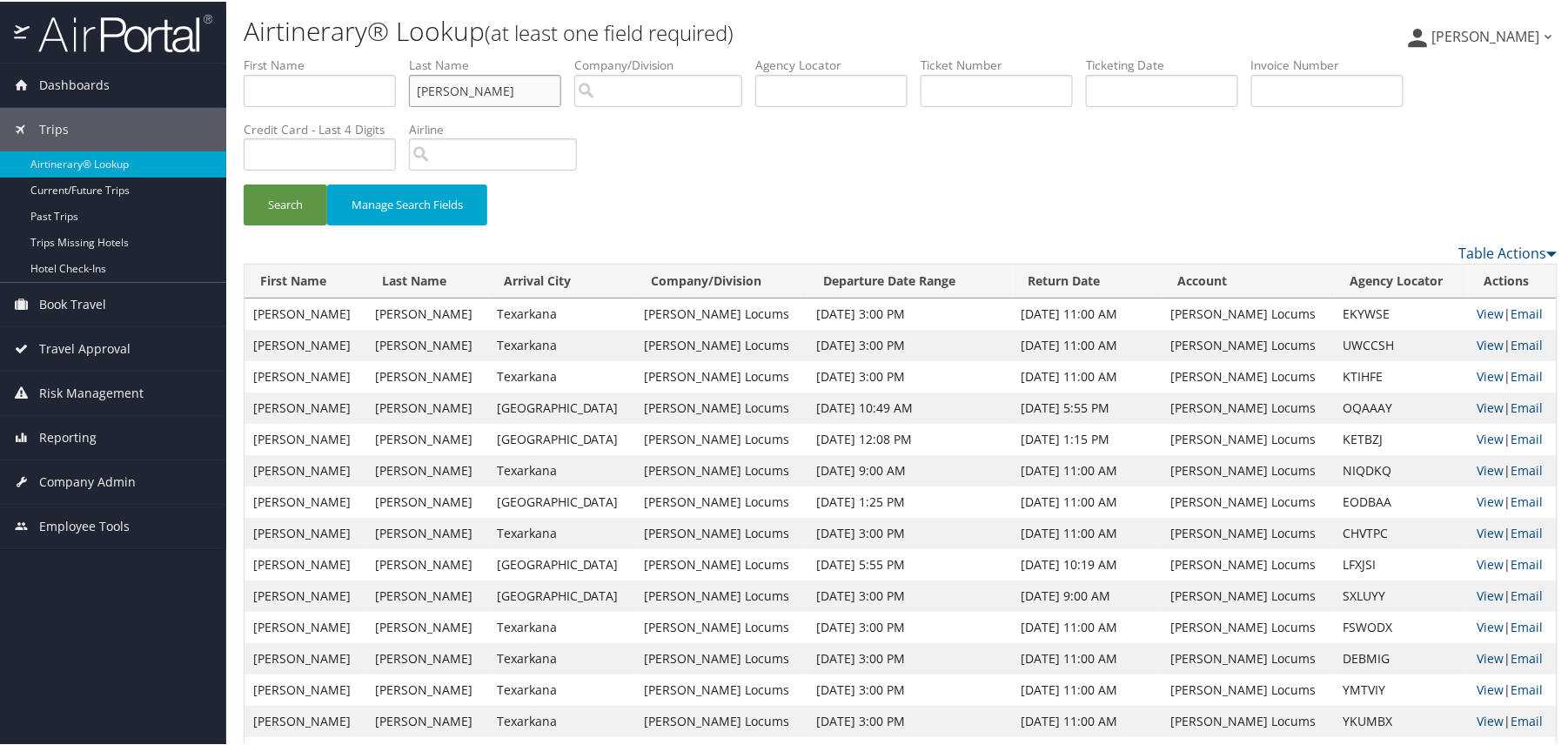 type on "aziz" 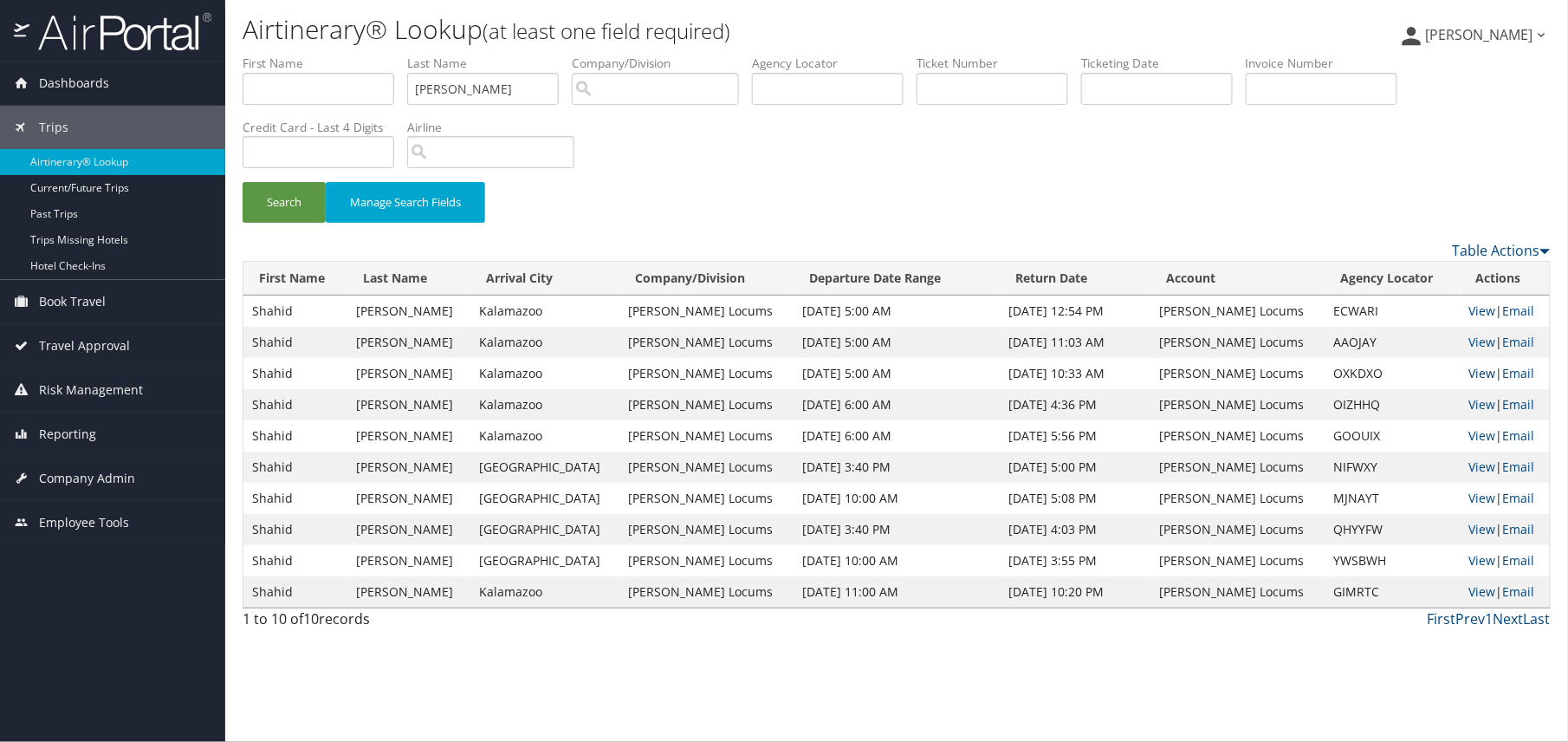 drag, startPoint x: 1466, startPoint y: 374, endPoint x: 1464, endPoint y: 385, distance: 11.18034 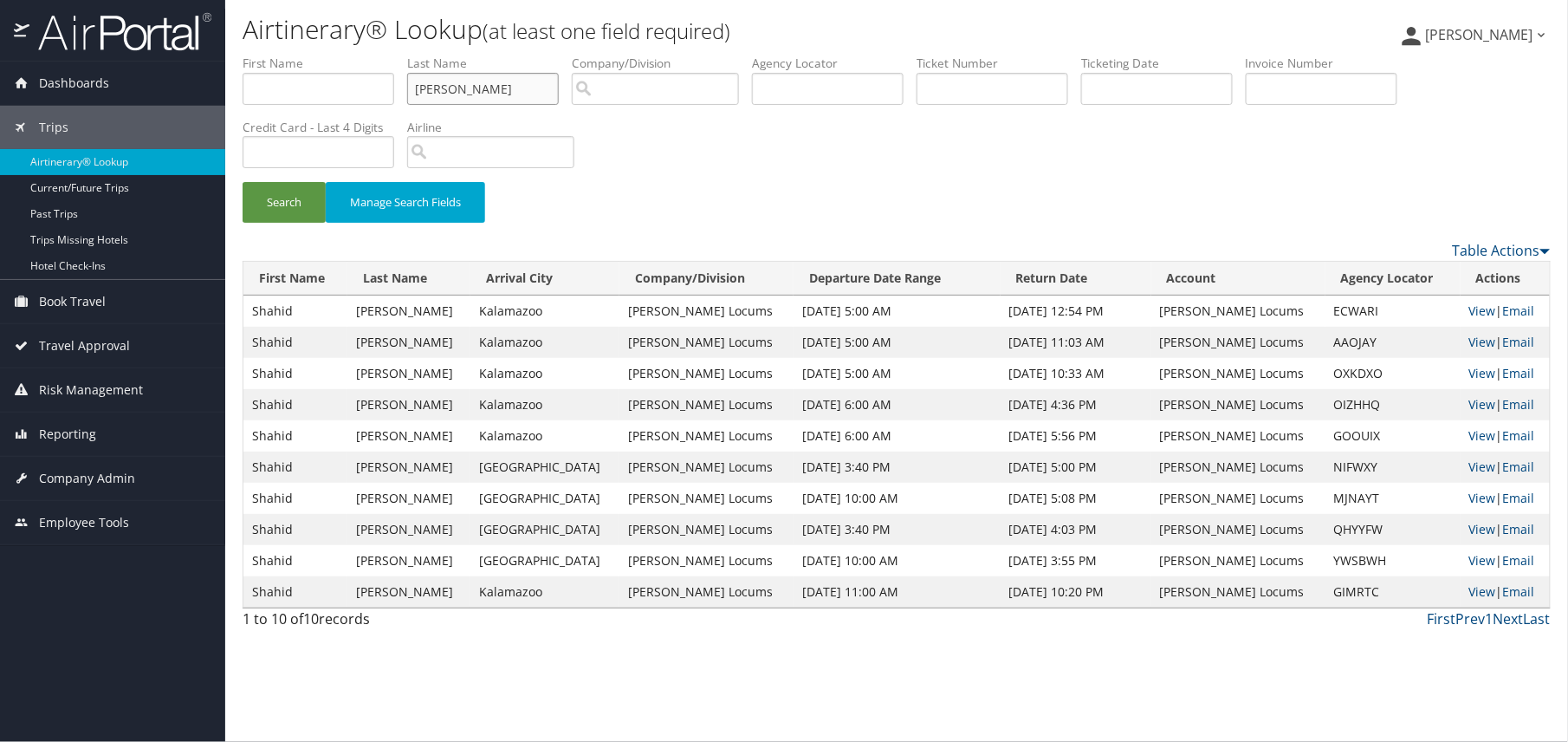 drag, startPoint x: 501, startPoint y: 88, endPoint x: 234, endPoint y: 114, distance: 268.26293 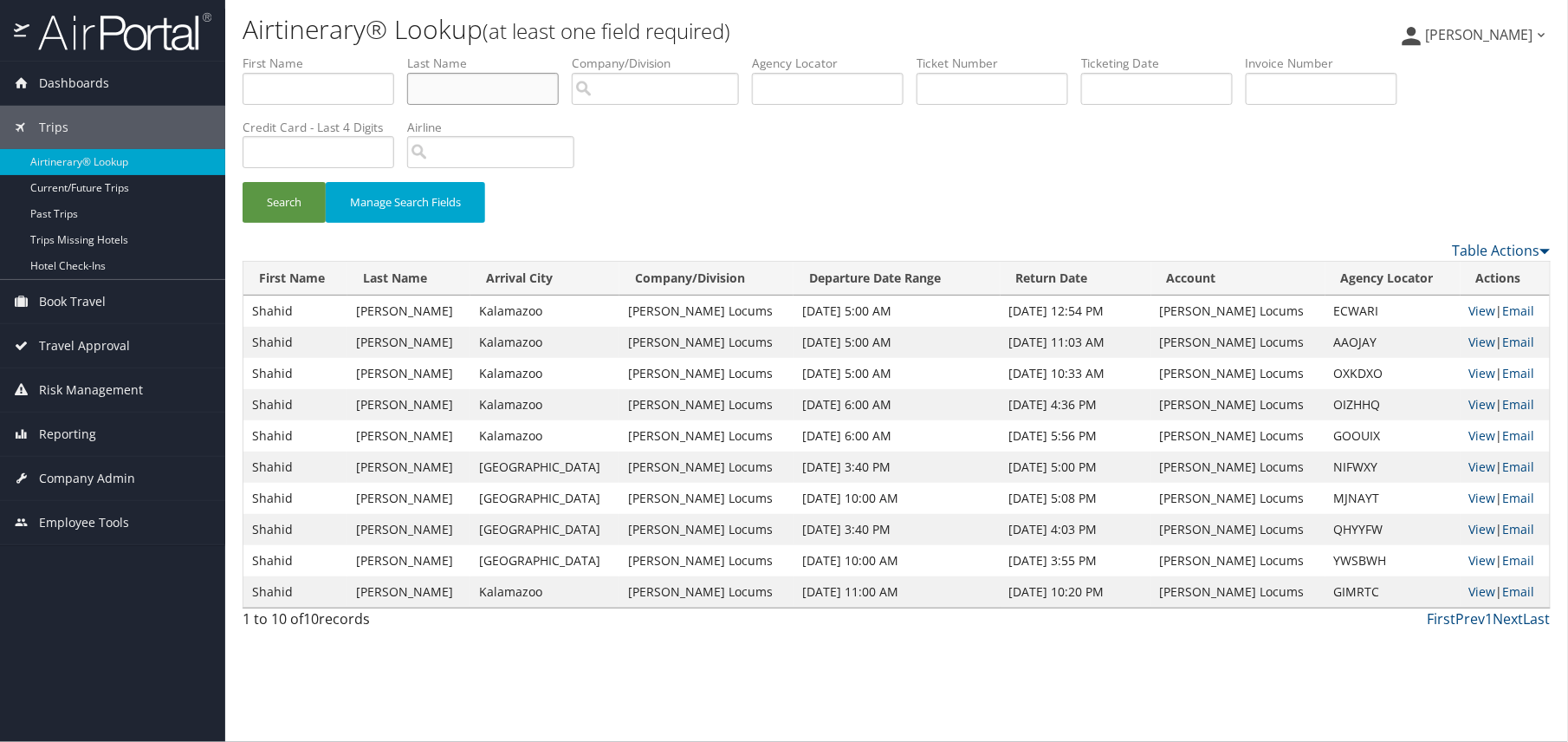 paste on "CHOPADE" 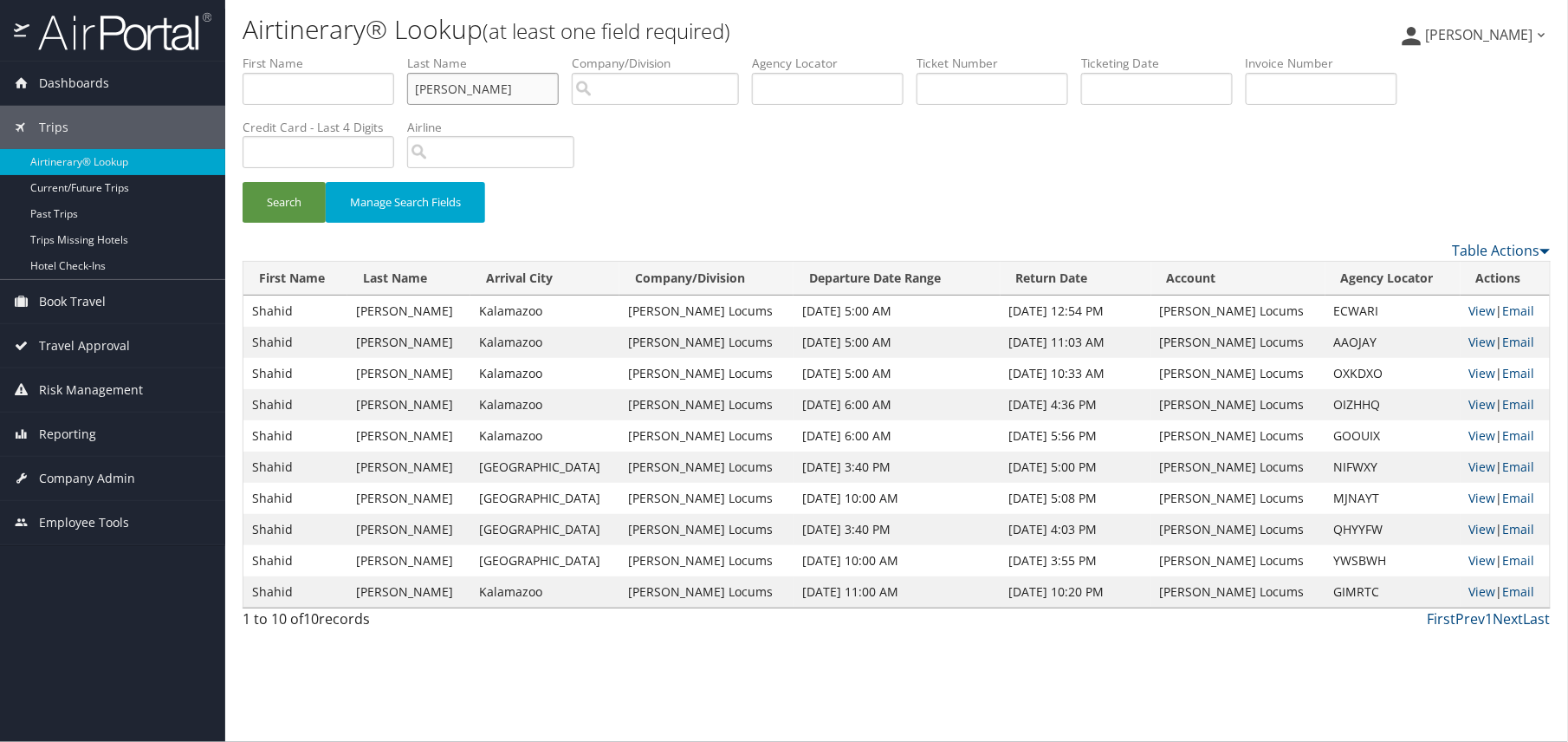 type on "CHOPADE" 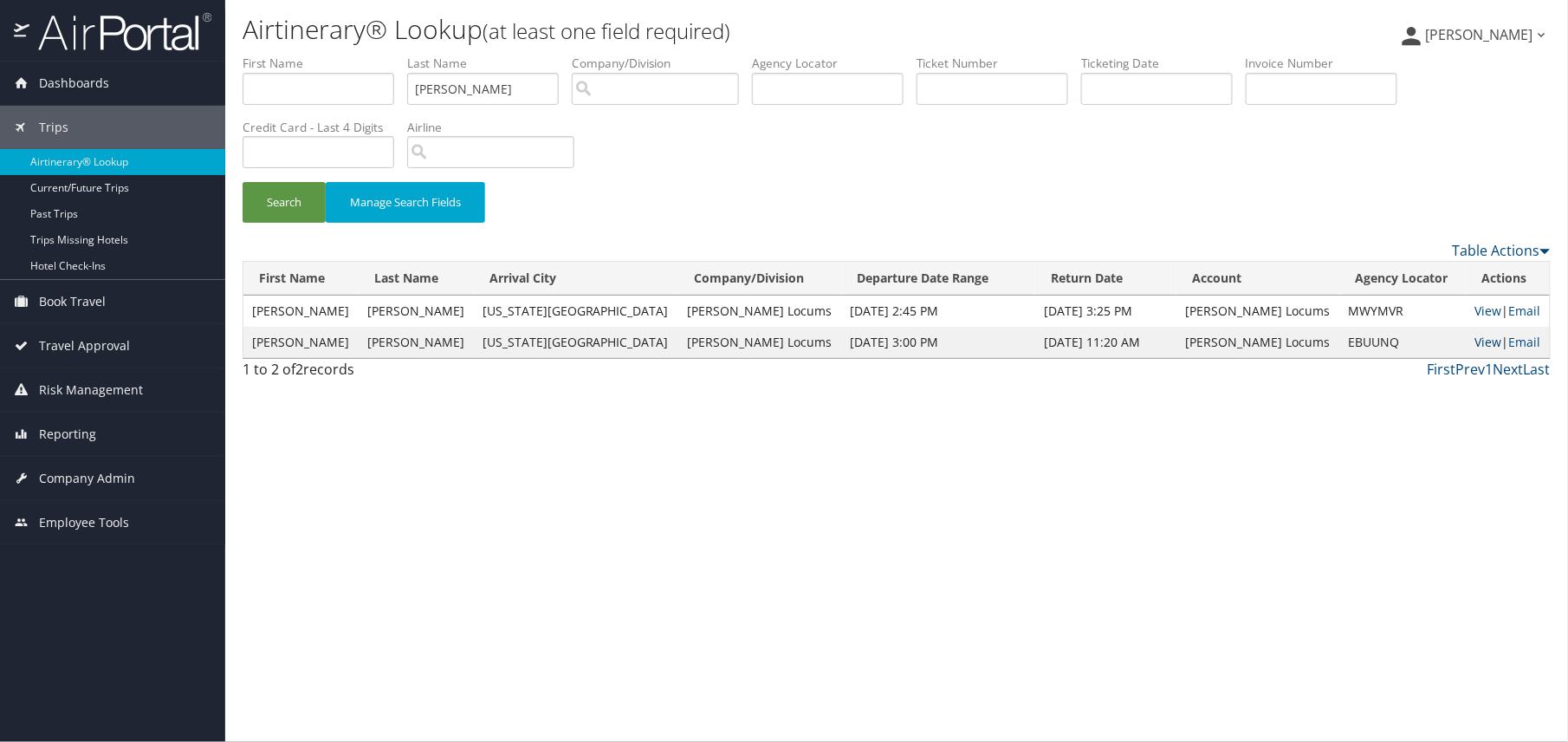 click on "View" at bounding box center [1487, 342] 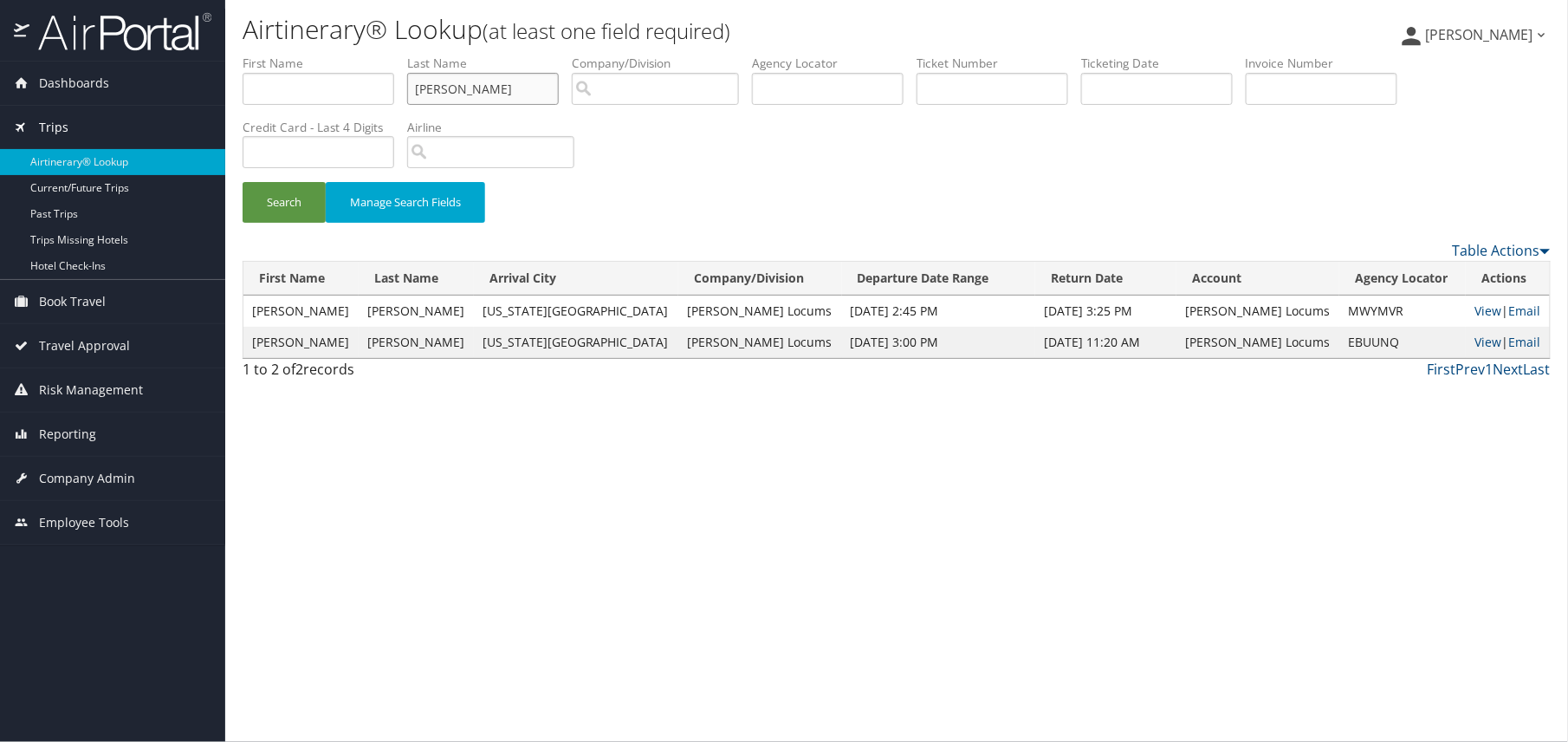 drag, startPoint x: 507, startPoint y: 94, endPoint x: 132, endPoint y: 116, distance: 375.6448 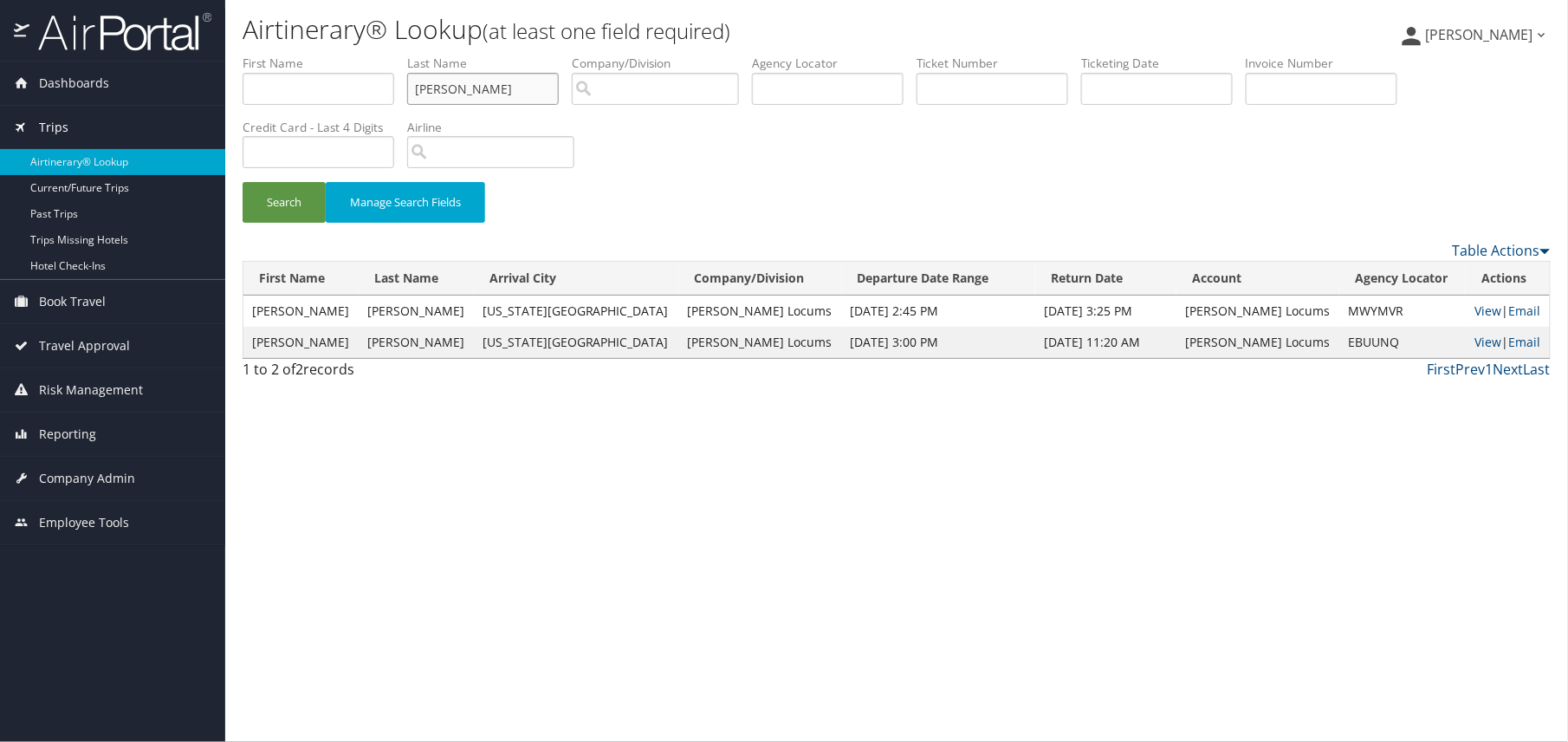 type on "aziz" 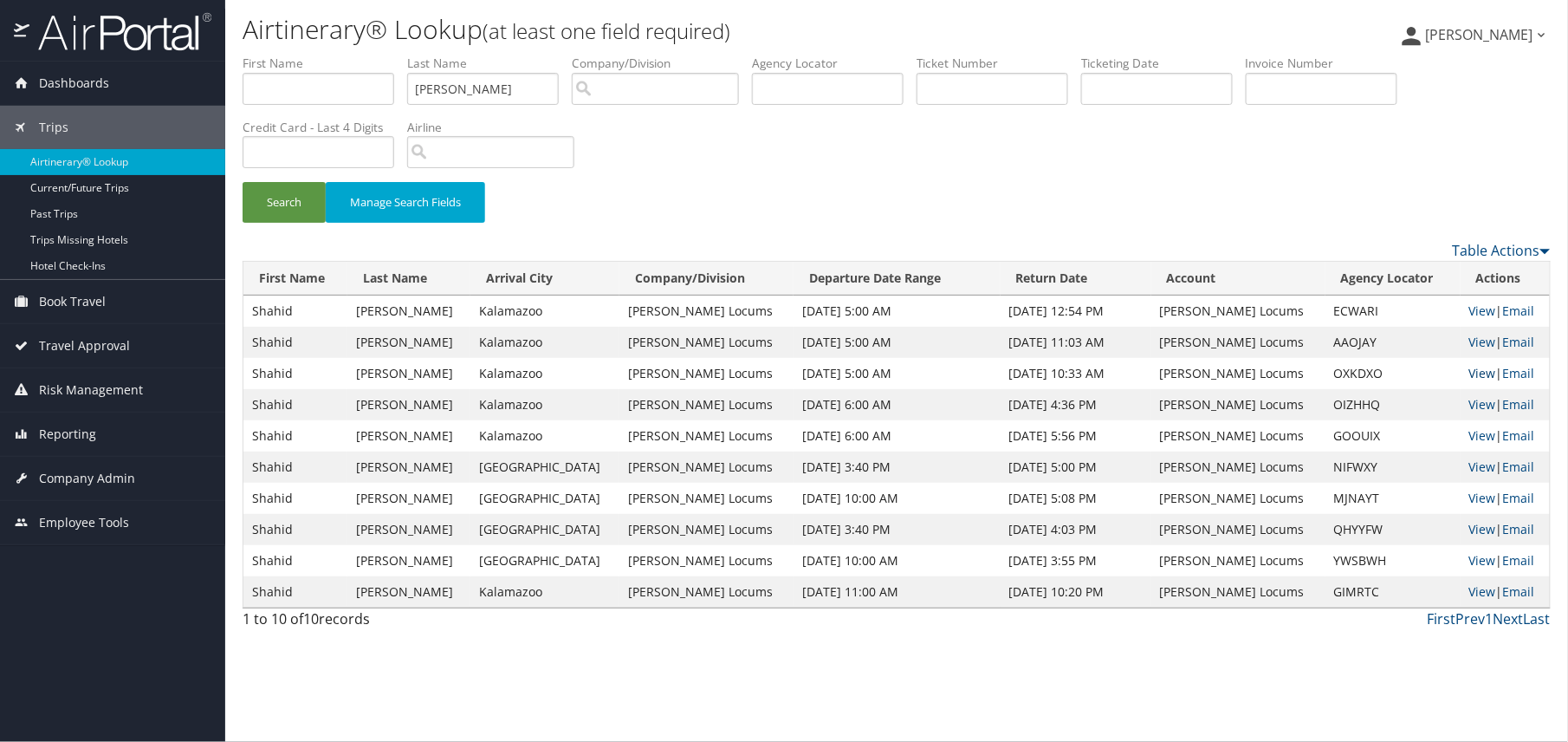 click on "View" at bounding box center (1482, 373) 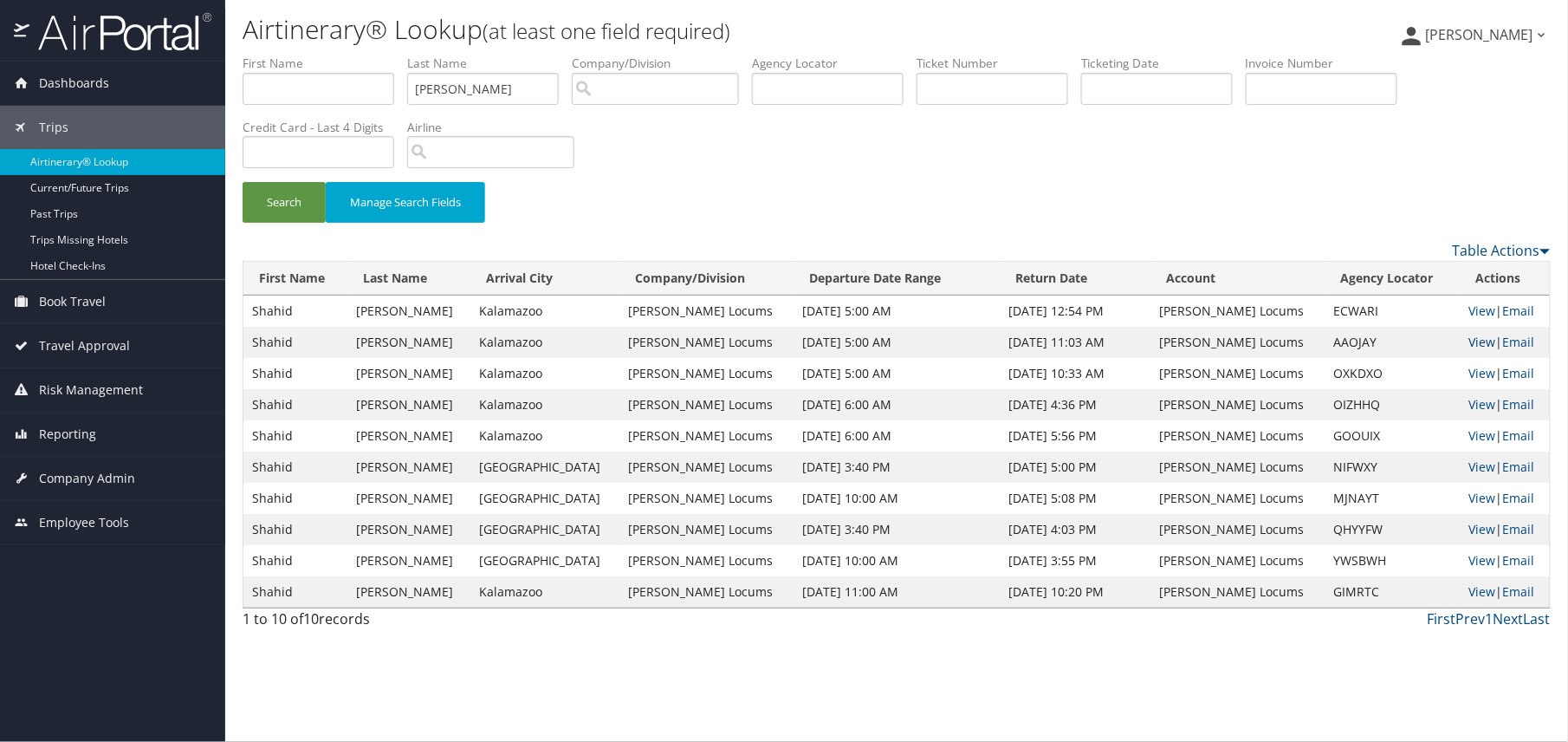 click on "View" at bounding box center (1482, 342) 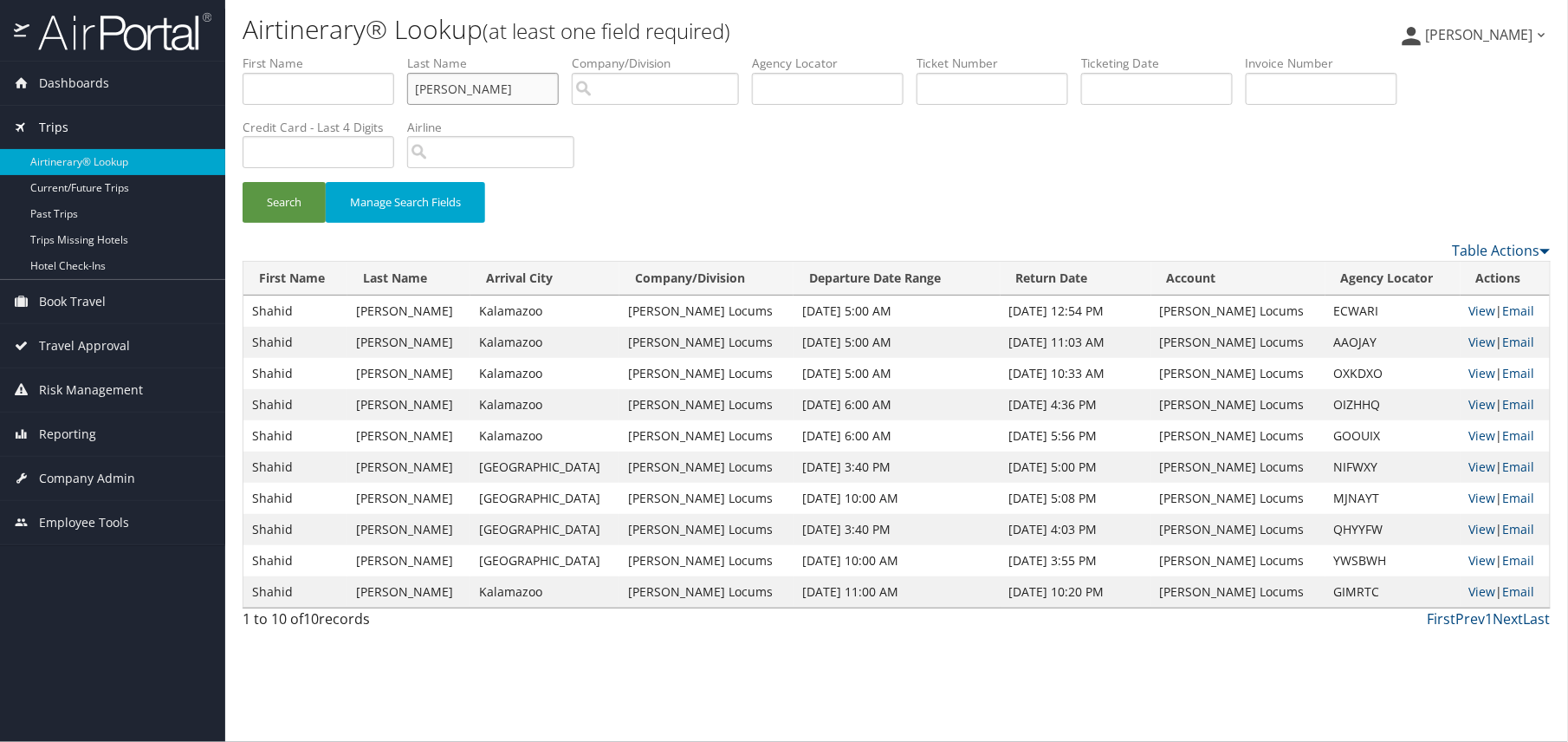 drag, startPoint x: 492, startPoint y: 94, endPoint x: 158, endPoint y: 107, distance: 334.2529 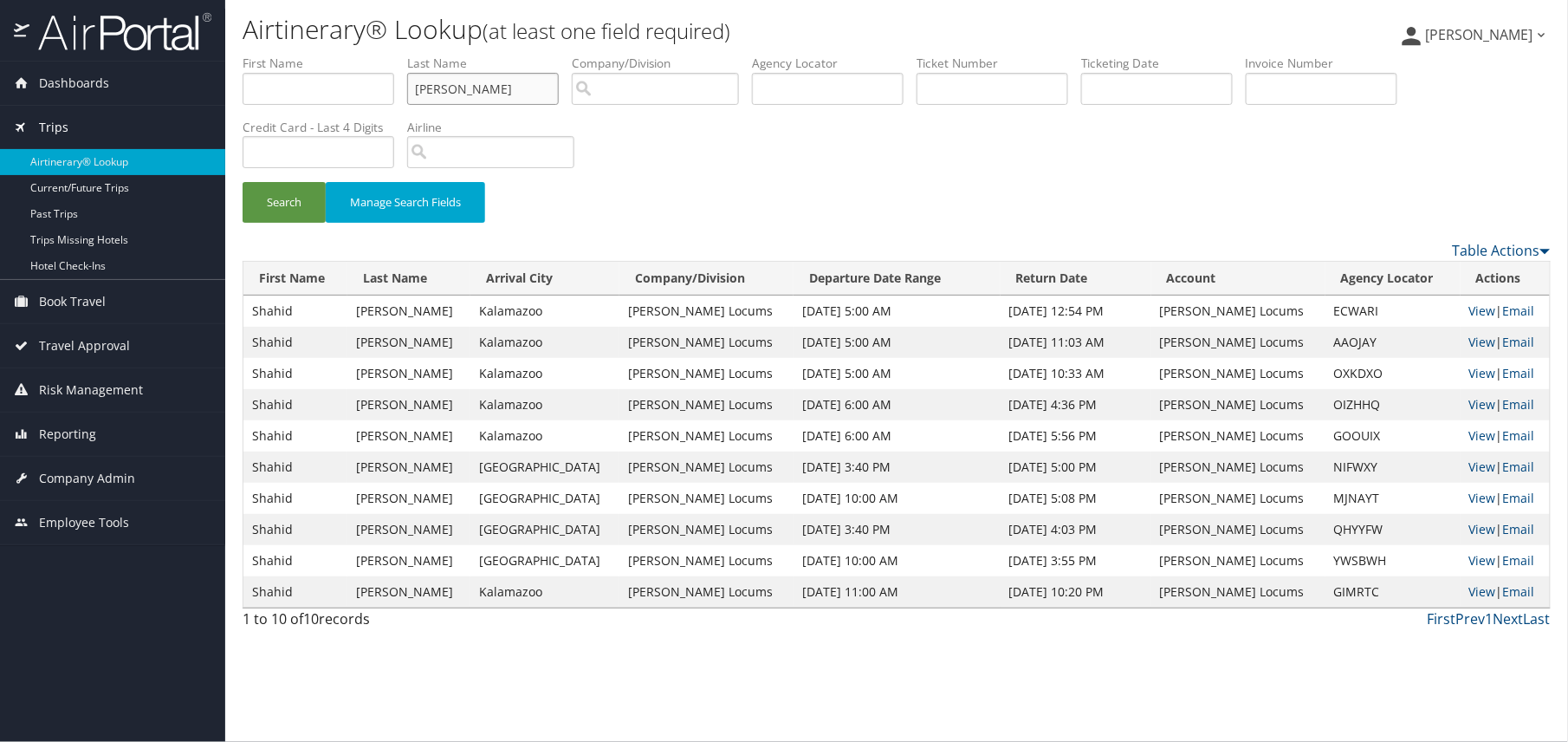 type on "downes" 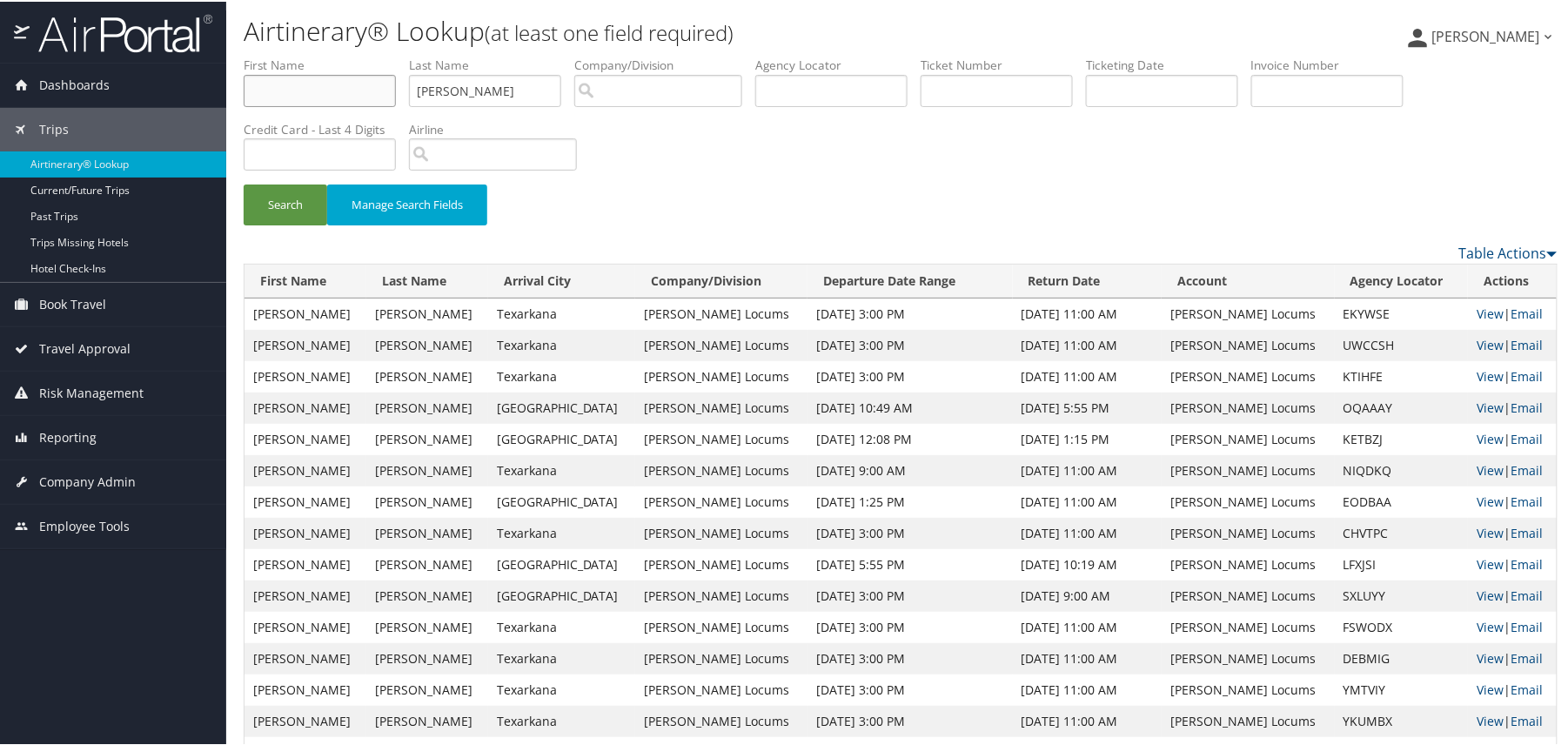 drag, startPoint x: 318, startPoint y: 91, endPoint x: 328, endPoint y: 92, distance: 10.0498756 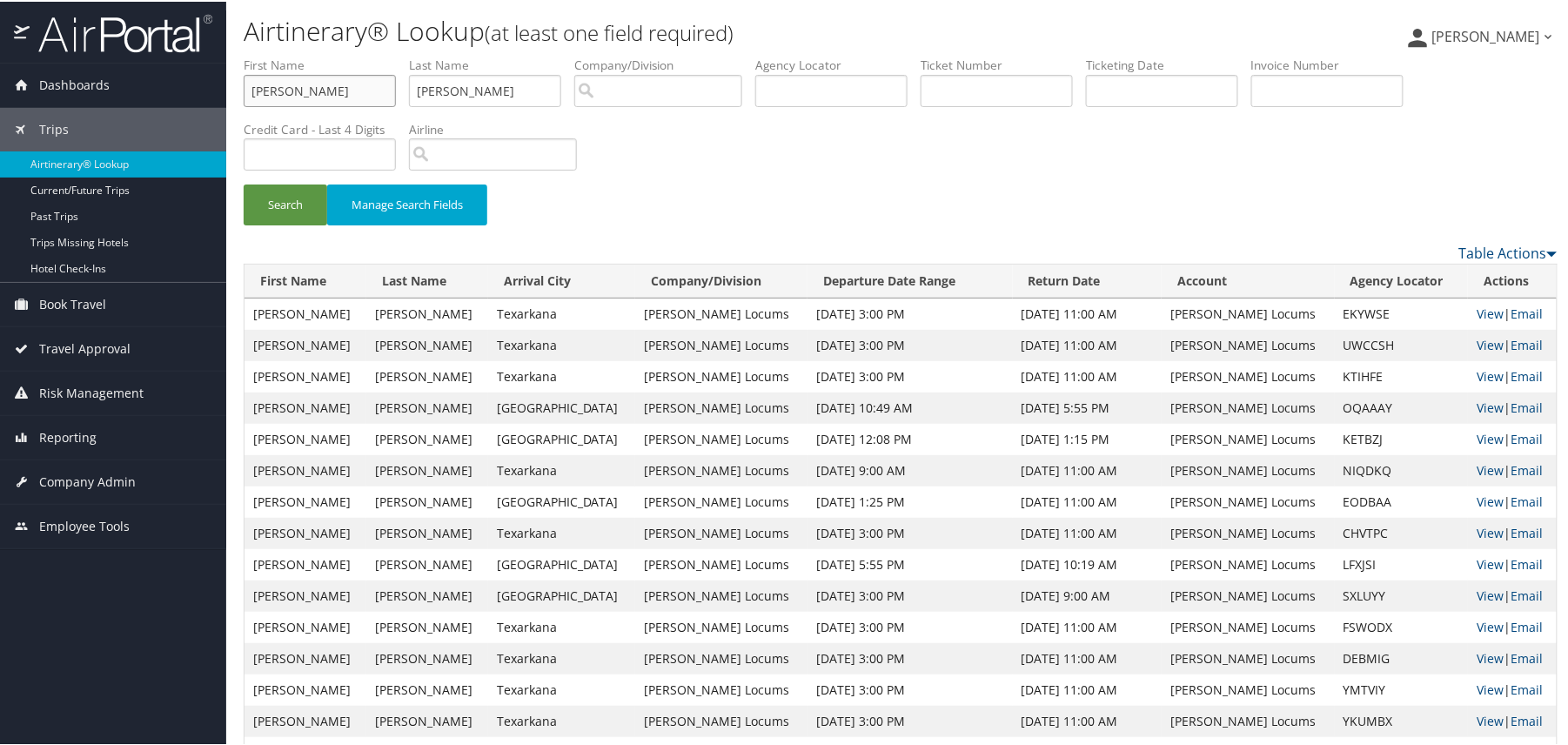 type on "angela" 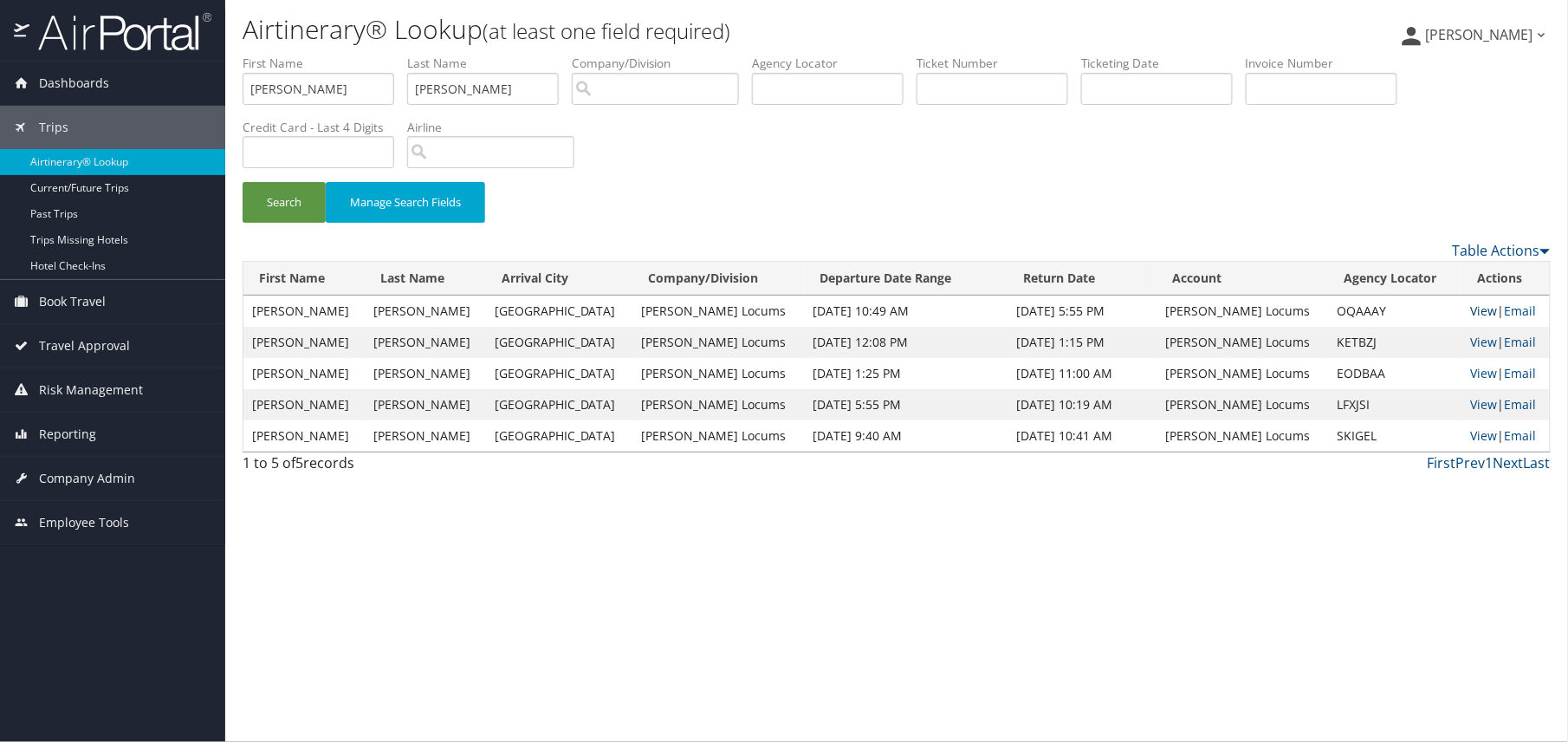 click on "View" at bounding box center (1483, 310) 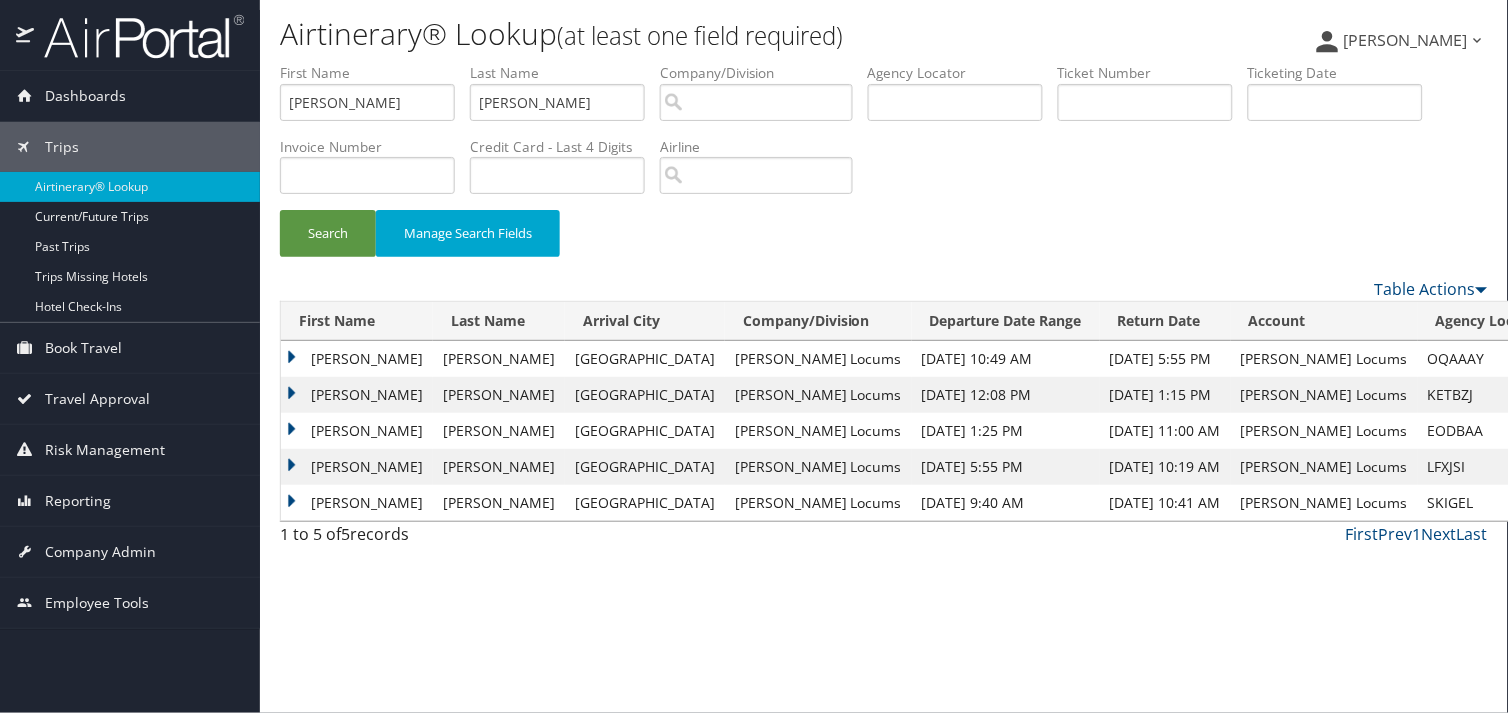 click on "Airtinerary® Lookup  (at least one field required)
Cheryka Saintine
Cheryka Saintine
My Settings
Travel Agency Contacts
View Travel Profile
Give Feedback" at bounding box center [884, 356] 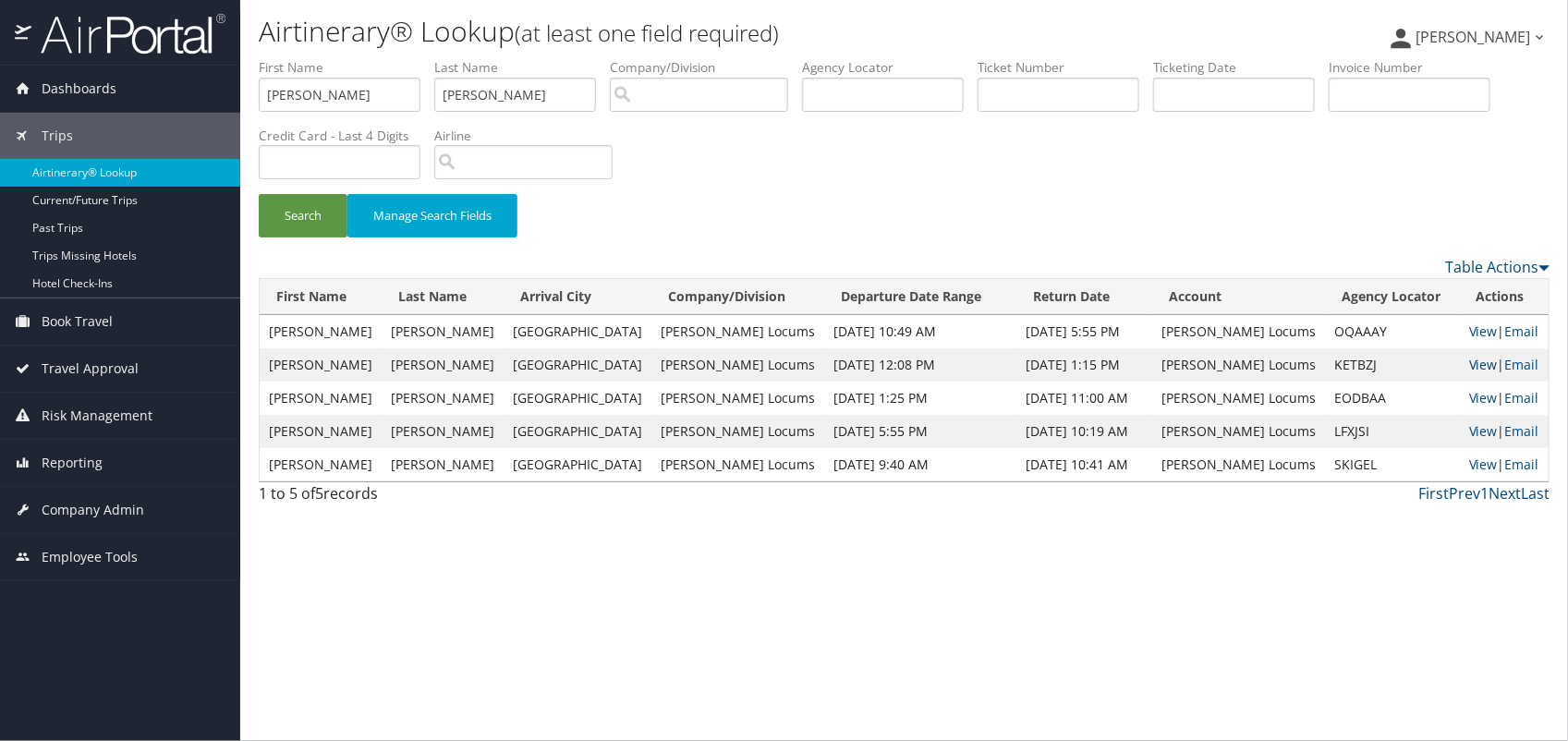 click on "View" at bounding box center [1483, 364] 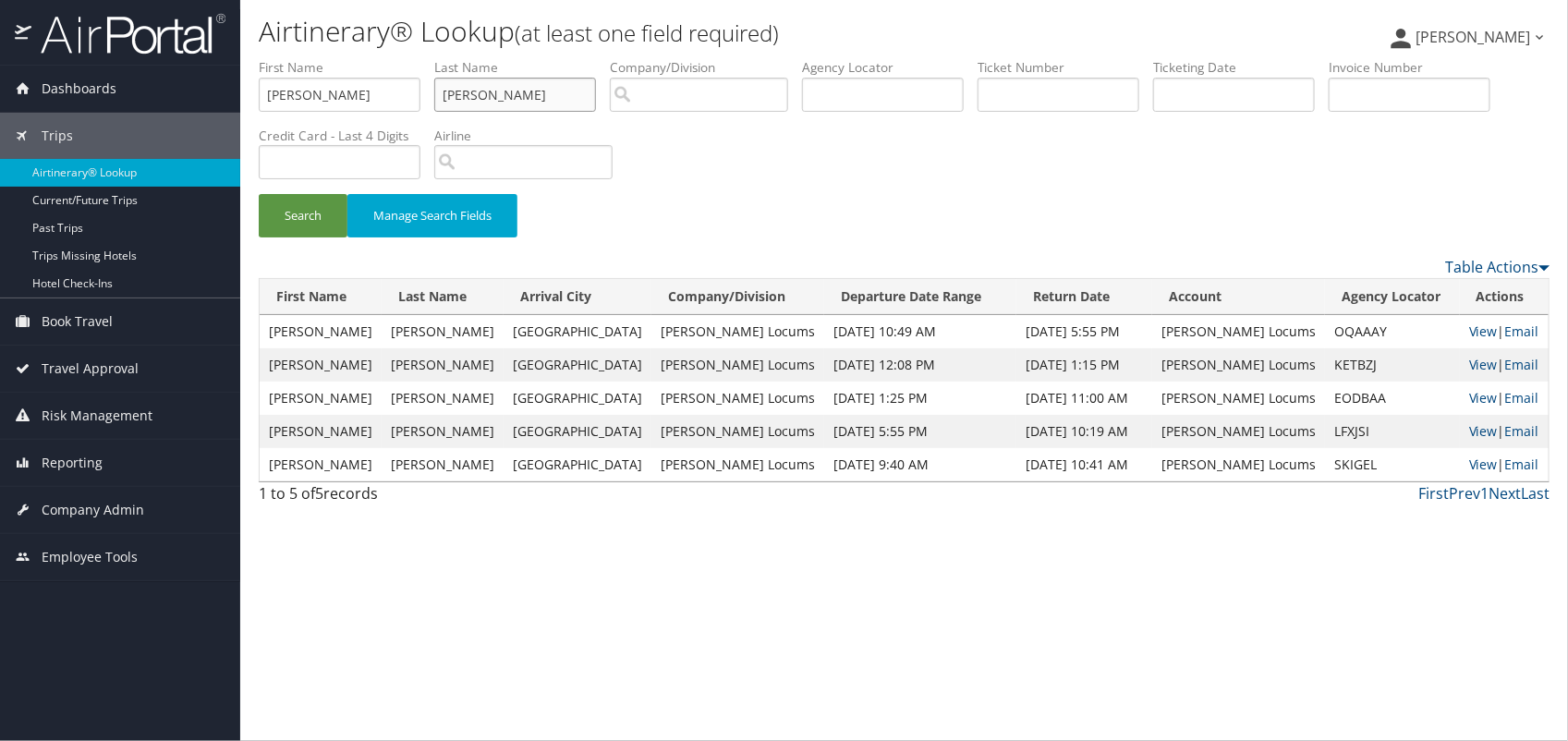 drag, startPoint x: 531, startPoint y: 95, endPoint x: 317, endPoint y: 114, distance: 214.8418 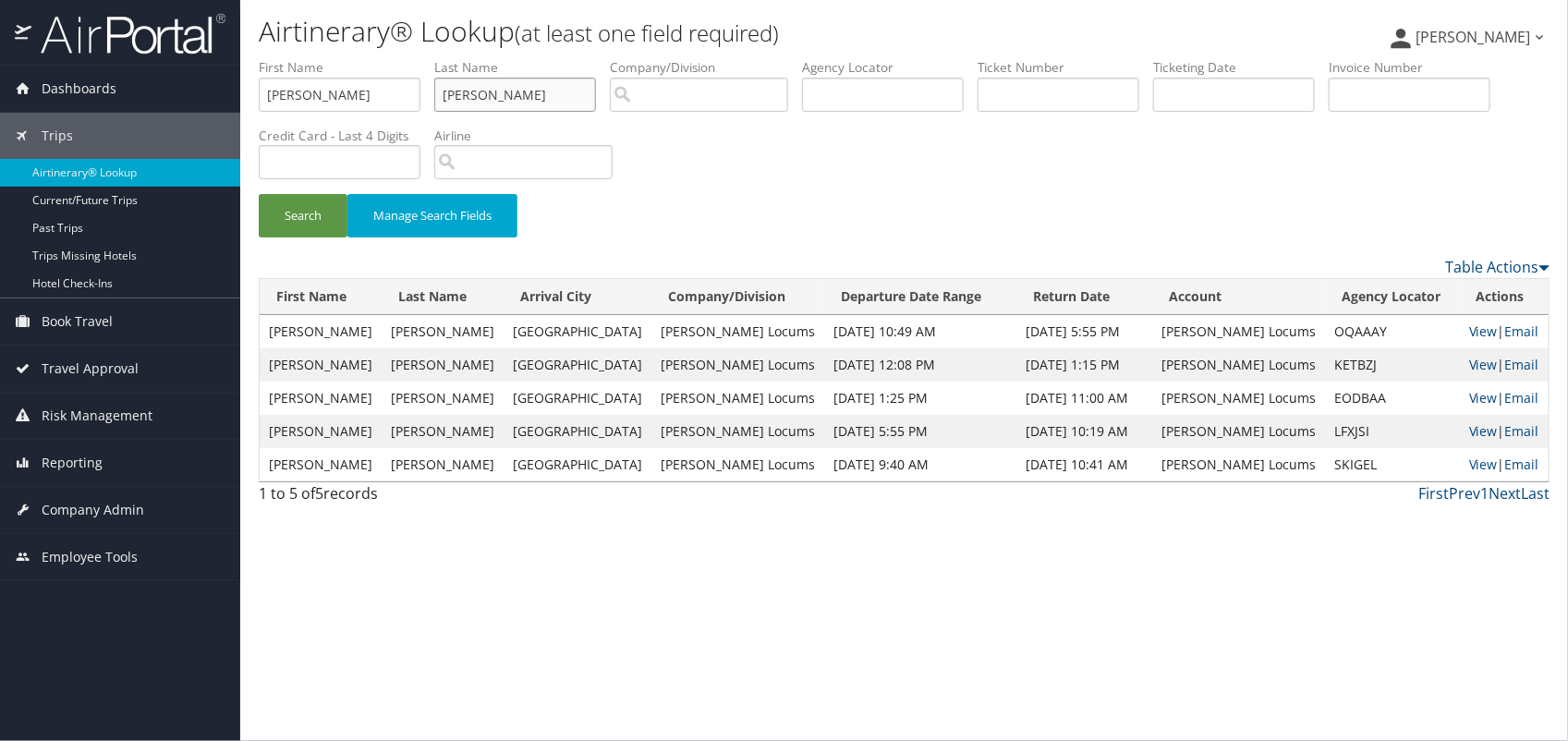 type on "MARDEN" 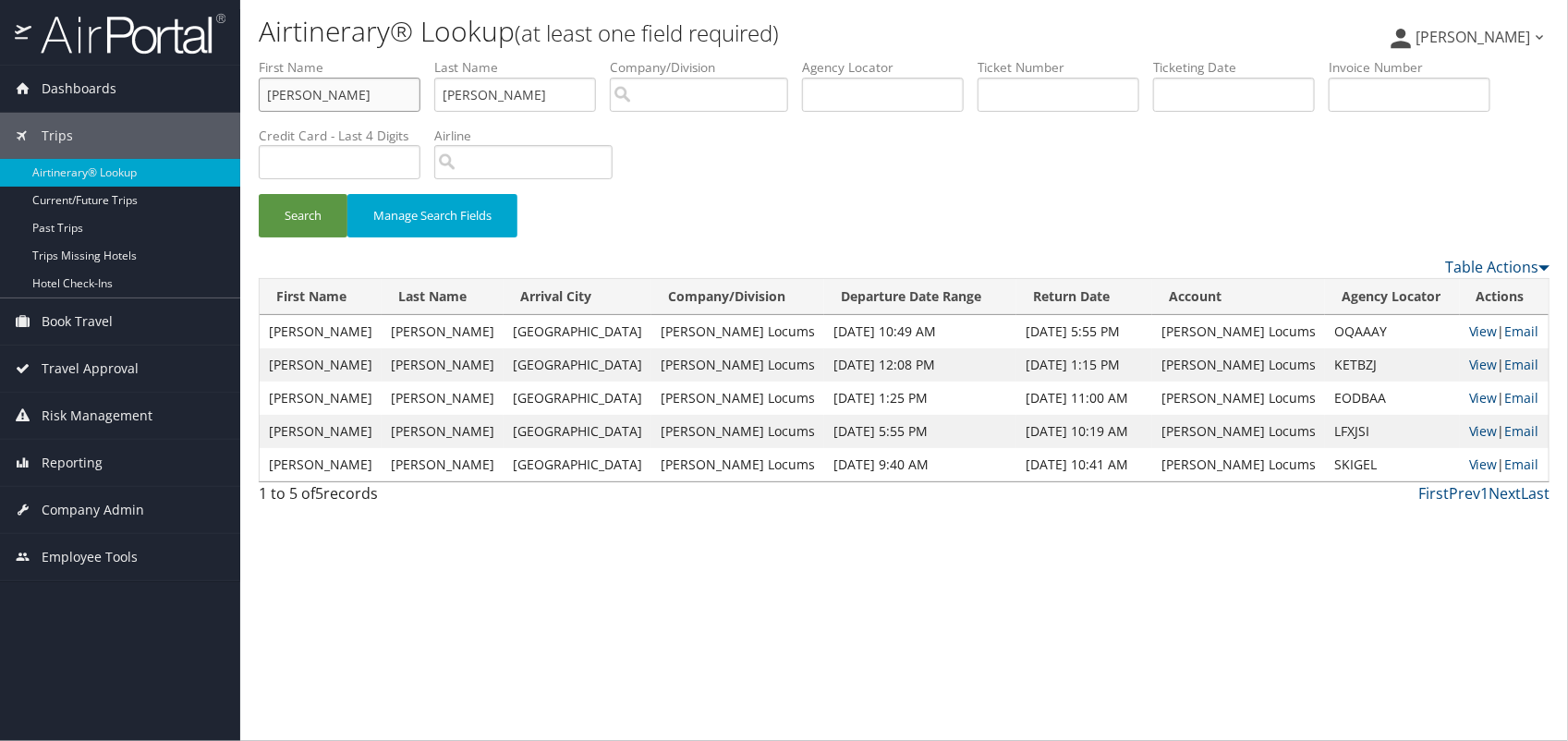 drag, startPoint x: 349, startPoint y: 103, endPoint x: -520, endPoint y: 79, distance: 869.33135 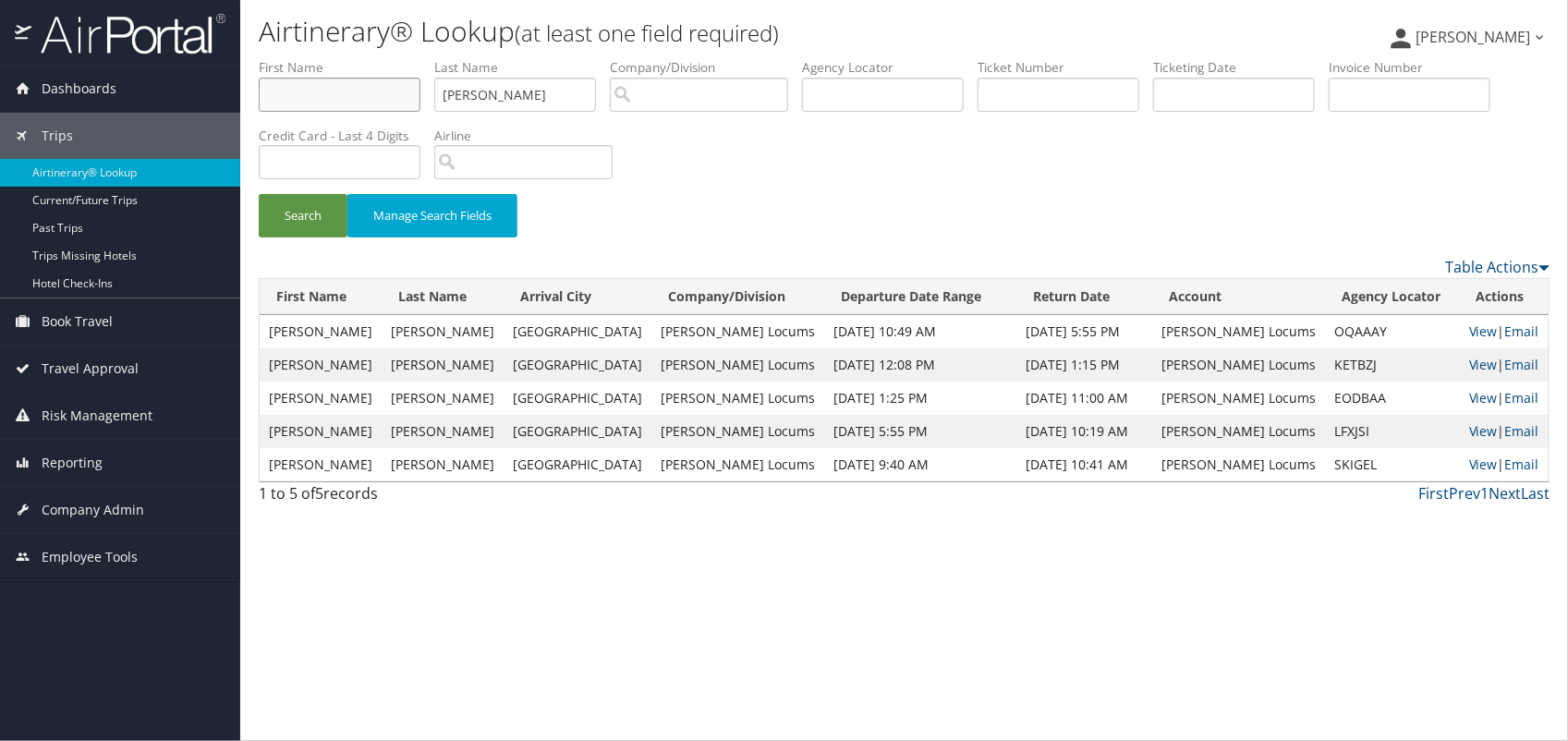 type 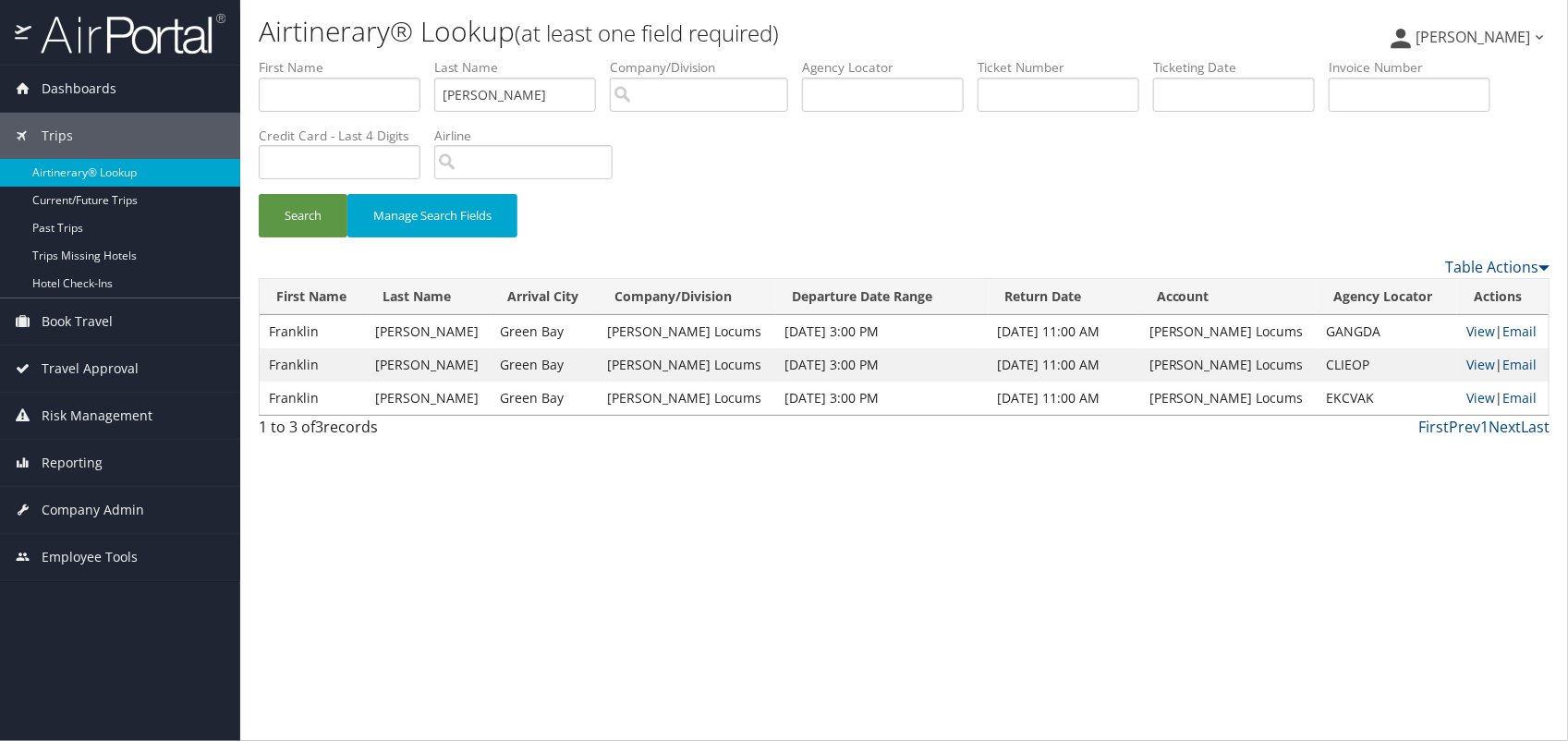 click on "Airtinerary® Lookup  (at least one field required)
Cheryka Saintine
Cheryka Saintine
My Settings
Travel Agency Contacts
View Travel Profile
Give Feedback" at bounding box center [904, 370] 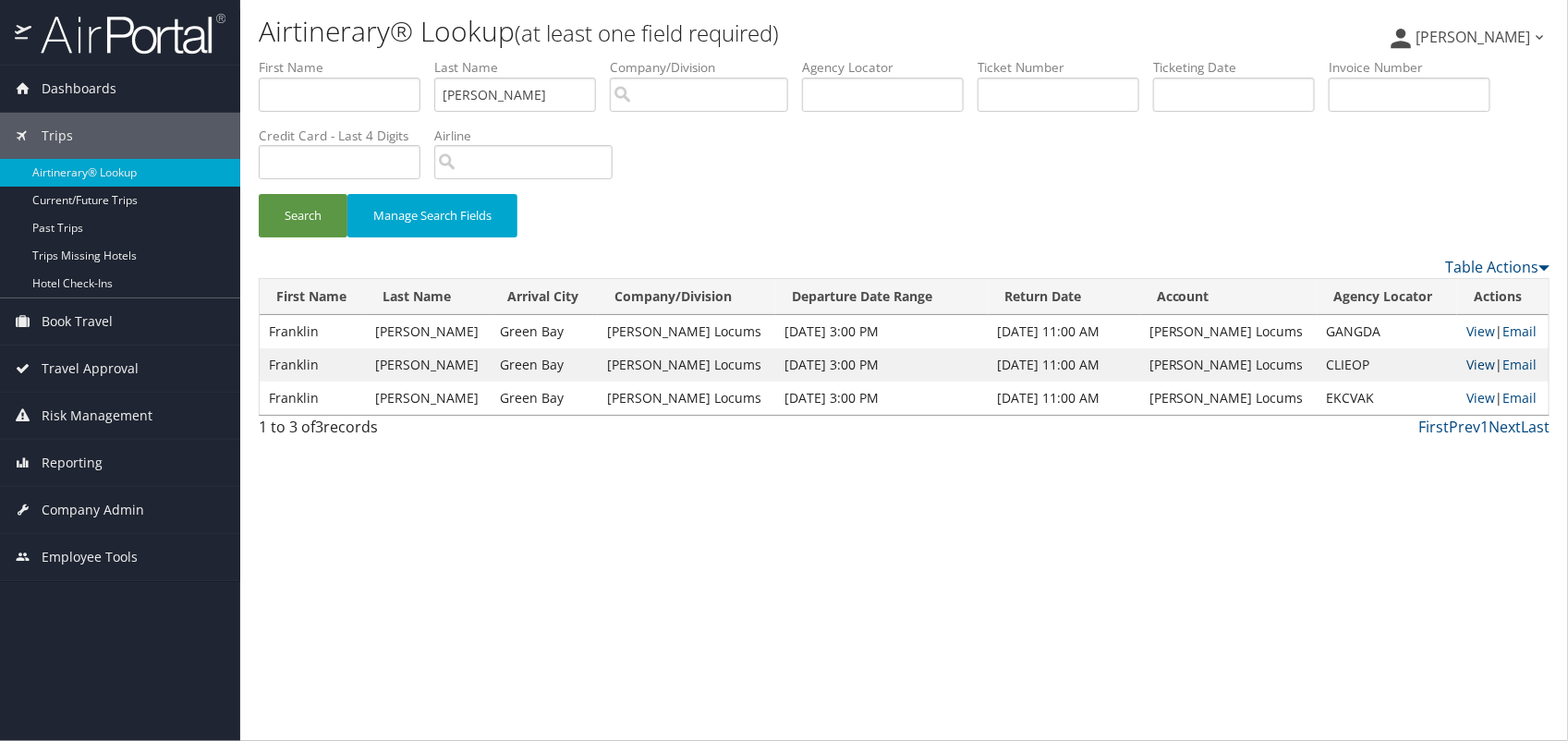 click on "View" at bounding box center (1480, 364) 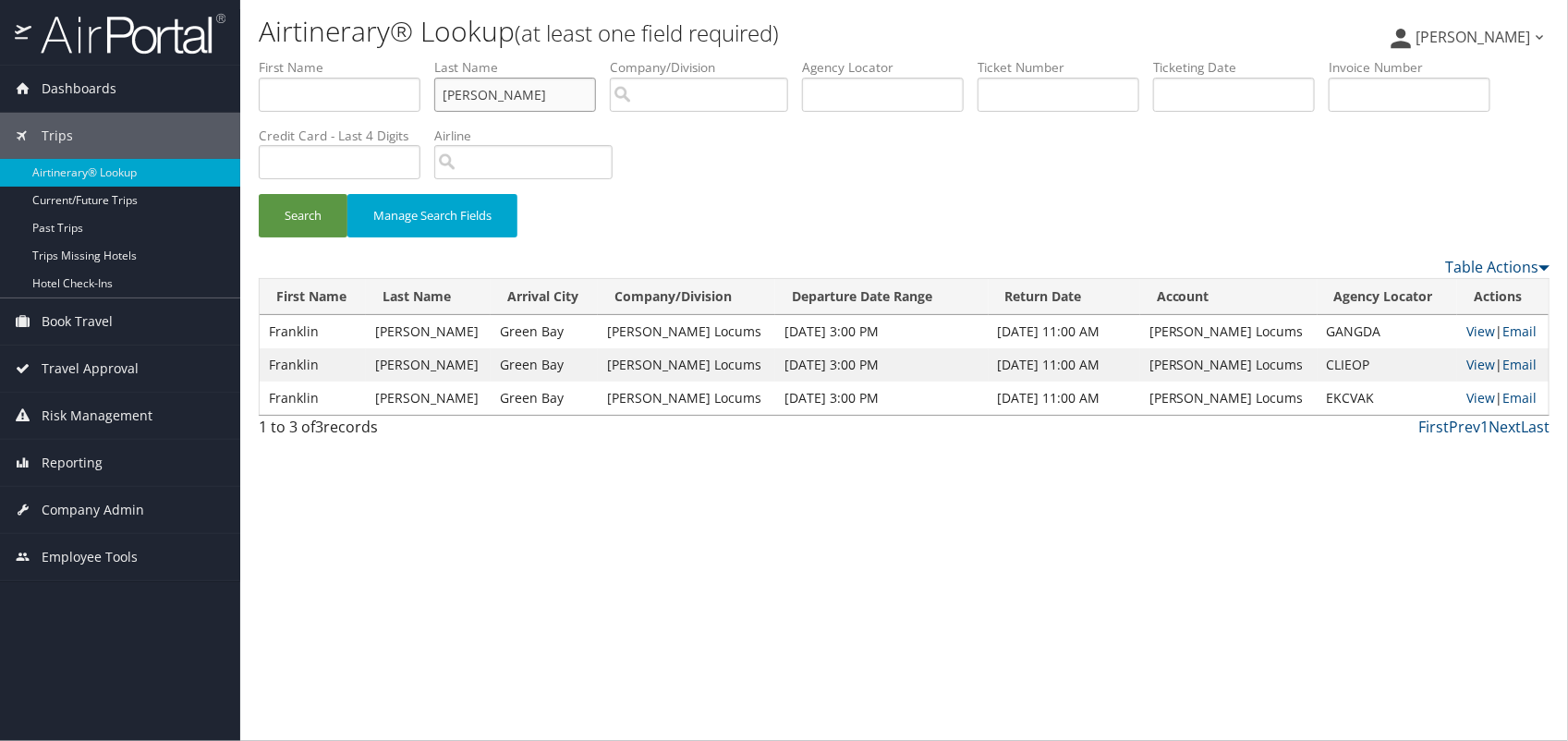 drag, startPoint x: 556, startPoint y: 90, endPoint x: 311, endPoint y: 94, distance: 245.03265 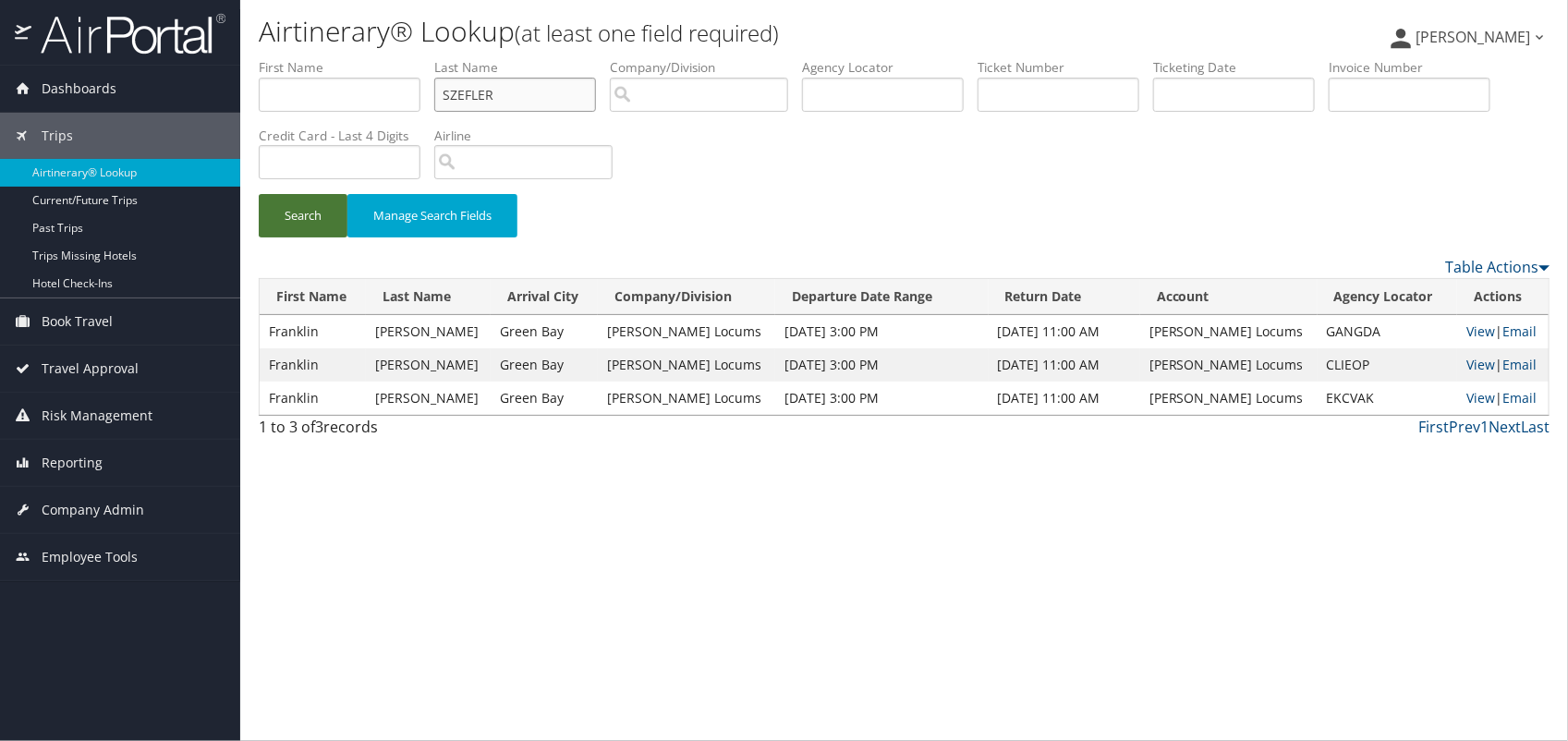type on "SZEFLER" 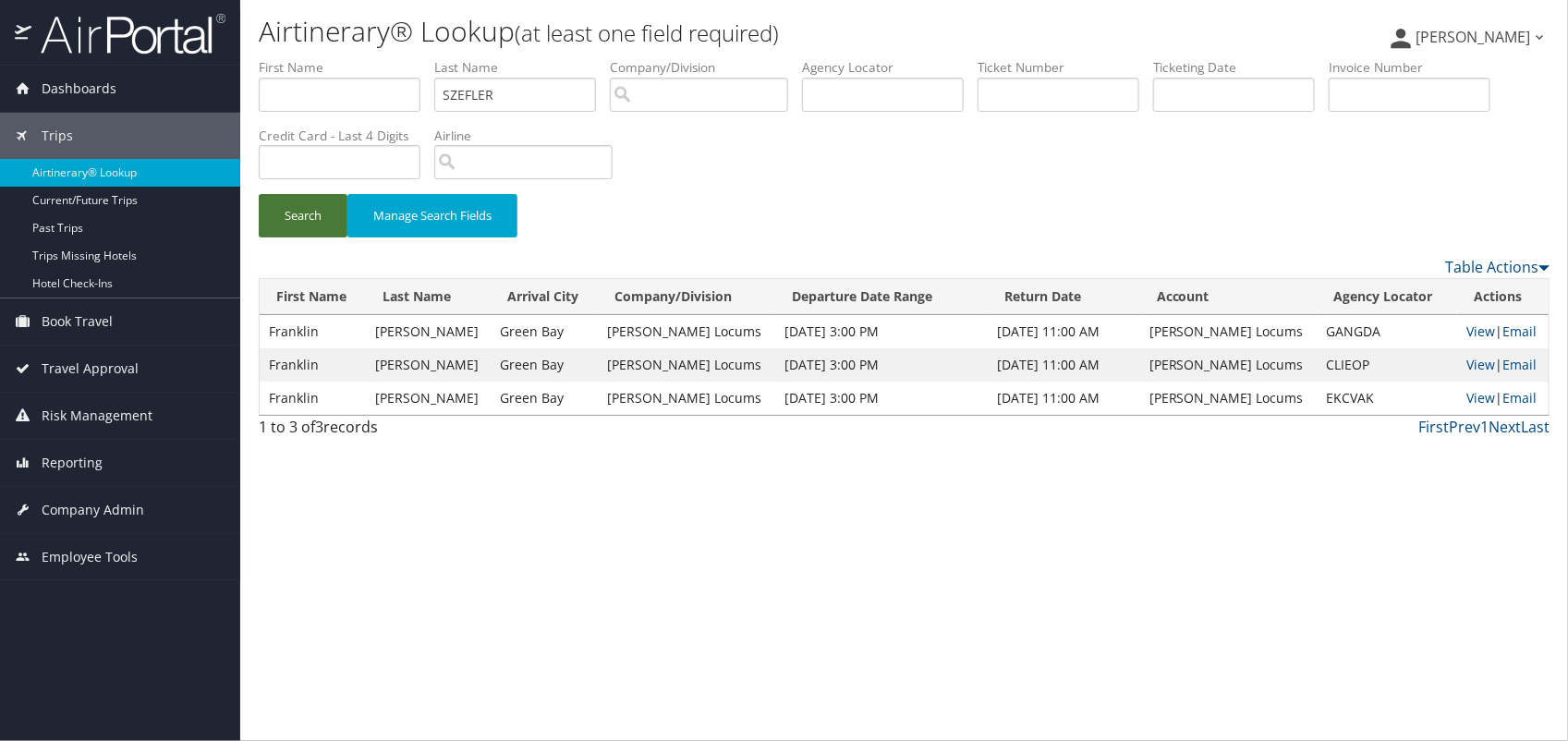 click on "Search" at bounding box center [303, 215] 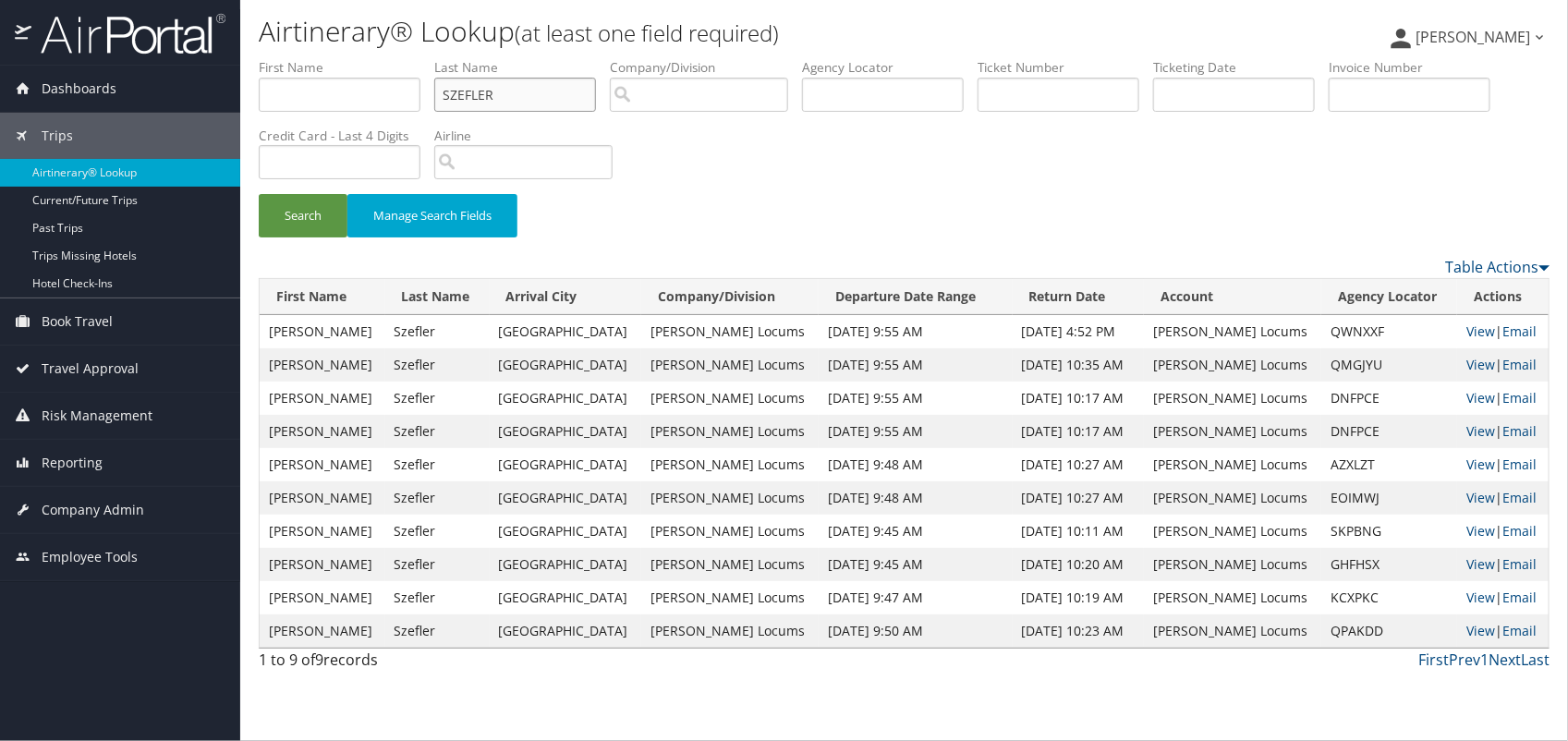 drag, startPoint x: 545, startPoint y: 100, endPoint x: 808, endPoint y: 159, distance: 269.5366 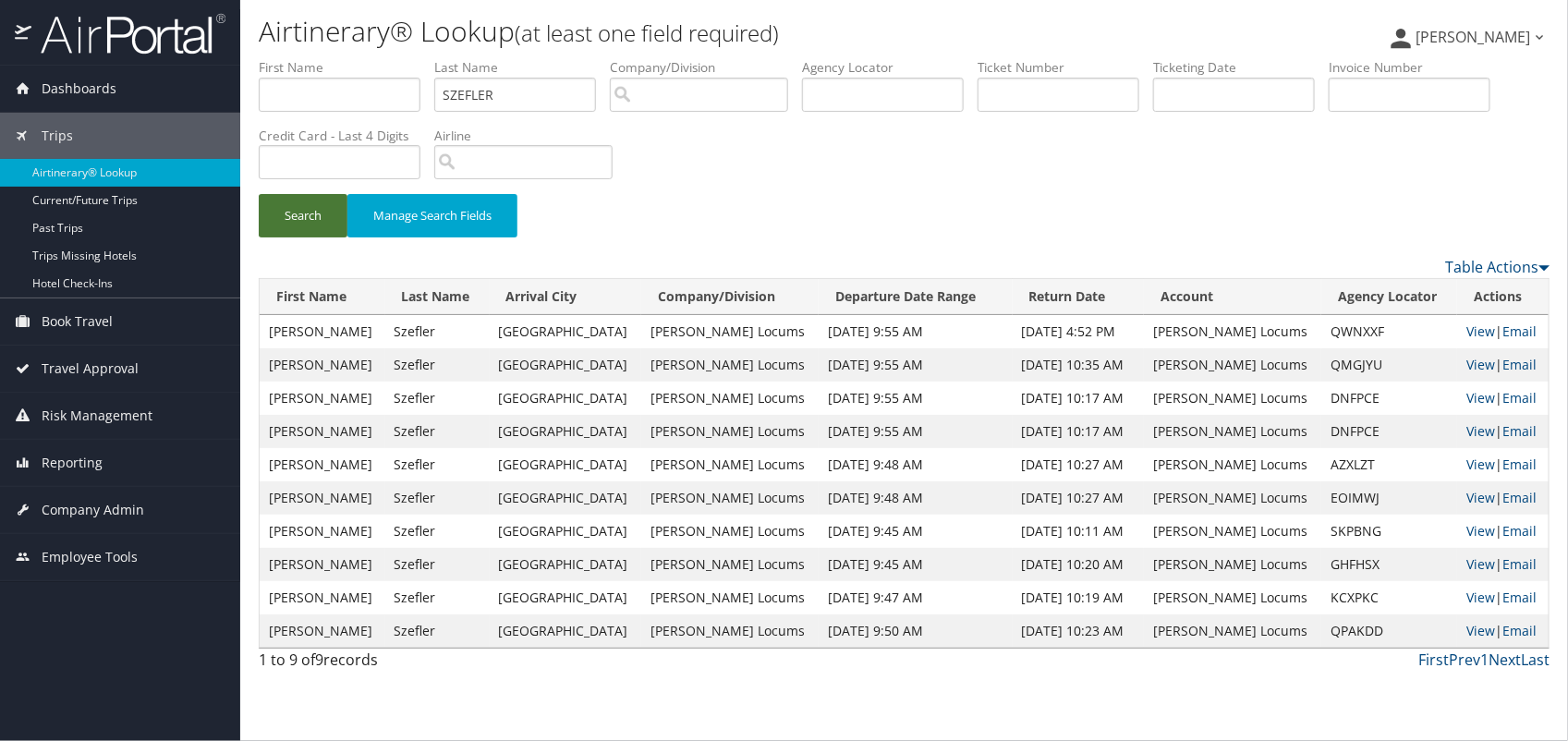 click on "Search" at bounding box center (303, 215) 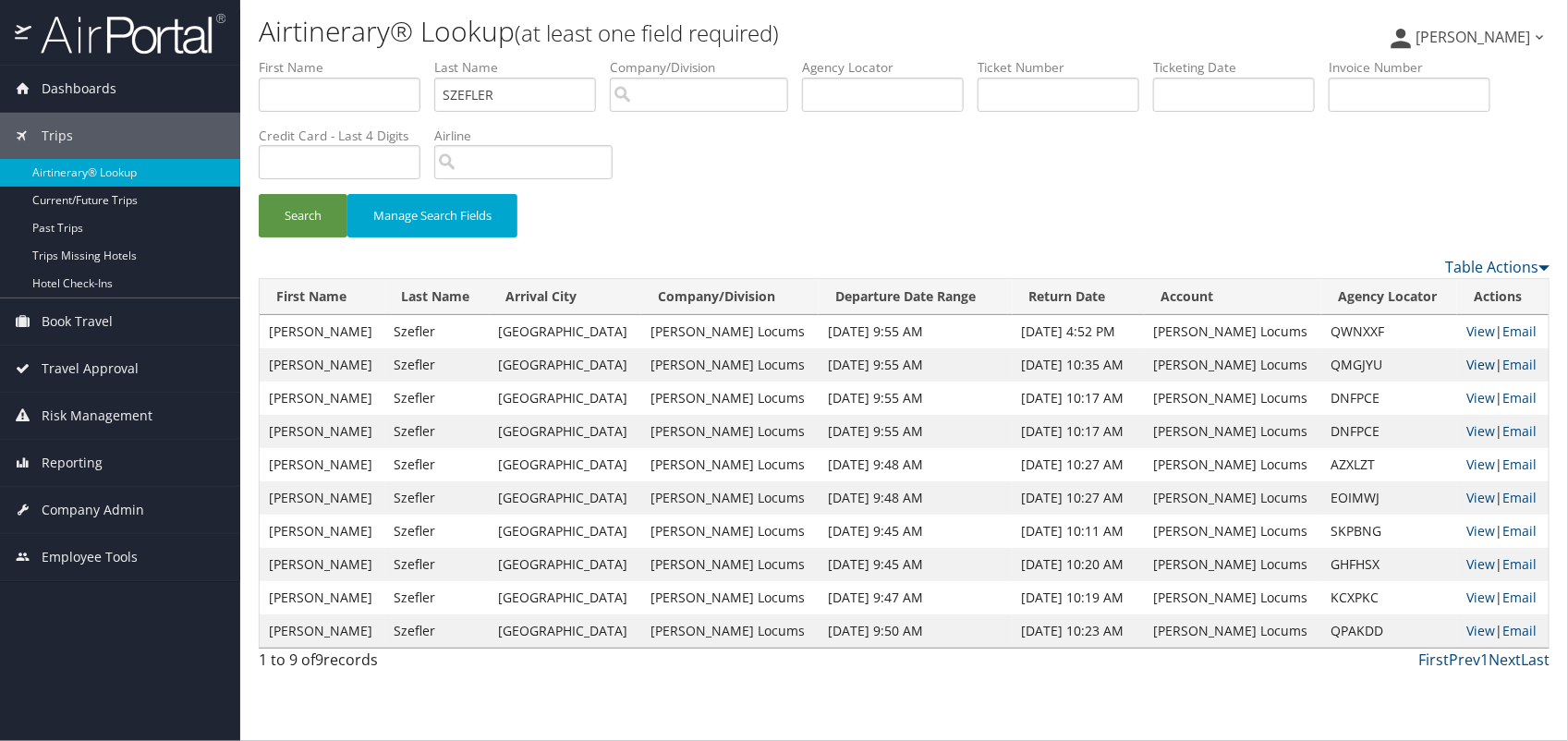 click on "View" at bounding box center [1480, 364] 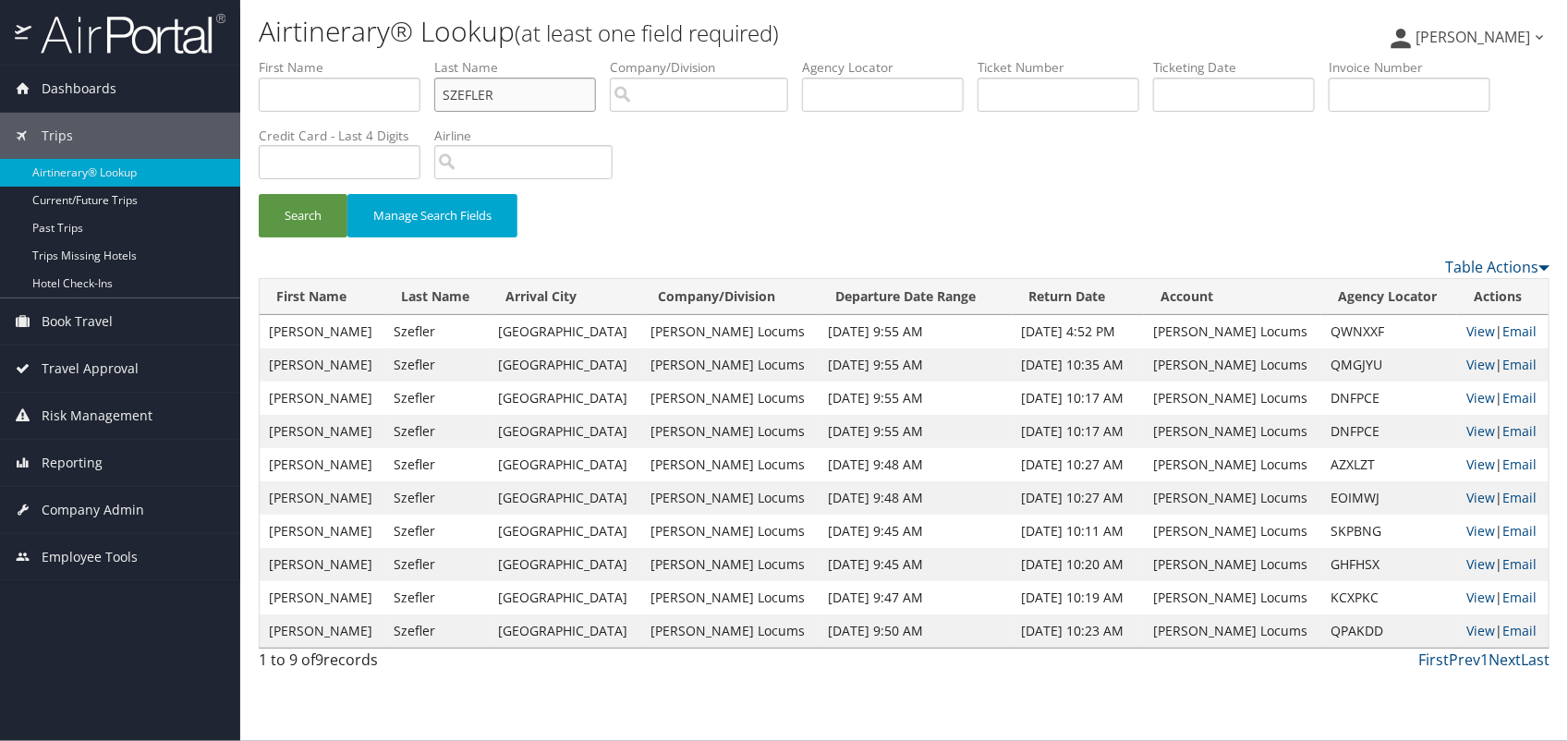 type 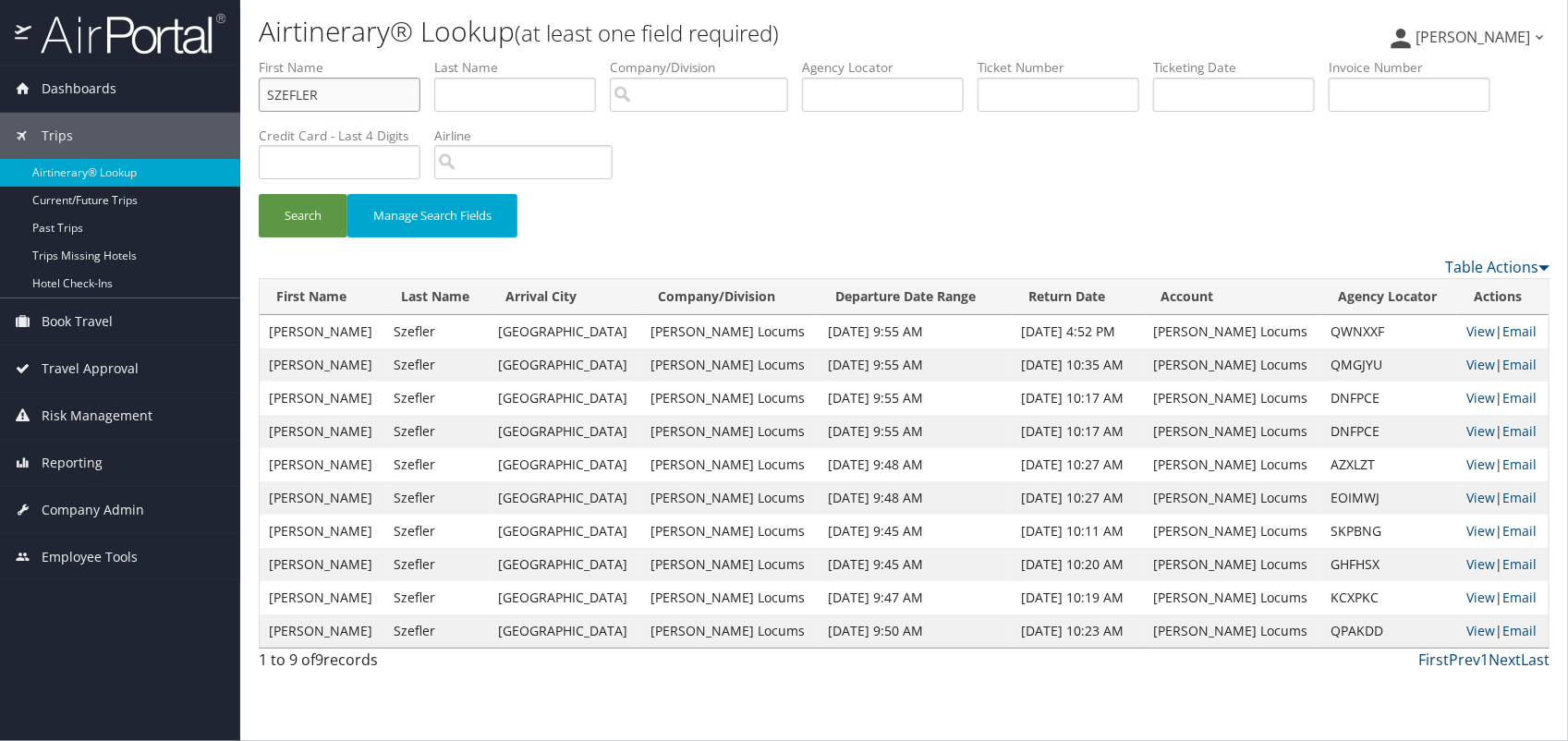 paste on "HENDERSON C" 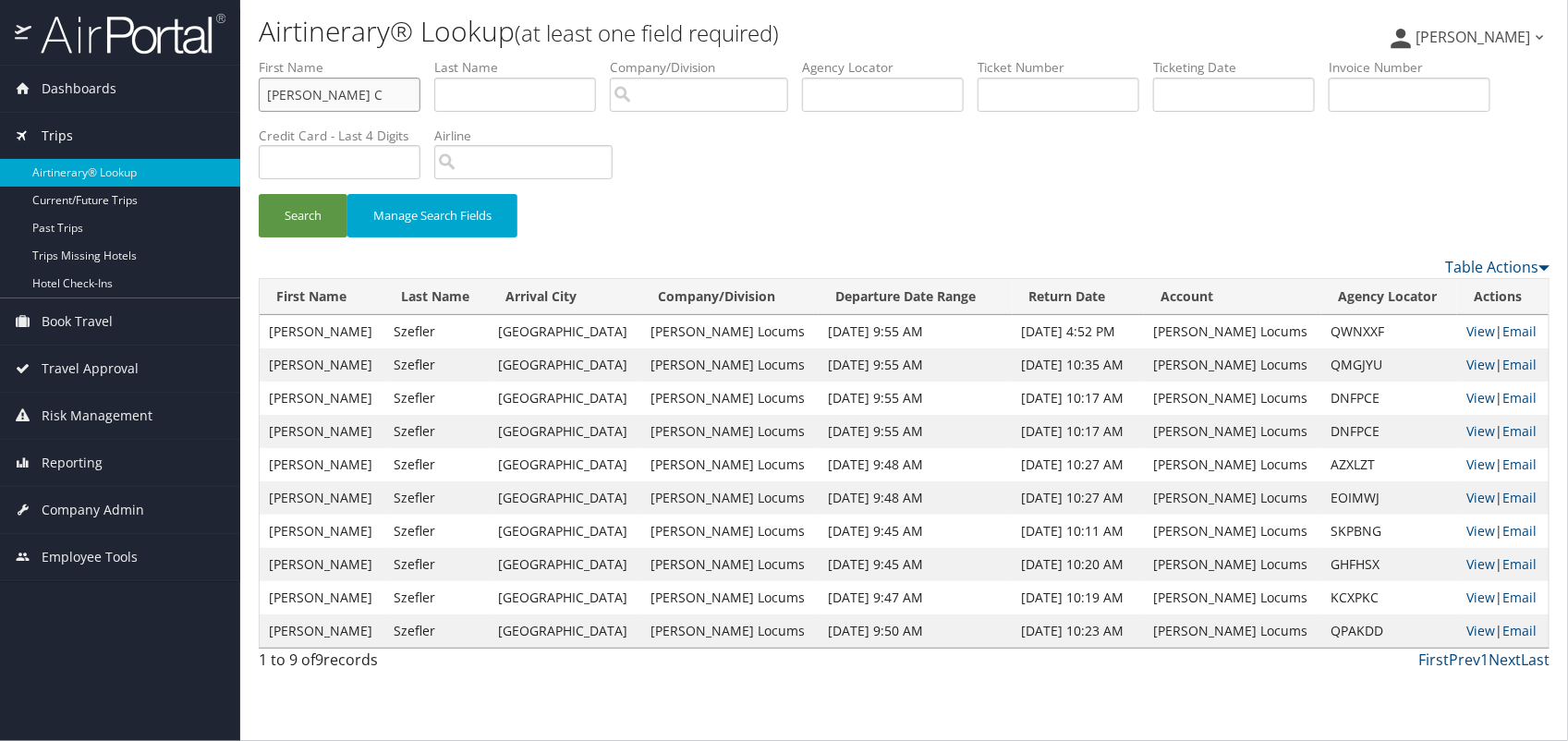 drag, startPoint x: 349, startPoint y: 104, endPoint x: 134, endPoint y: 115, distance: 215.2812 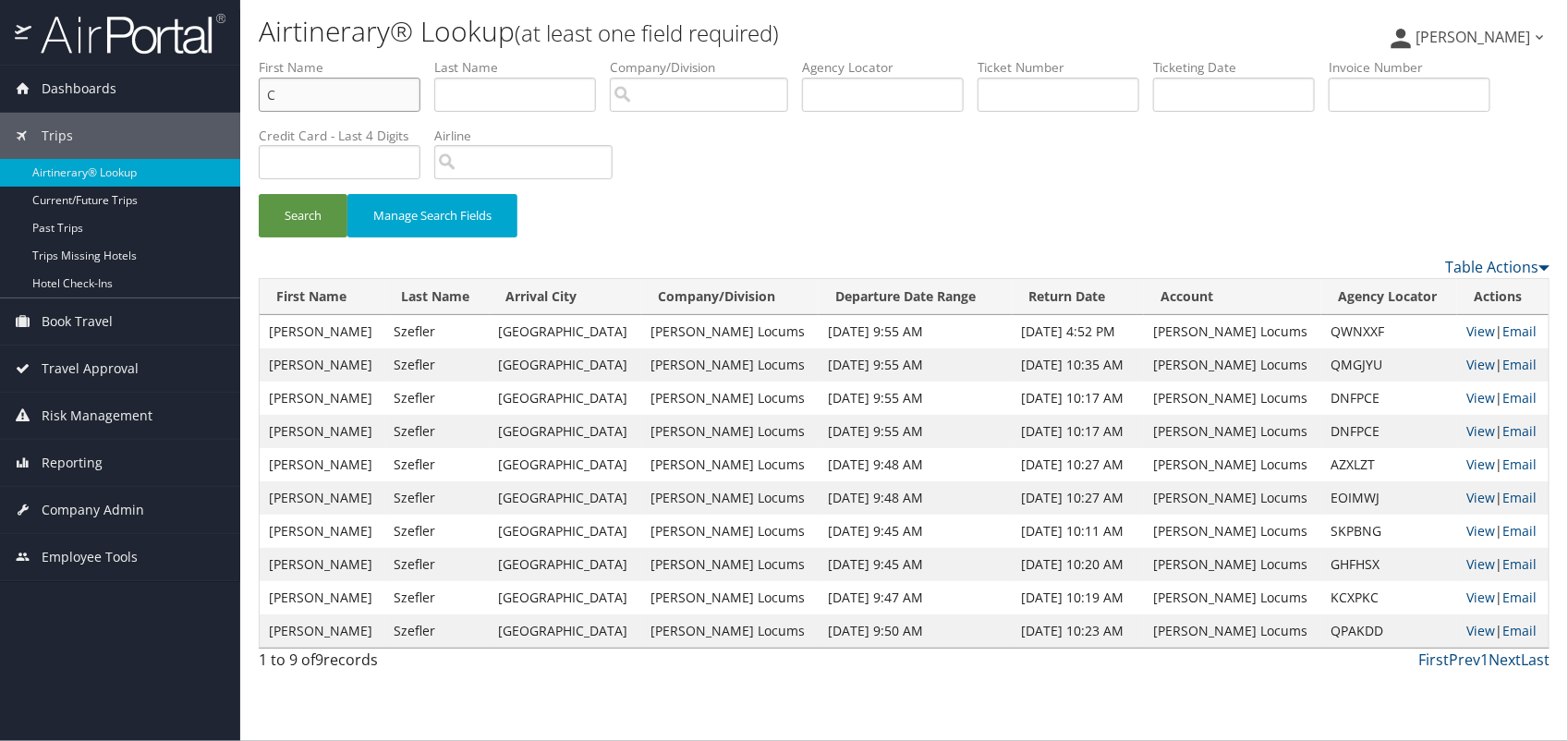 click on "C" at bounding box center [339, 94] 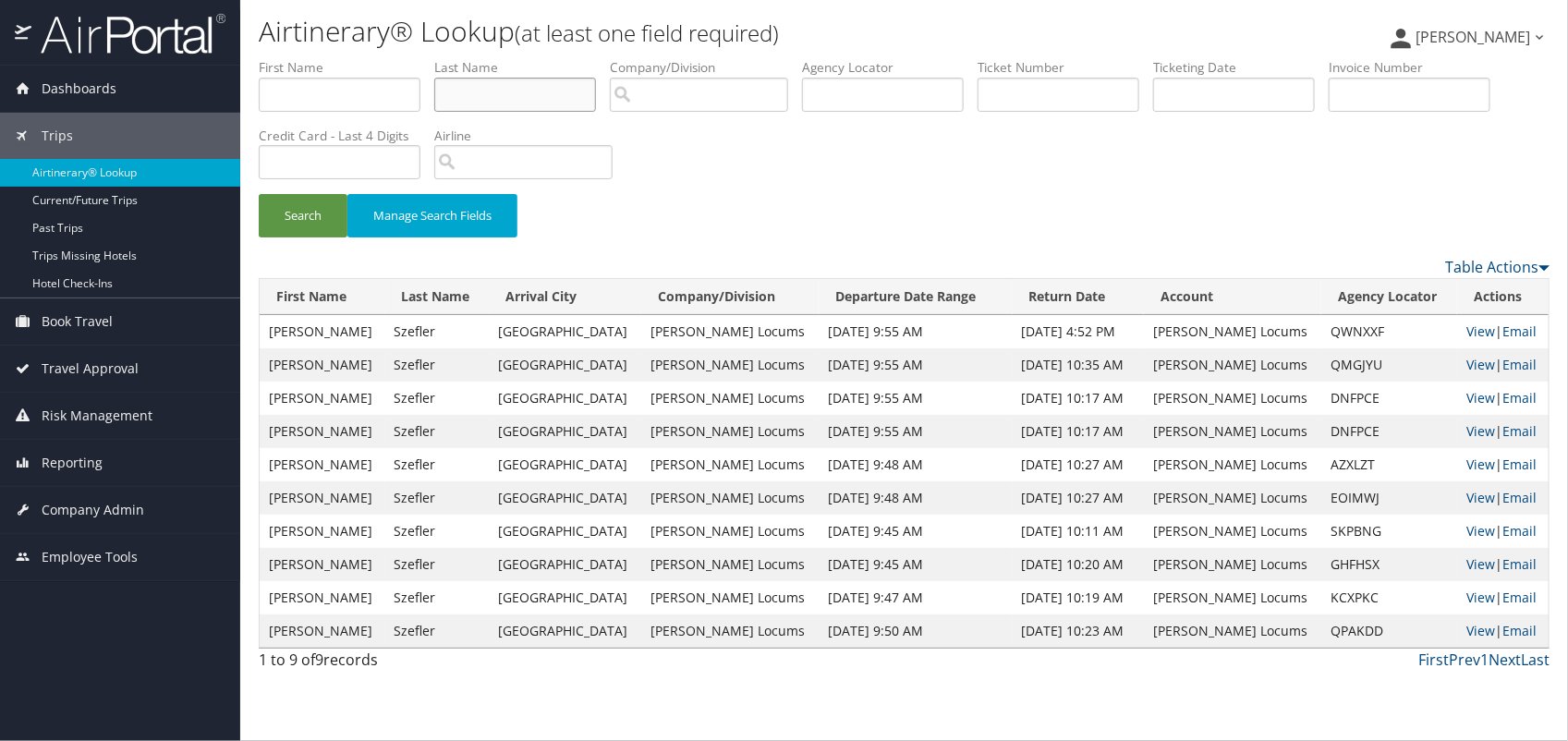 click at bounding box center (515, 94) 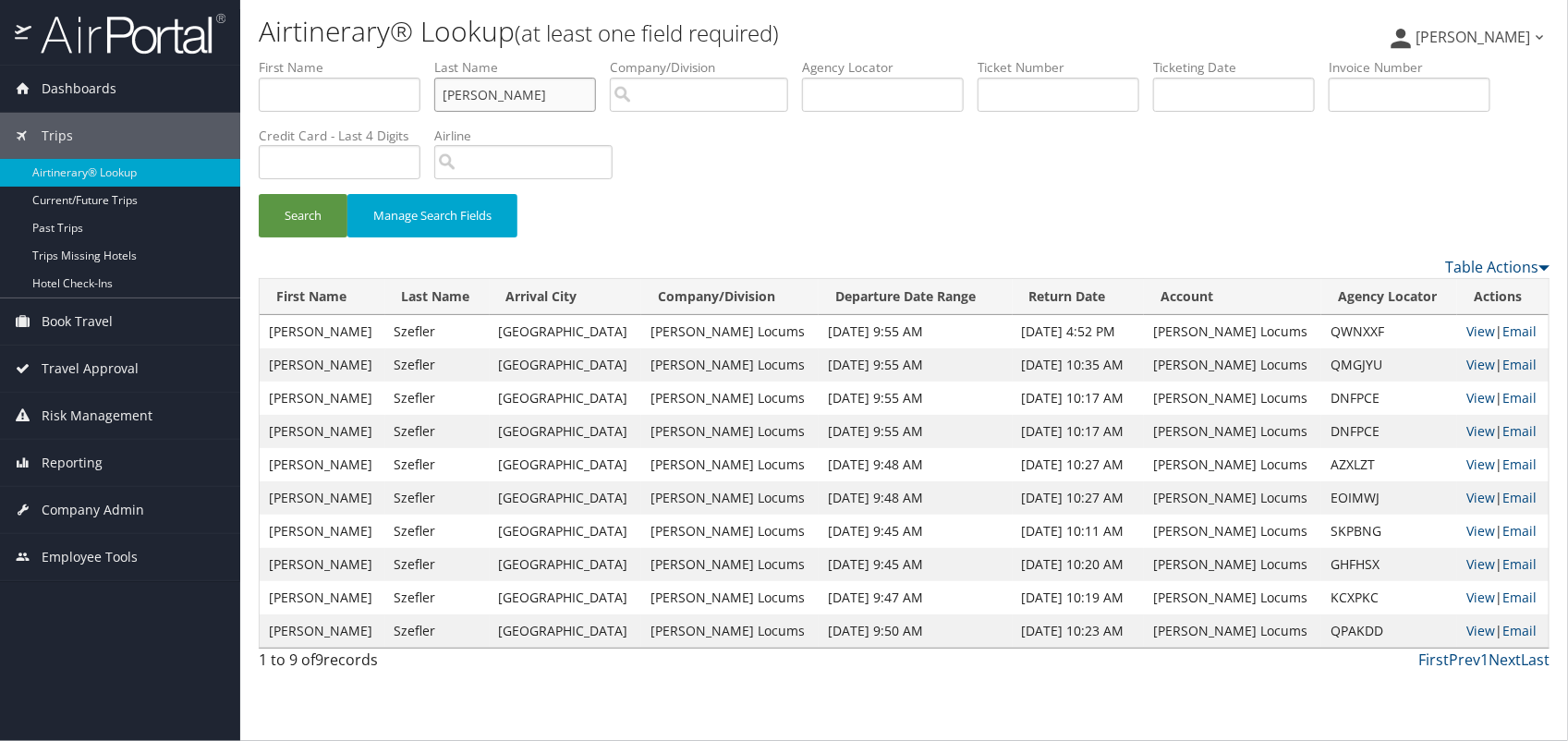 type on "HENDERSON" 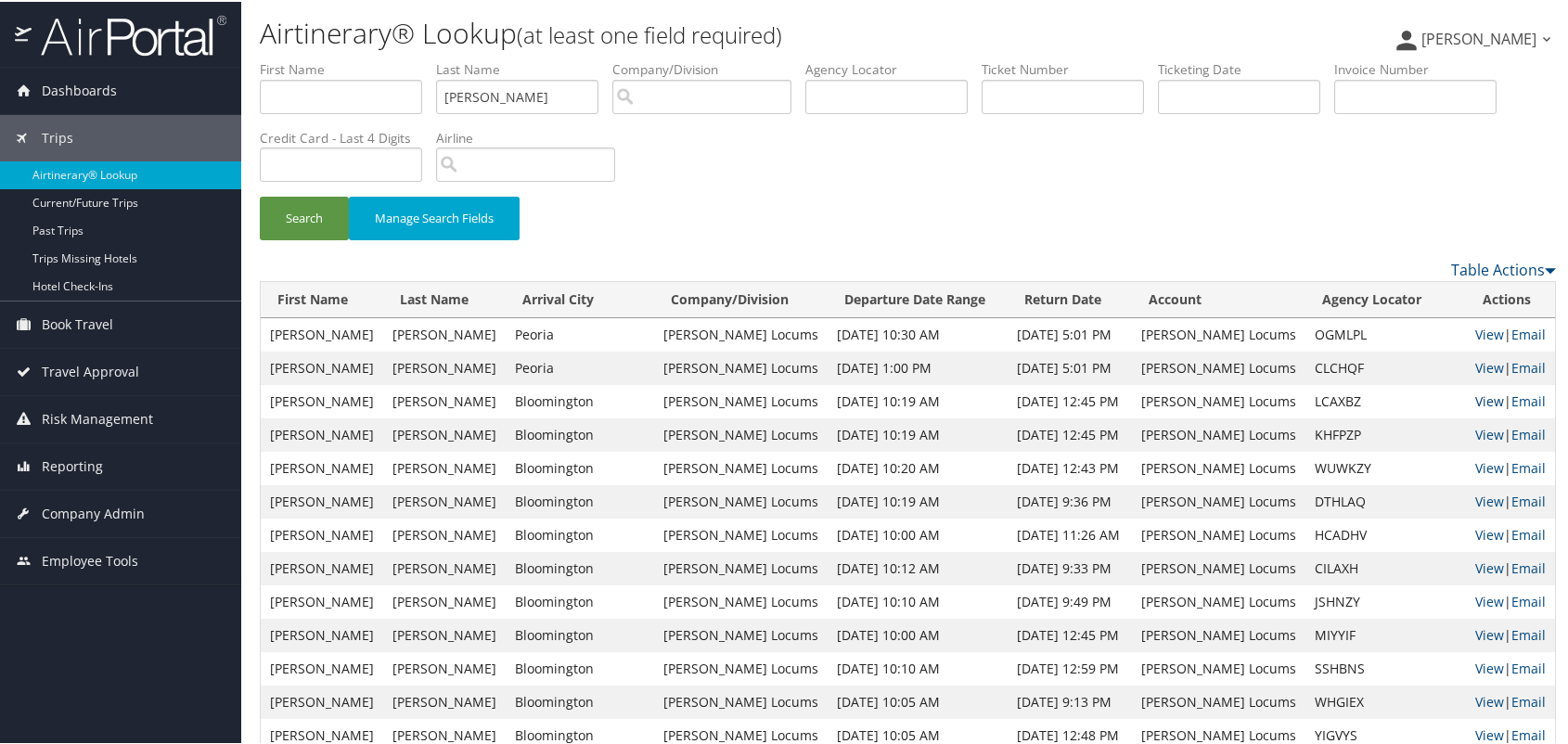 click on "View" at bounding box center (1489, 399) 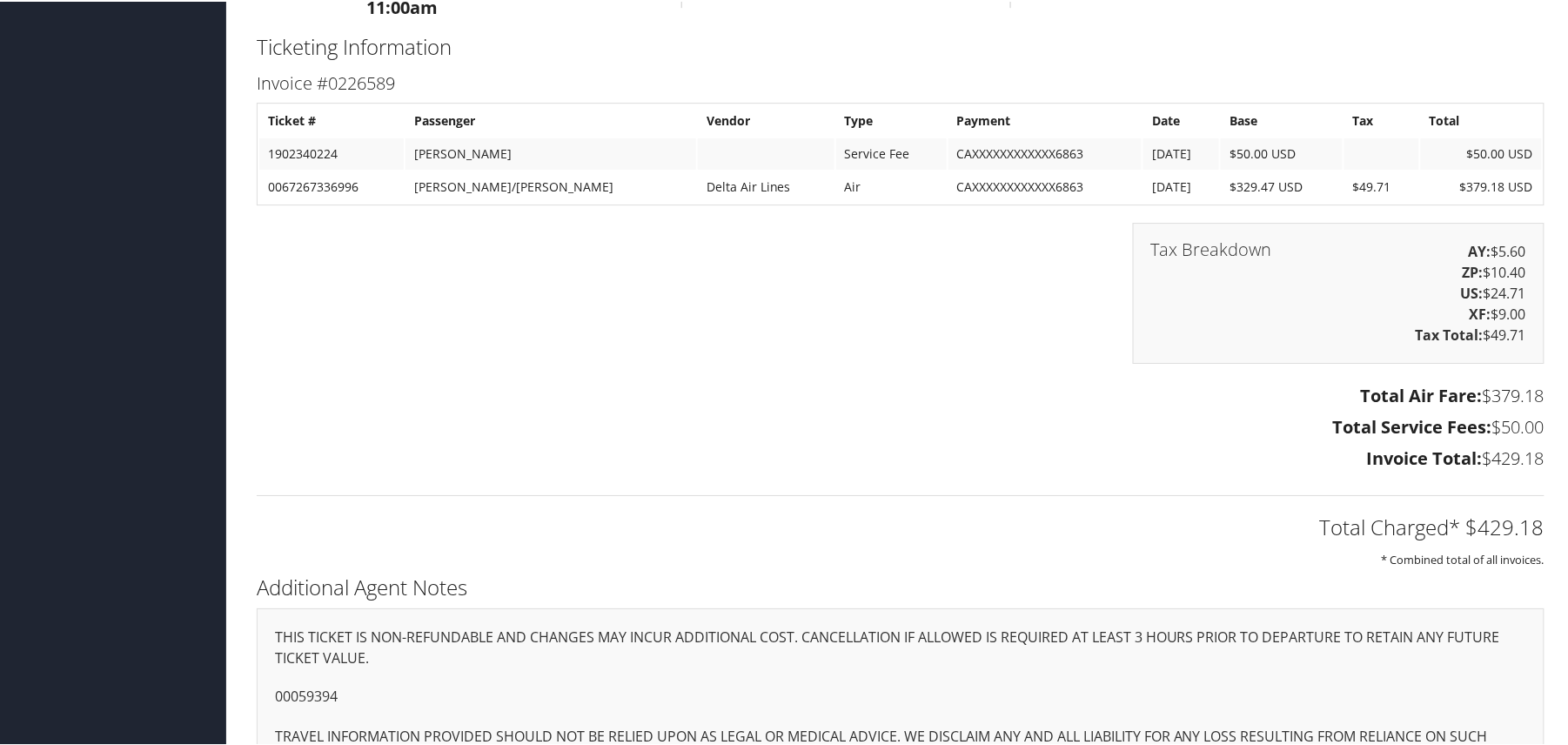 scroll, scrollTop: 2031, scrollLeft: 0, axis: vertical 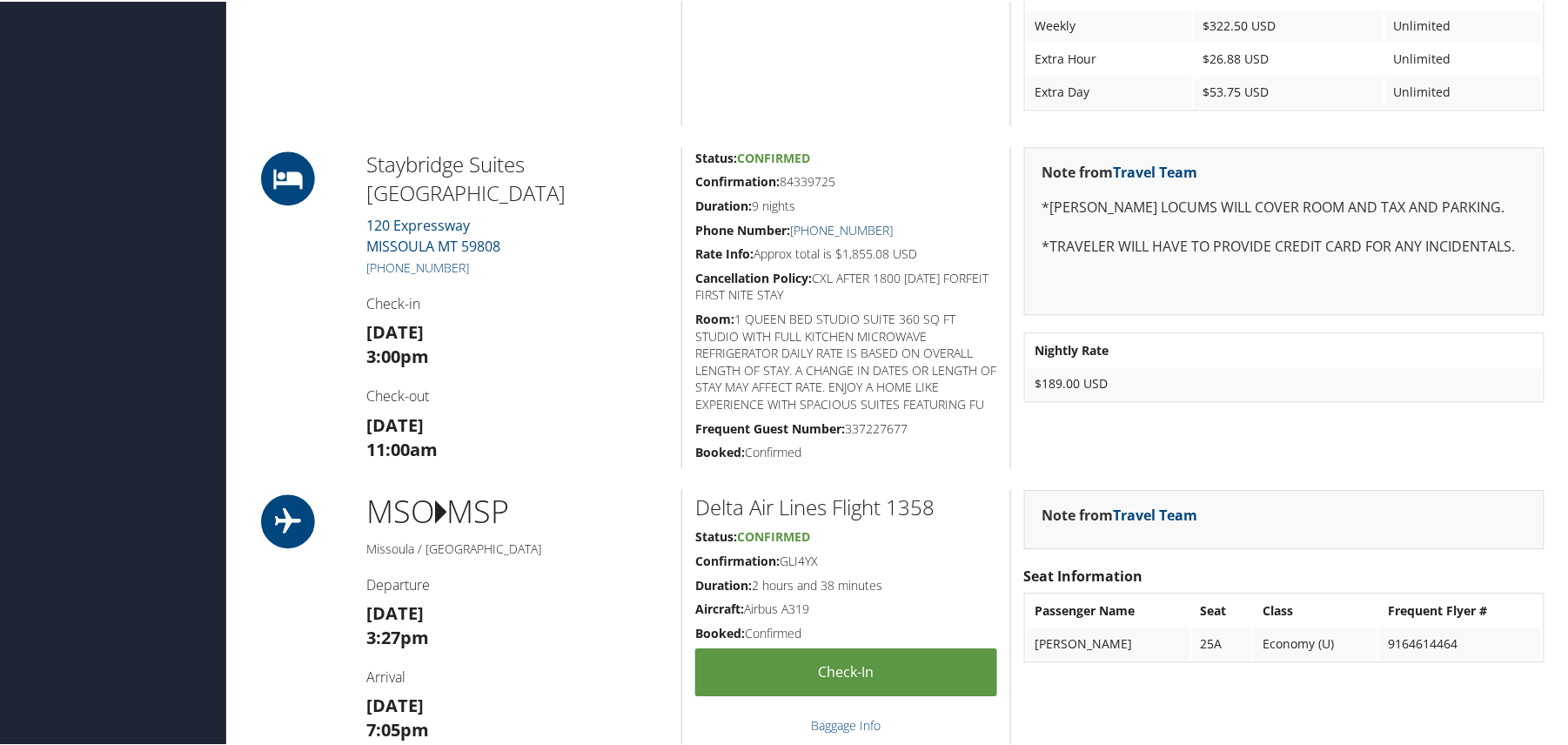 click on "+1 (406) 830-3900" at bounding box center [841, 228] 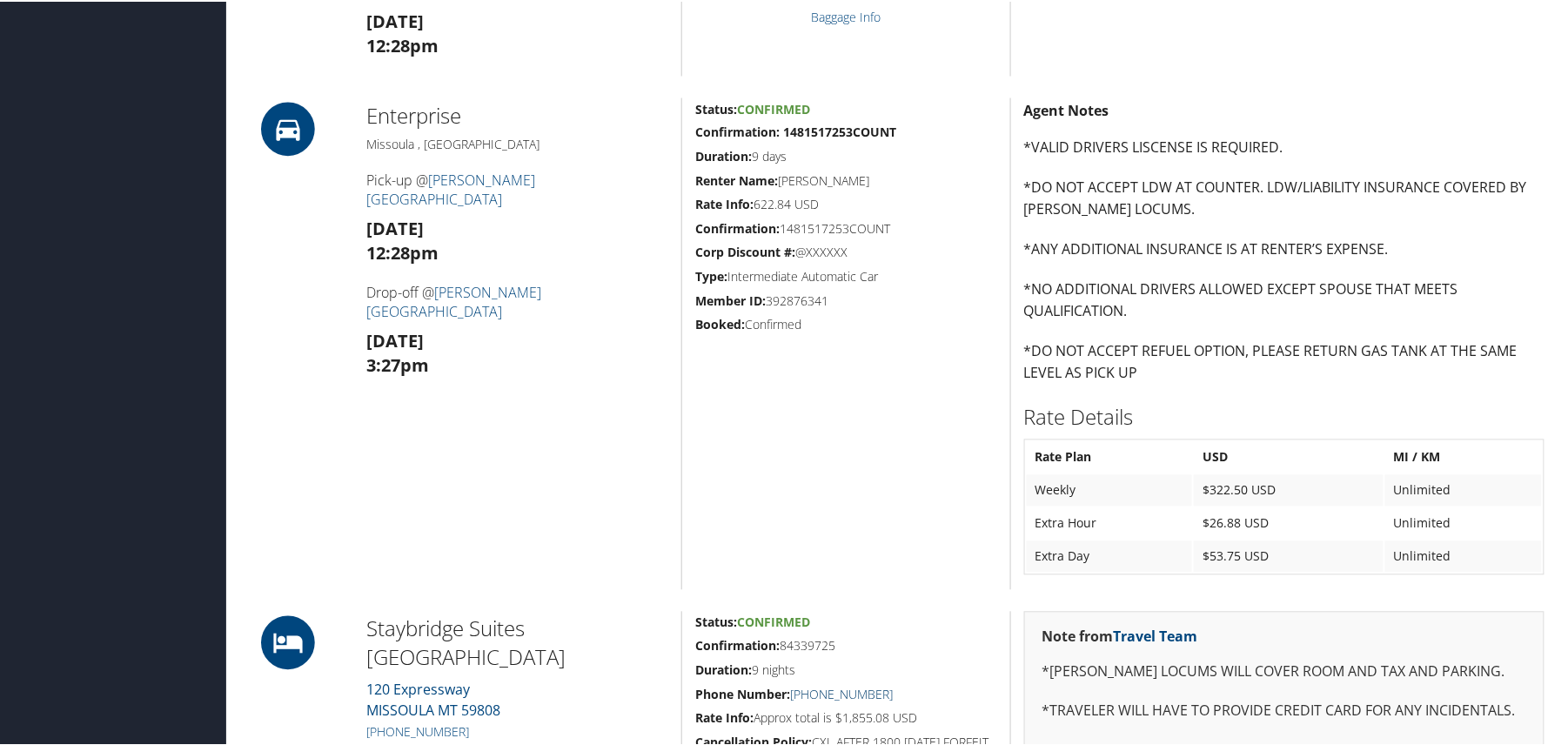 scroll, scrollTop: 1275, scrollLeft: 0, axis: vertical 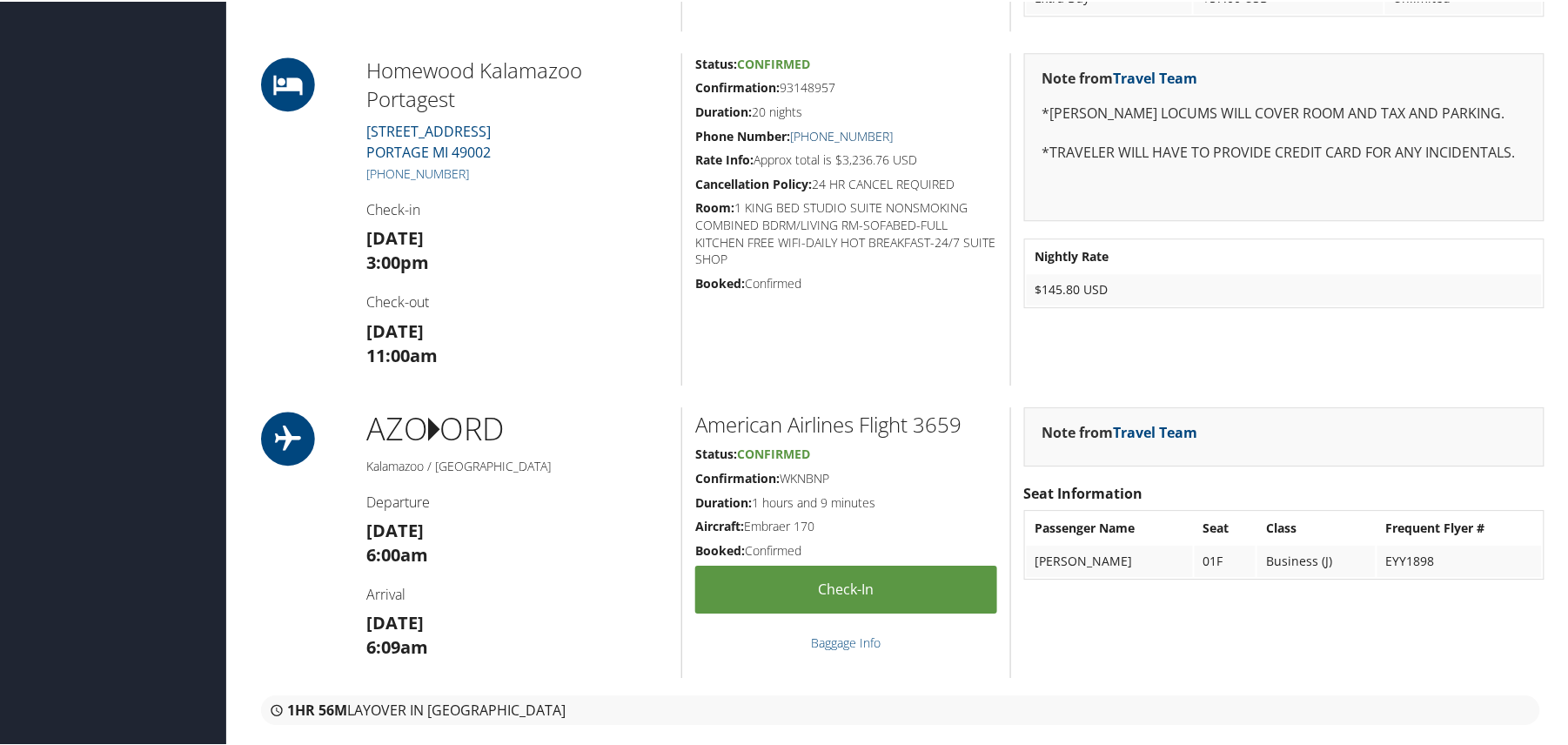 click on "+1 (269) 382-5817" at bounding box center [841, 134] 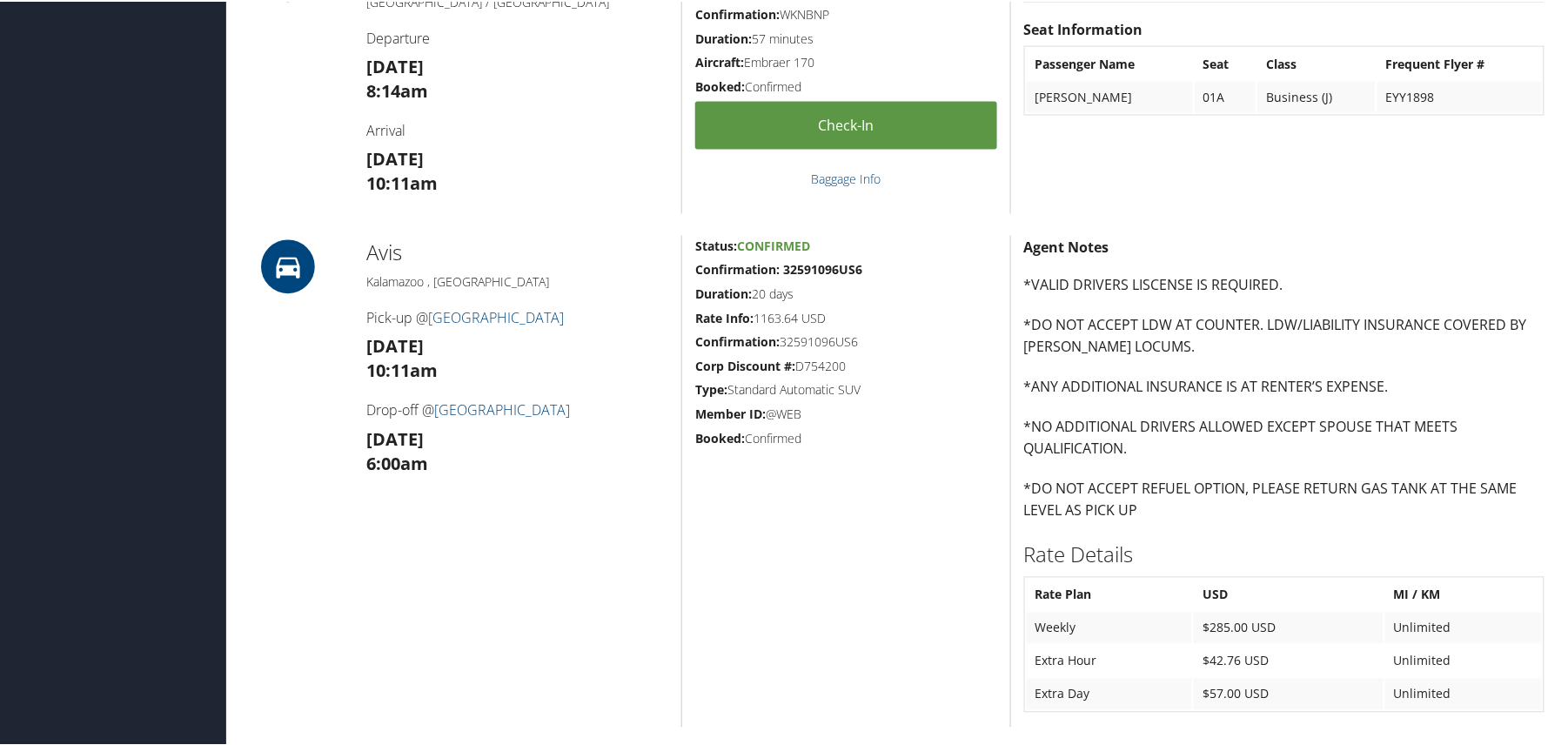 scroll, scrollTop: 348, scrollLeft: 0, axis: vertical 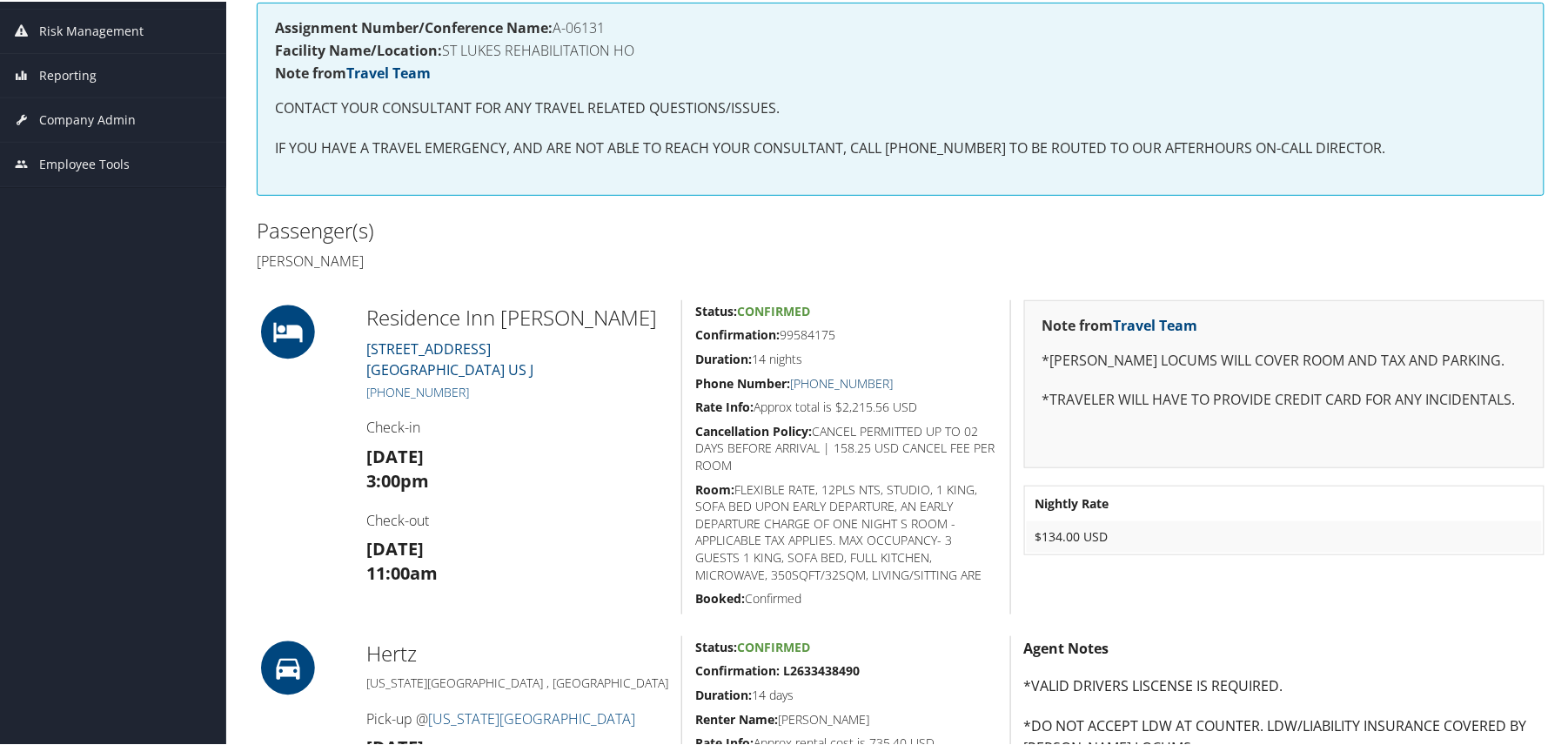 click on "[PHONE_NUMBER]" at bounding box center [841, 381] 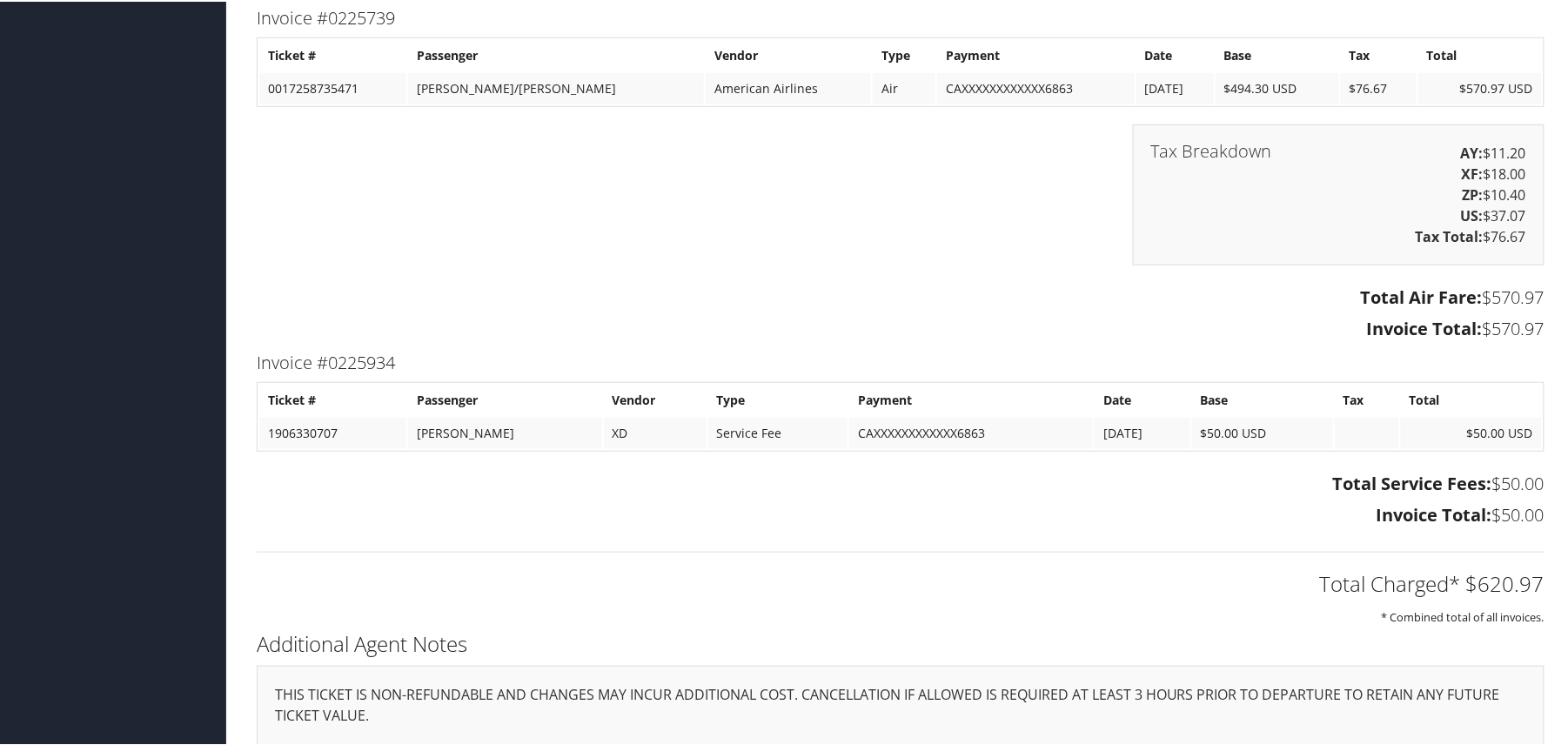 scroll, scrollTop: 2815, scrollLeft: 0, axis: vertical 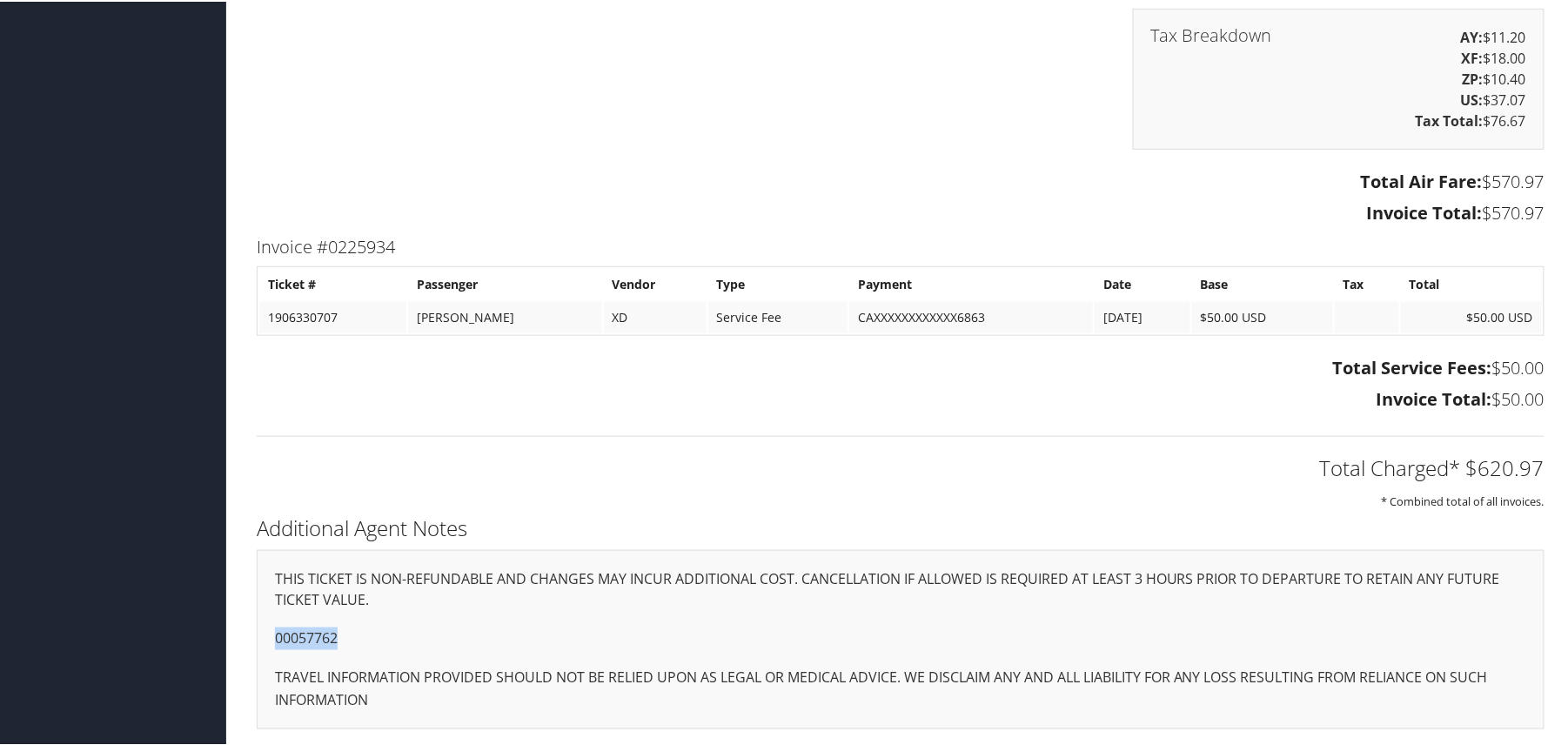 drag, startPoint x: 286, startPoint y: 642, endPoint x: 244, endPoint y: 628, distance: 44.271887 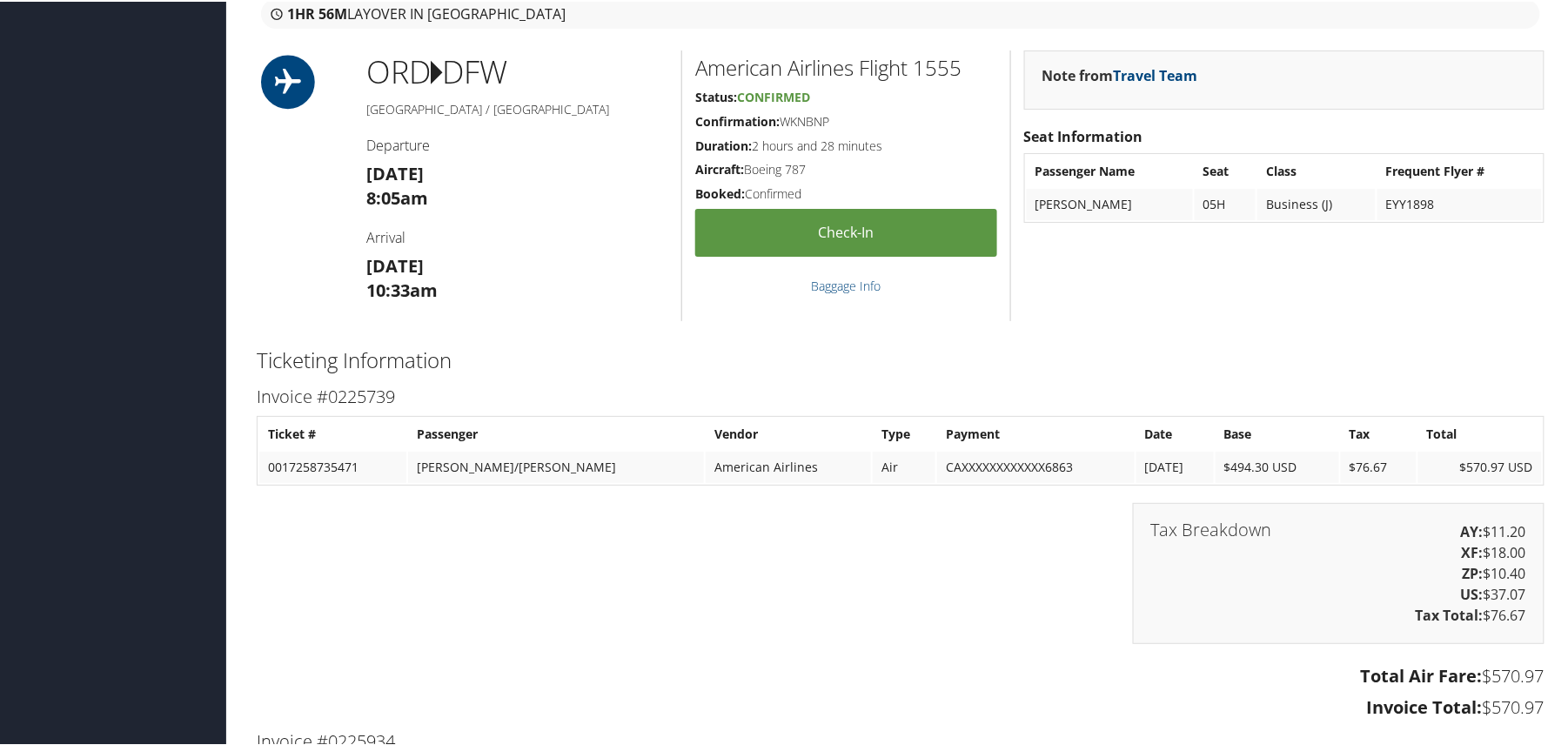 scroll, scrollTop: 2815, scrollLeft: 0, axis: vertical 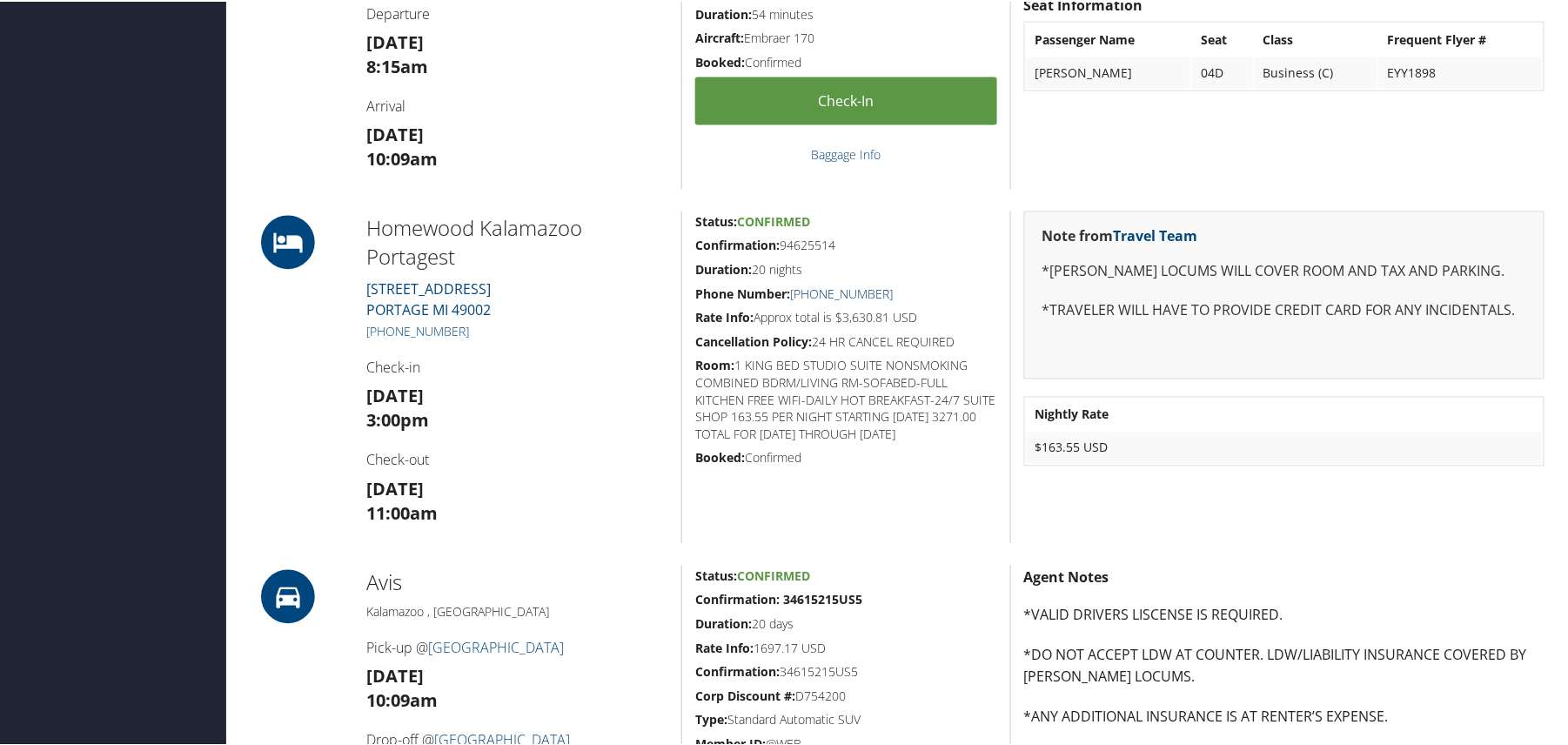 click on "+1 (269) 382-5817" 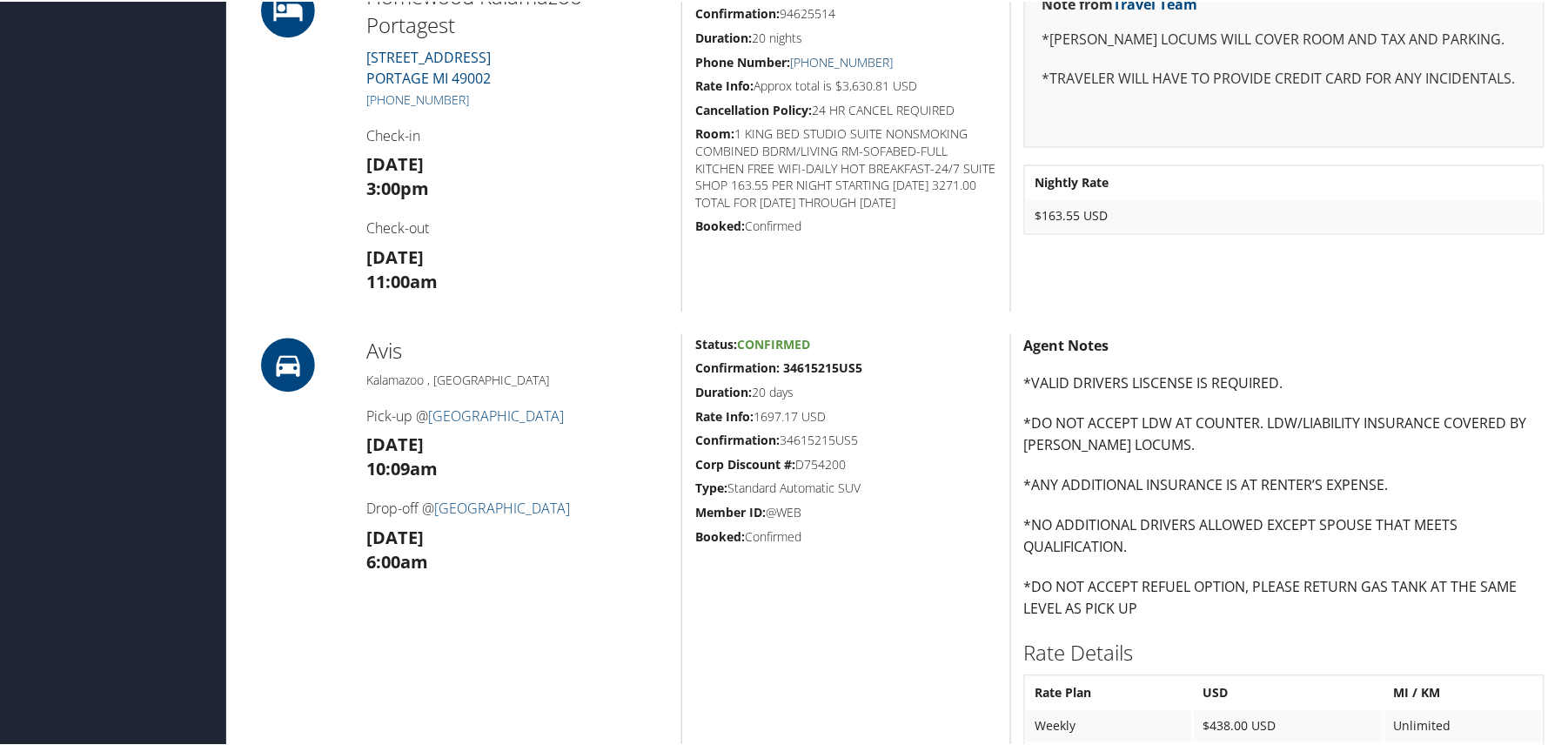 scroll, scrollTop: 1069, scrollLeft: 0, axis: vertical 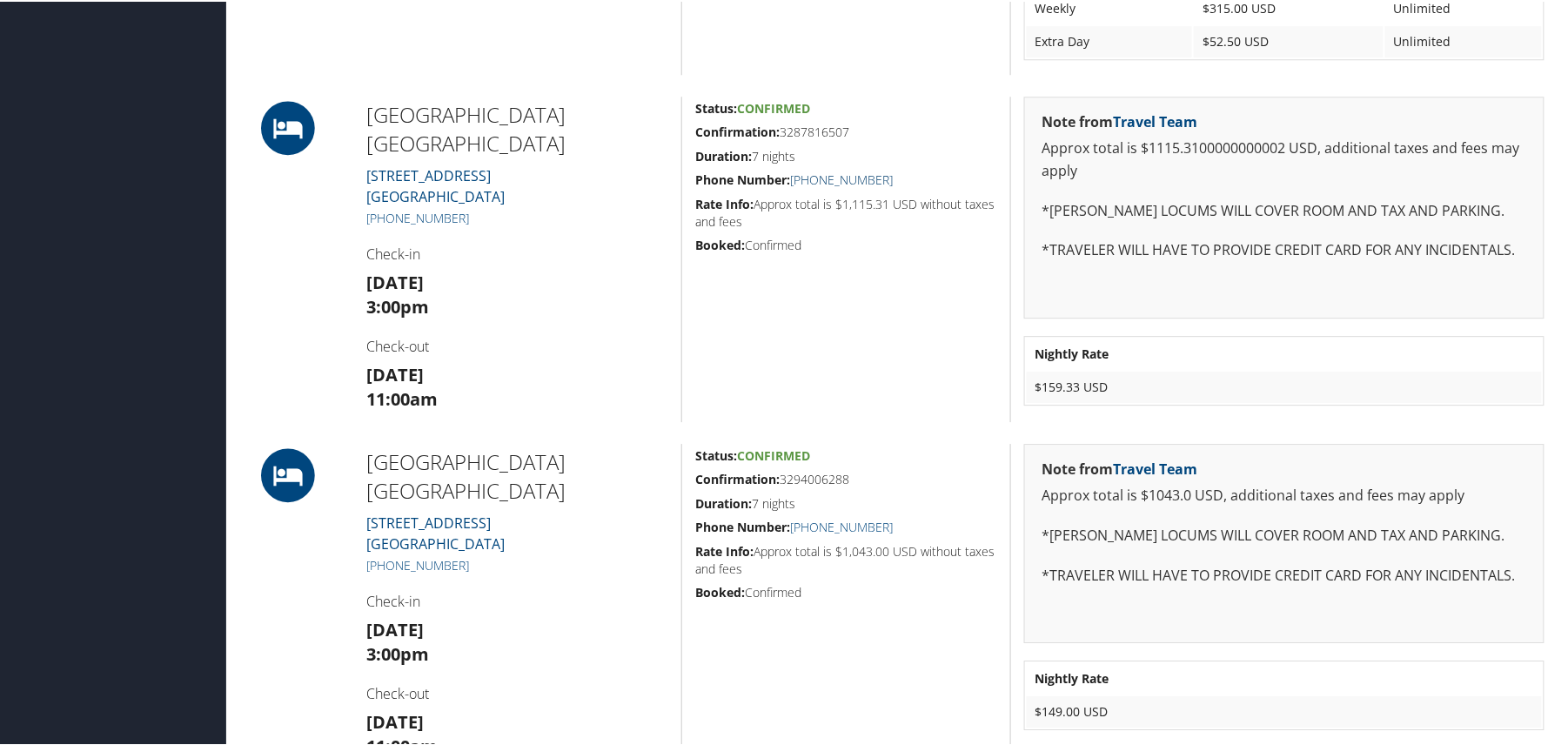 click on "[PHONE_NUMBER]" at bounding box center [841, 178] 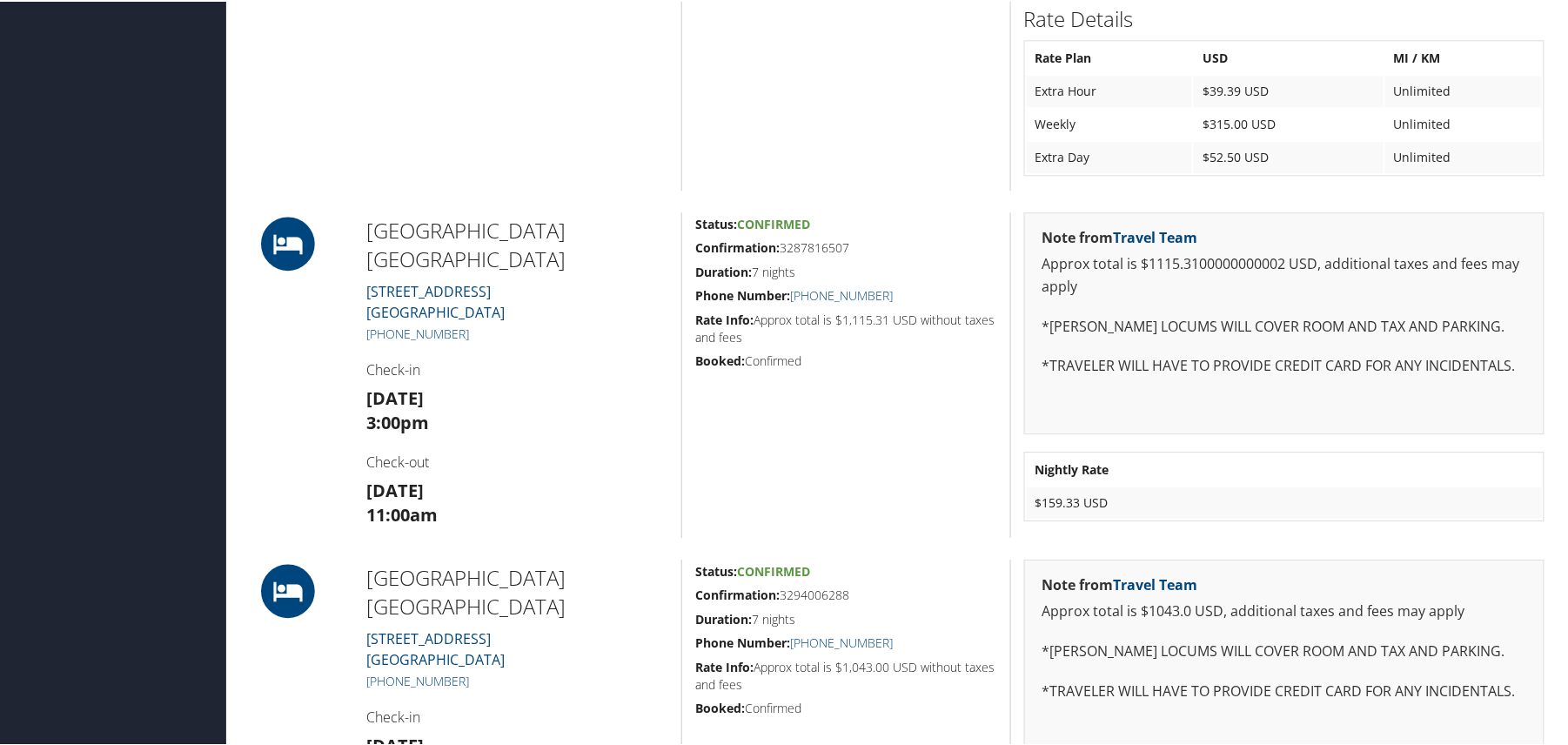 scroll, scrollTop: 1675, scrollLeft: 0, axis: vertical 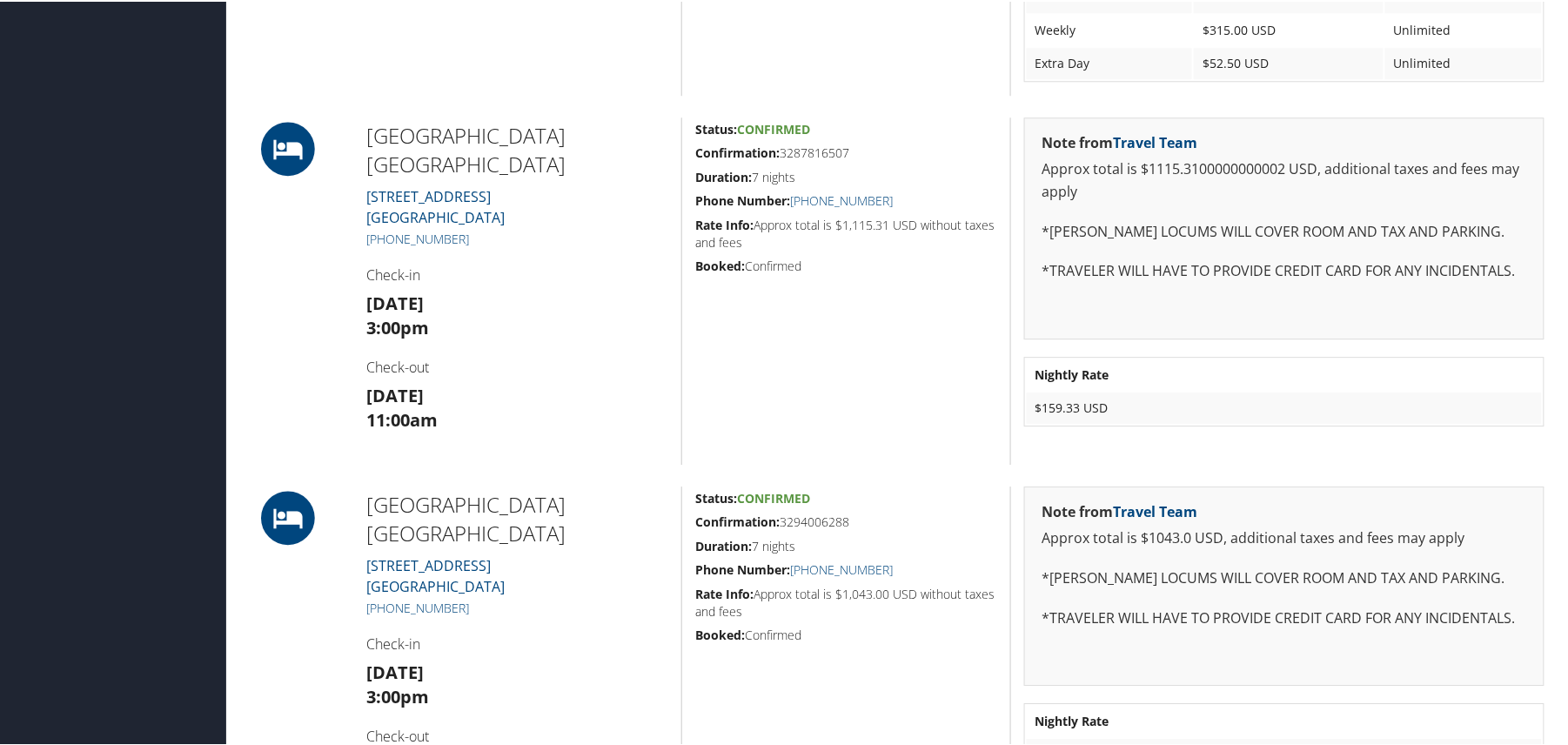 drag, startPoint x: 895, startPoint y: 488, endPoint x: 840, endPoint y: 458, distance: 62.64982 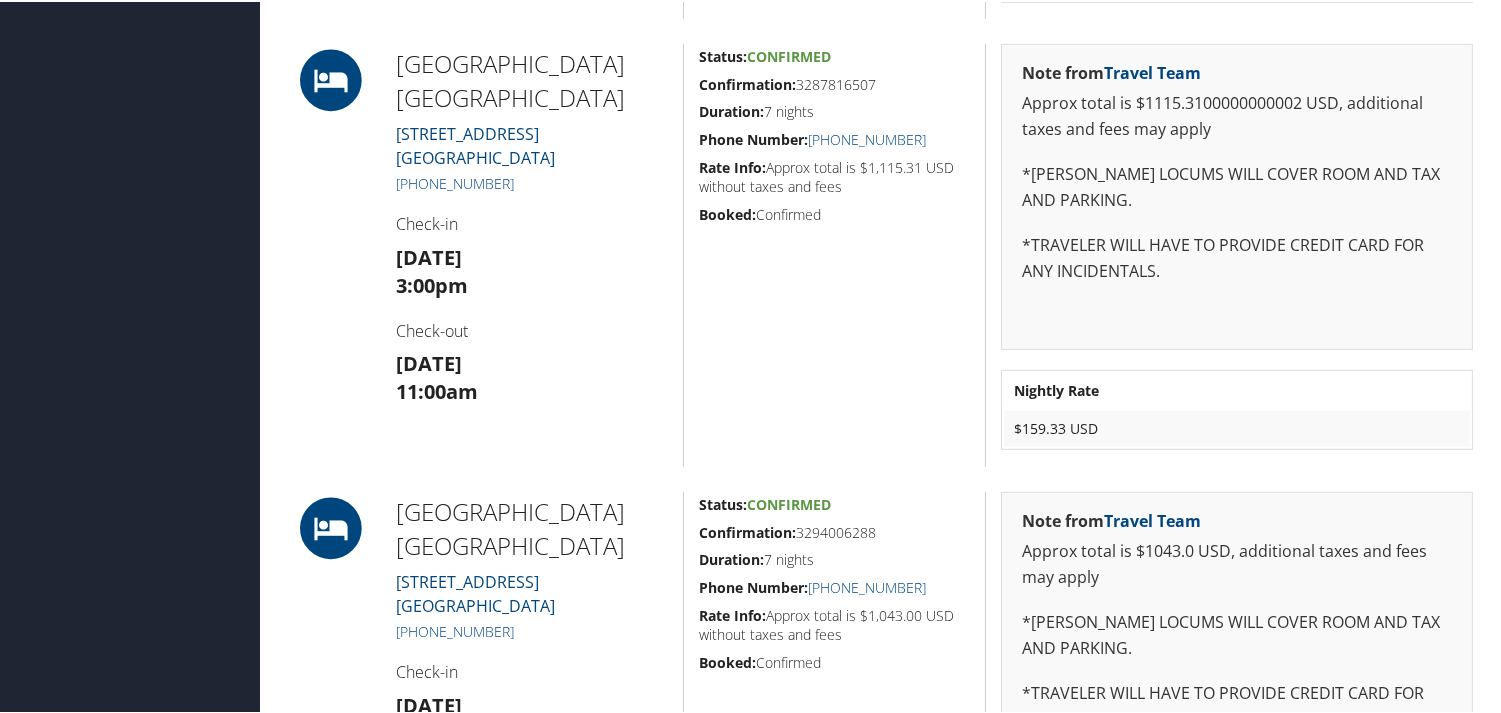 scroll, scrollTop: 2011, scrollLeft: 0, axis: vertical 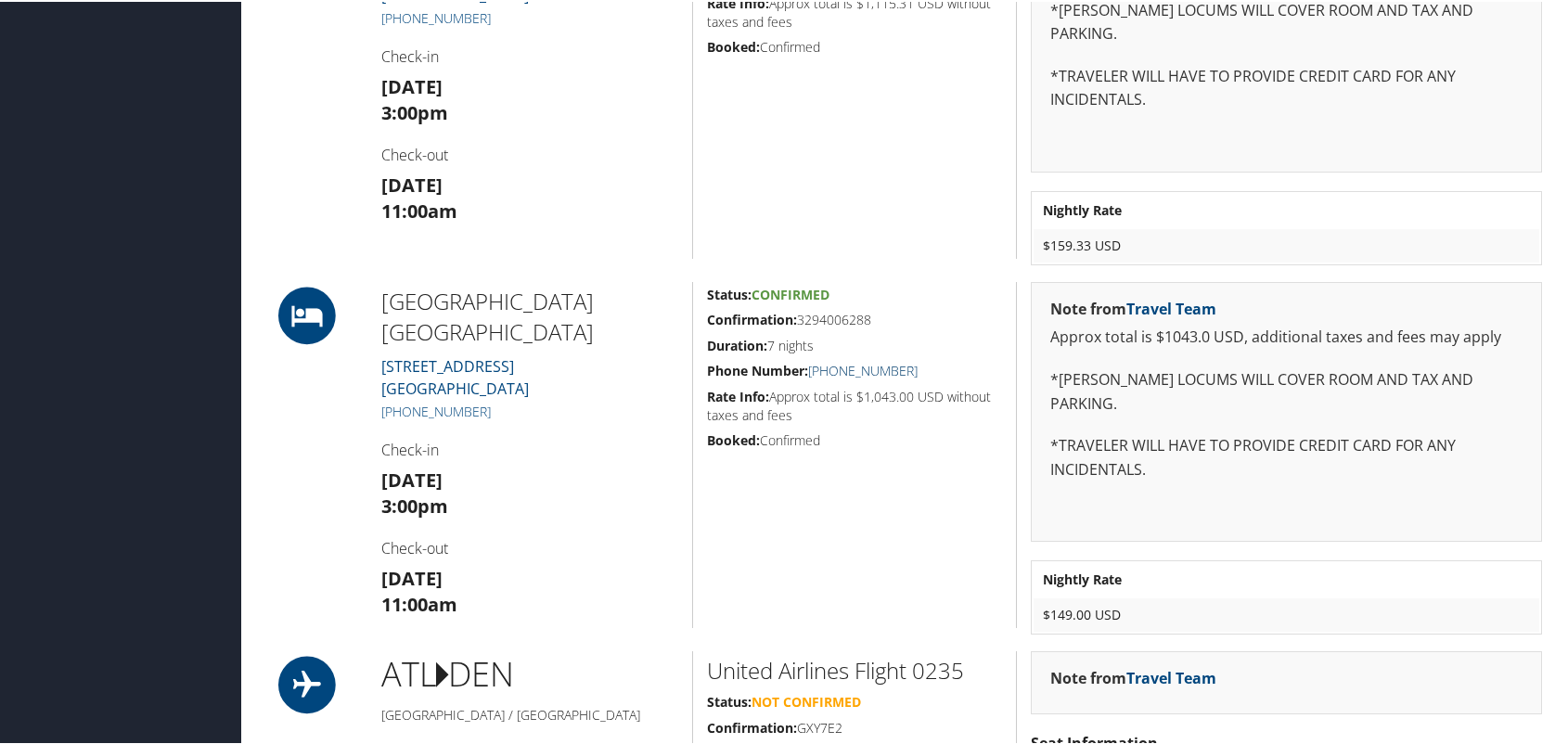 drag, startPoint x: 878, startPoint y: 362, endPoint x: 940, endPoint y: 405, distance: 75.45197 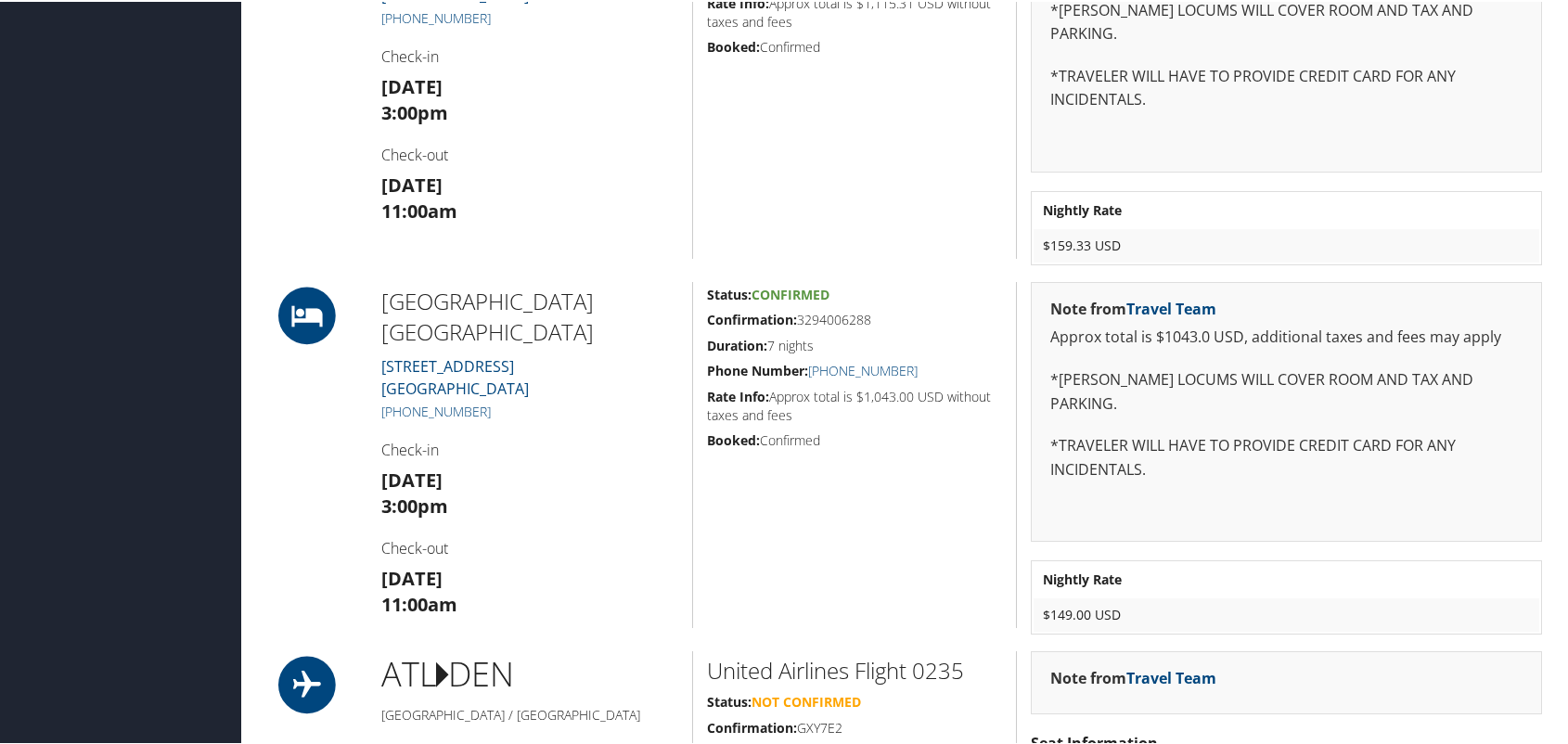 click on "Duration:" 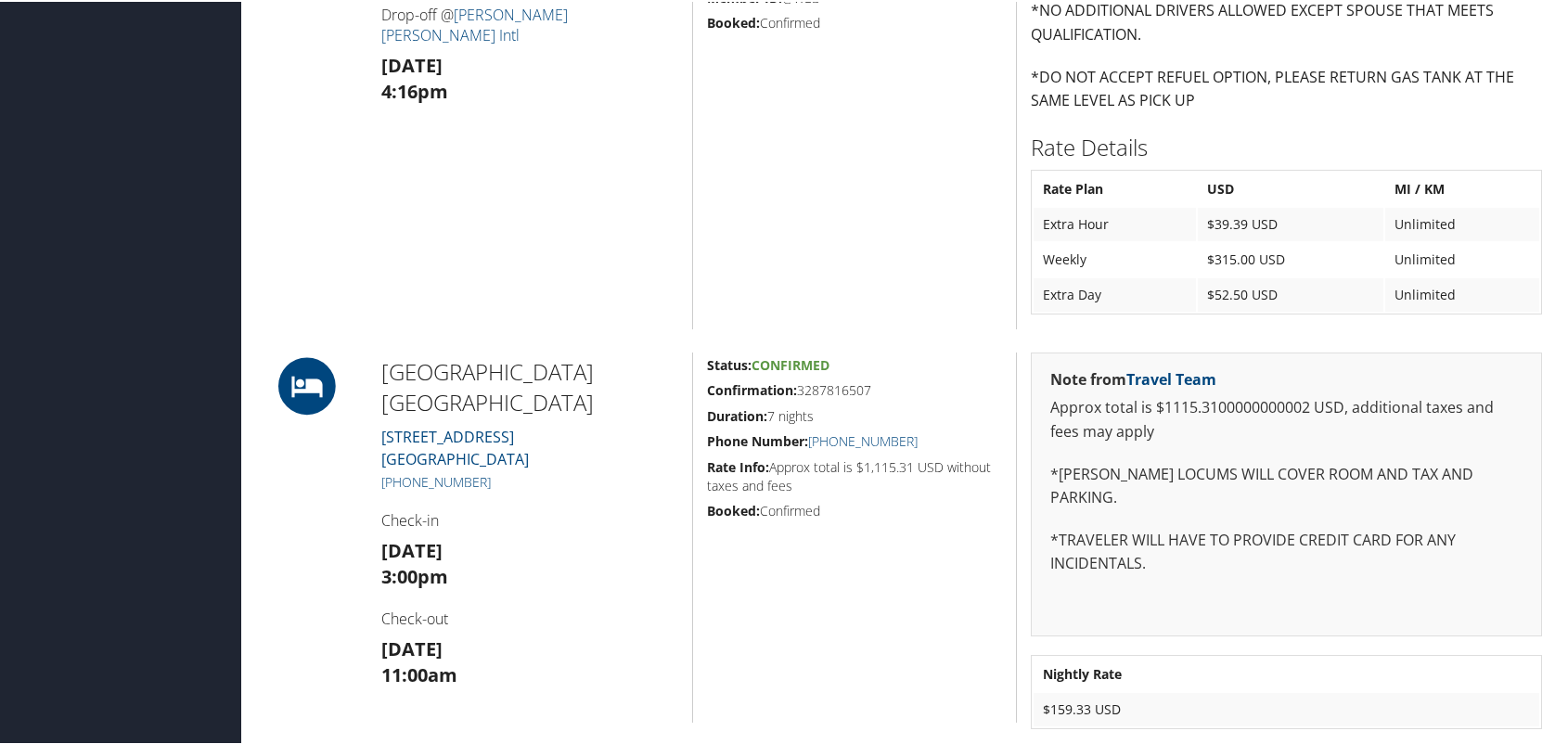 scroll, scrollTop: 1095, scrollLeft: 0, axis: vertical 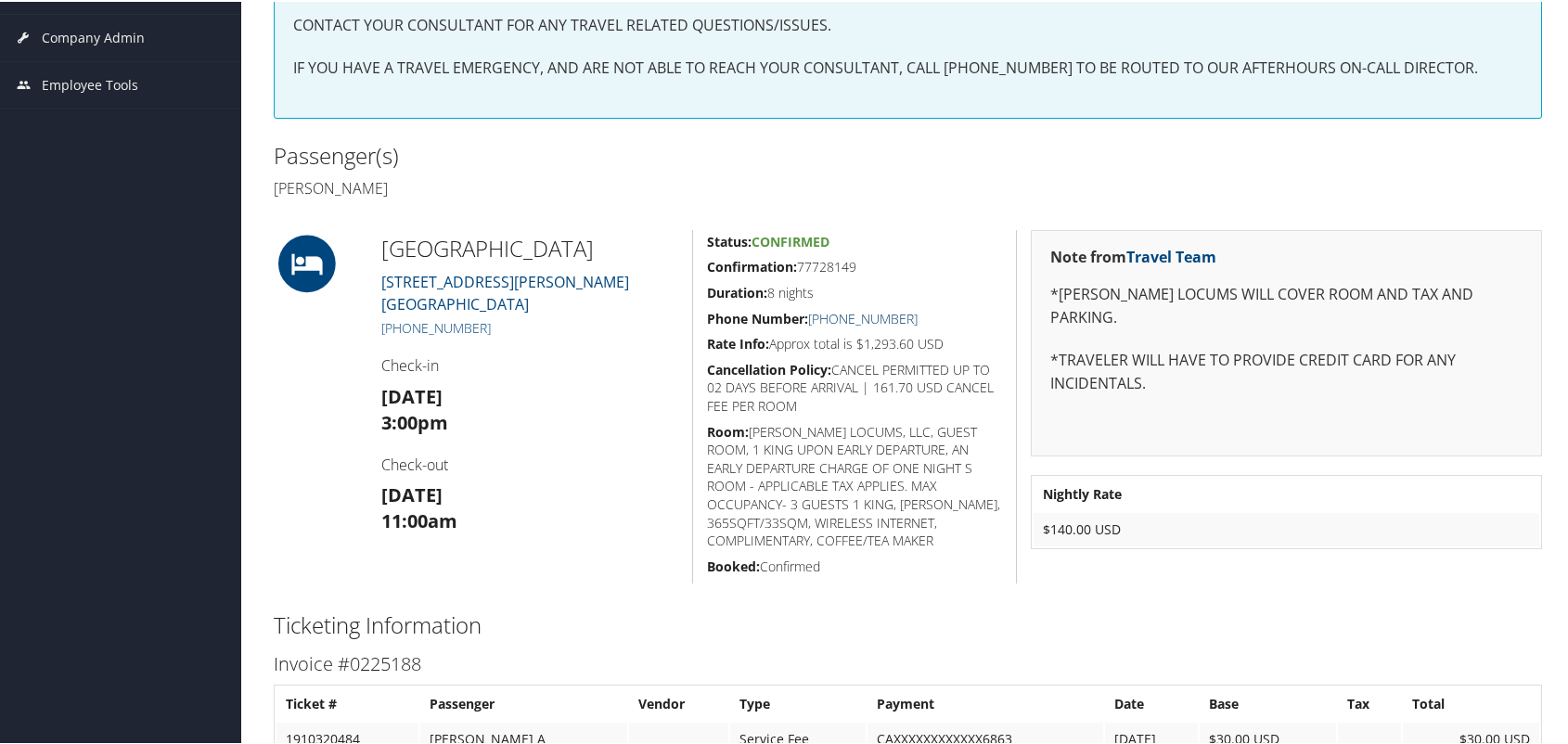 click on "[PHONE_NUMBER]" at bounding box center (863, 316) 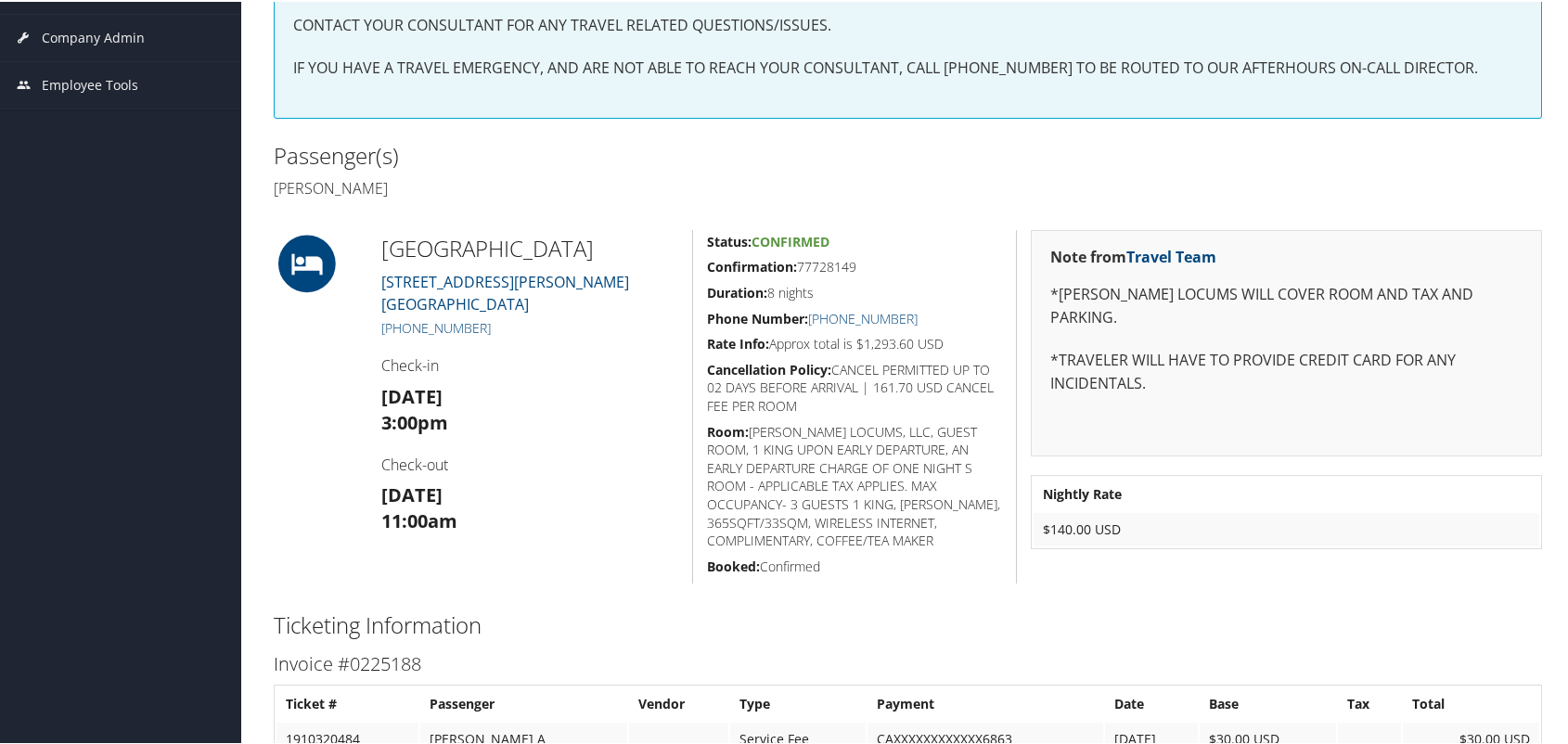 click on "Check-out" at bounding box center (529, 463) 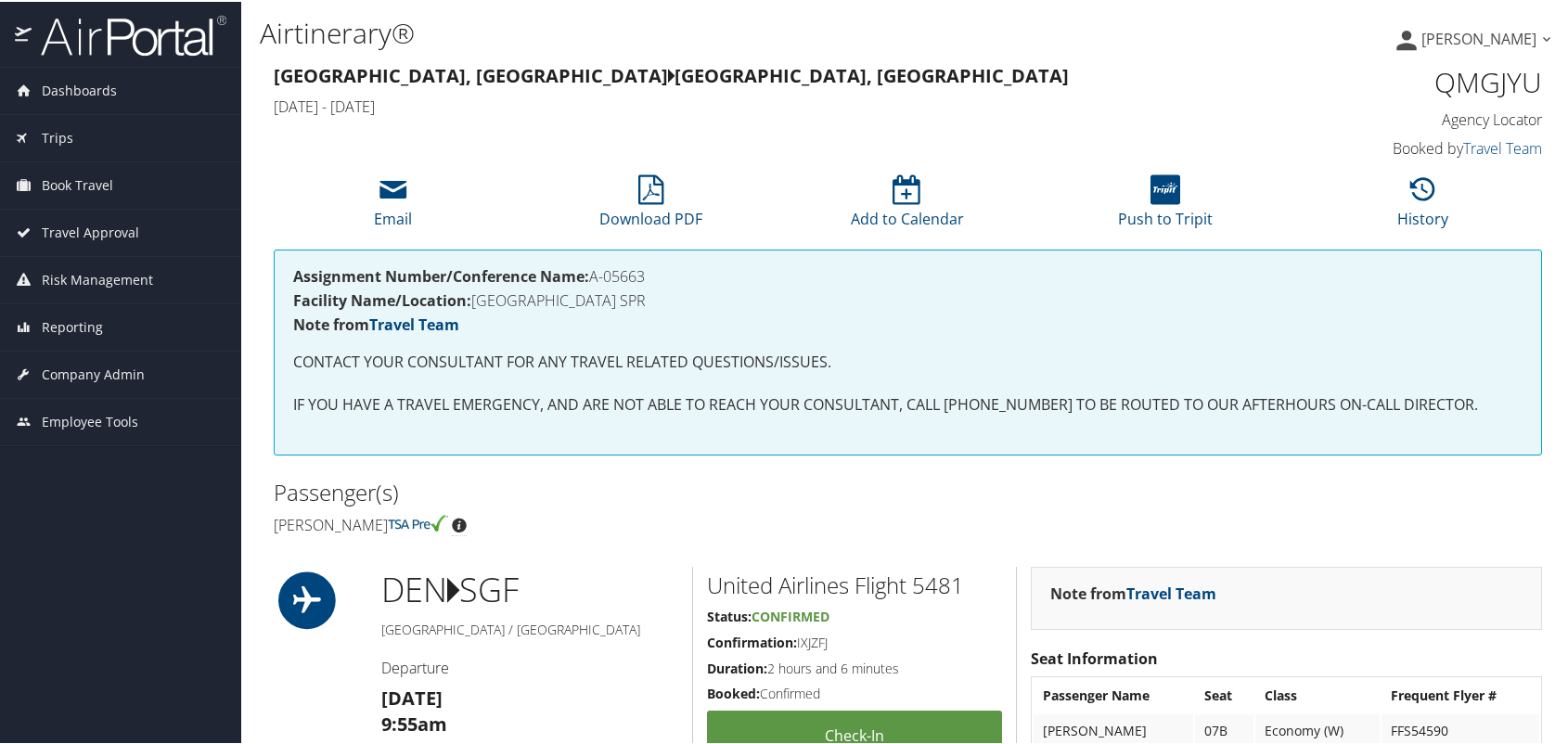 scroll, scrollTop: 464, scrollLeft: 0, axis: vertical 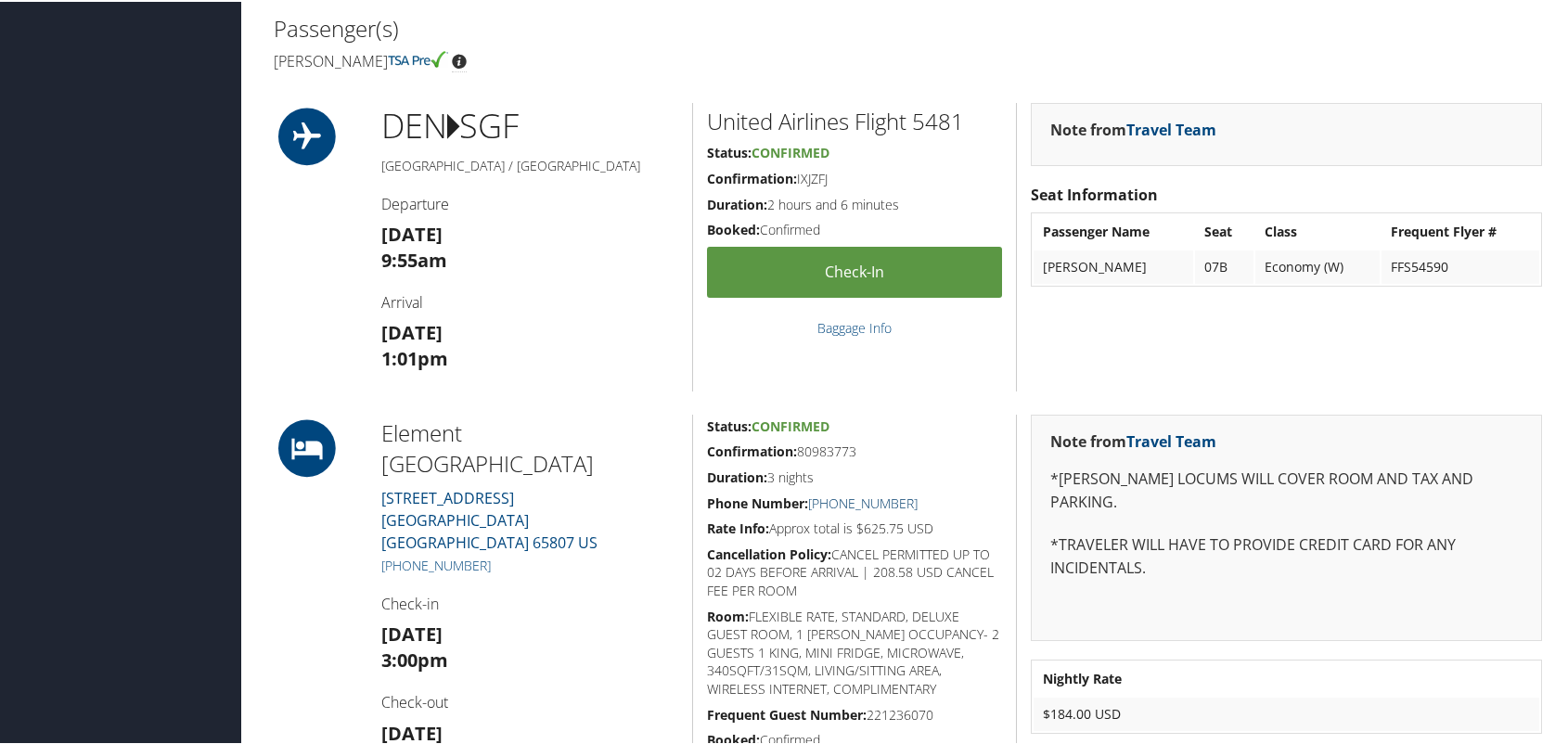 click on "[PHONE_NUMBER]" at bounding box center (863, 501) 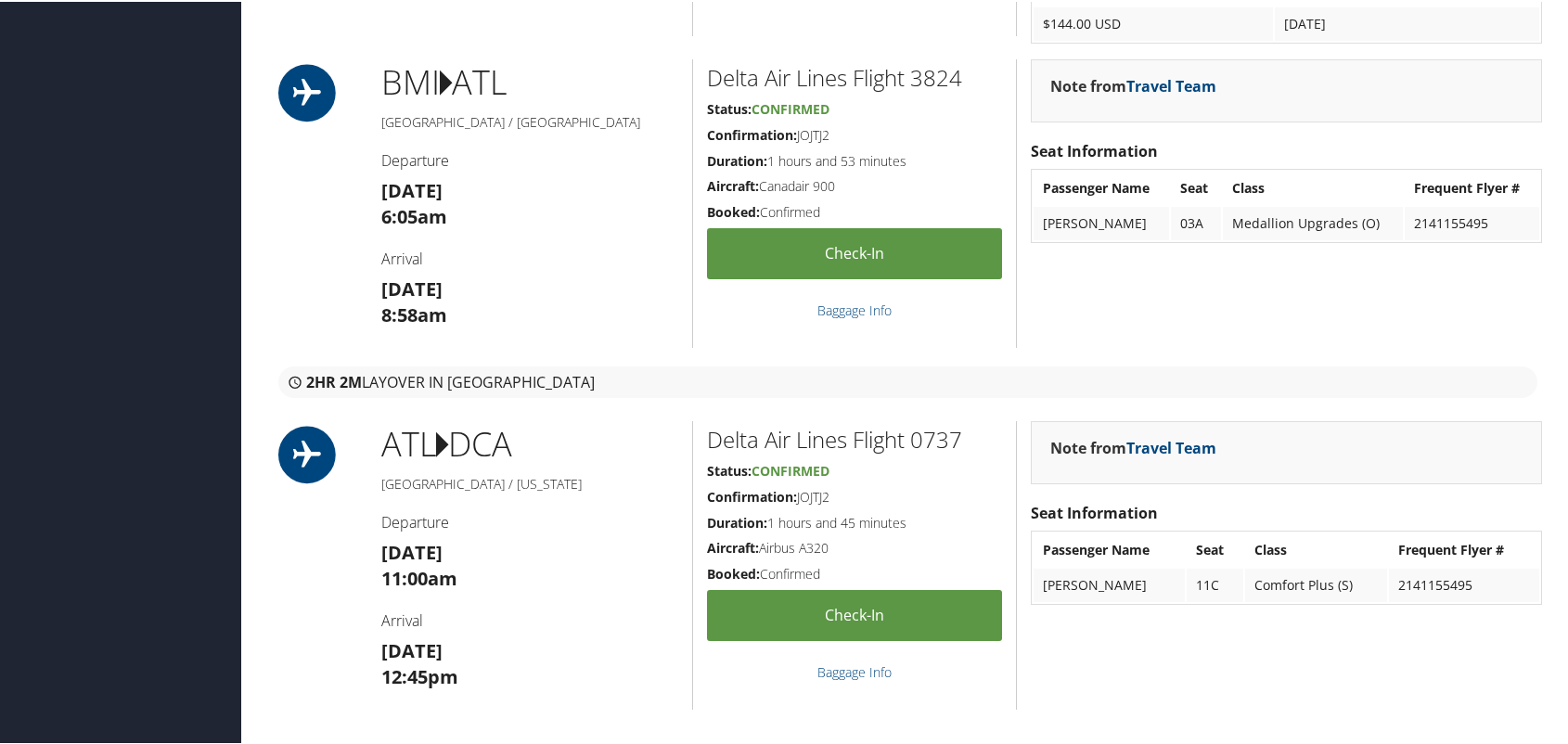 scroll, scrollTop: 1007, scrollLeft: 0, axis: vertical 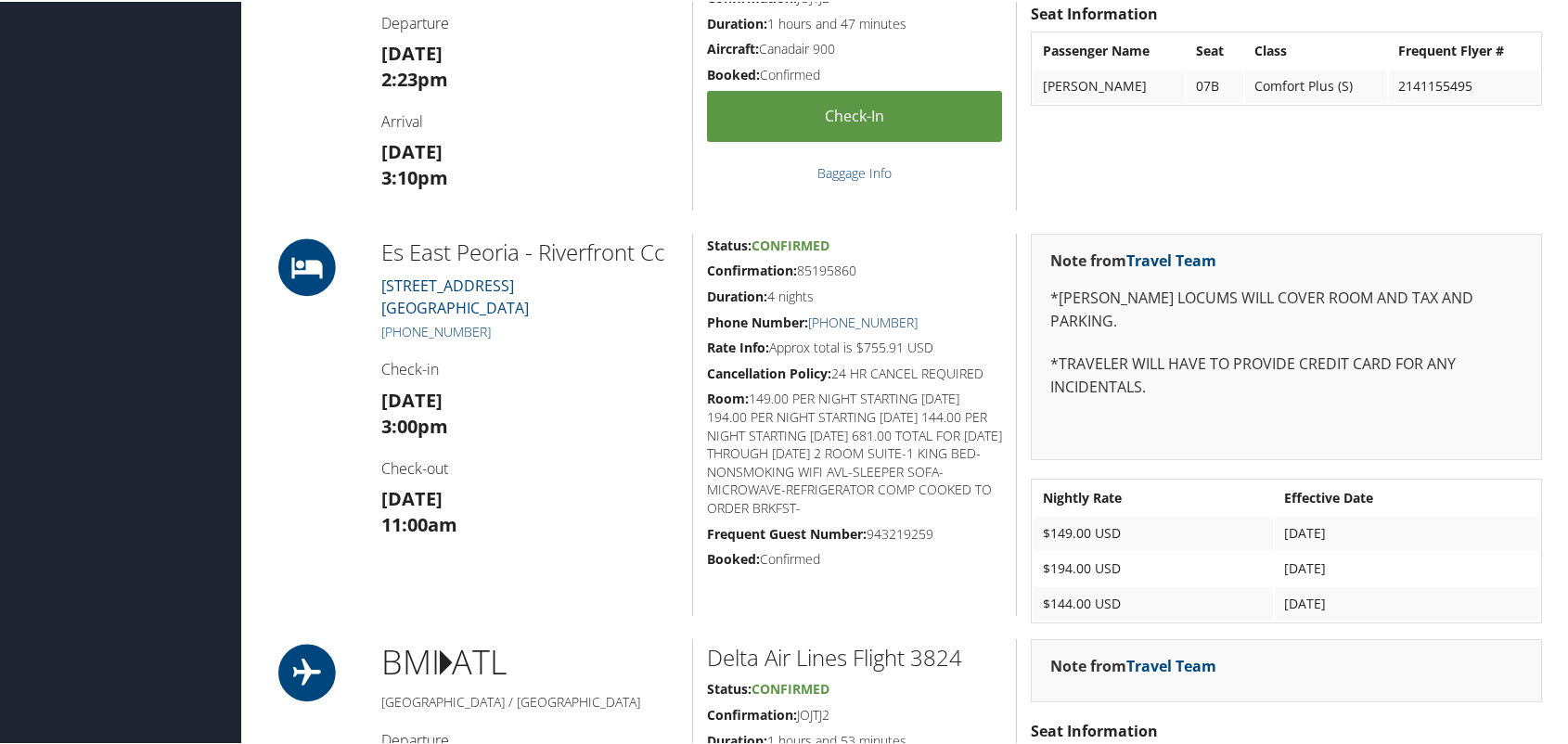 click on "[PHONE_NUMBER]" at bounding box center [863, 320] 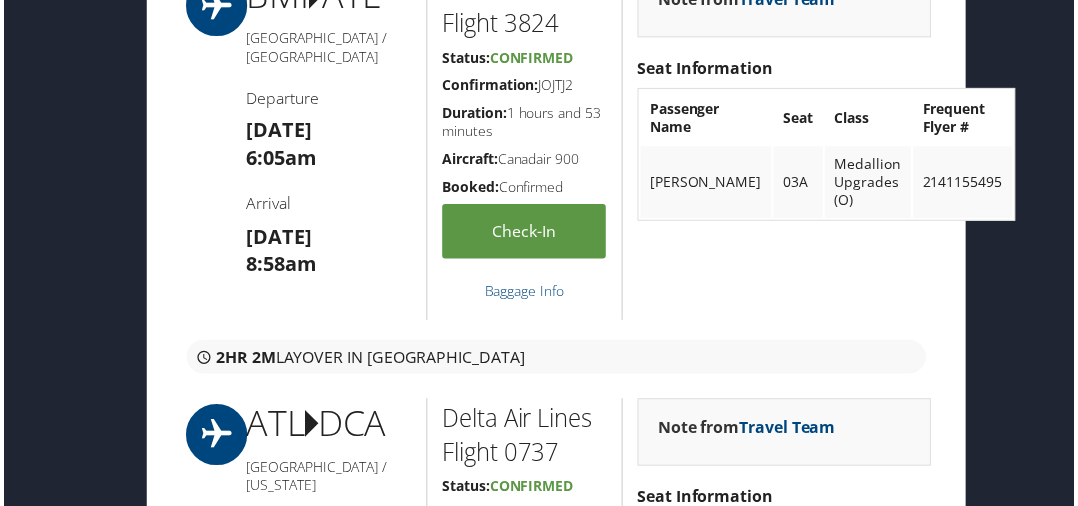 scroll, scrollTop: 2230, scrollLeft: 116, axis: both 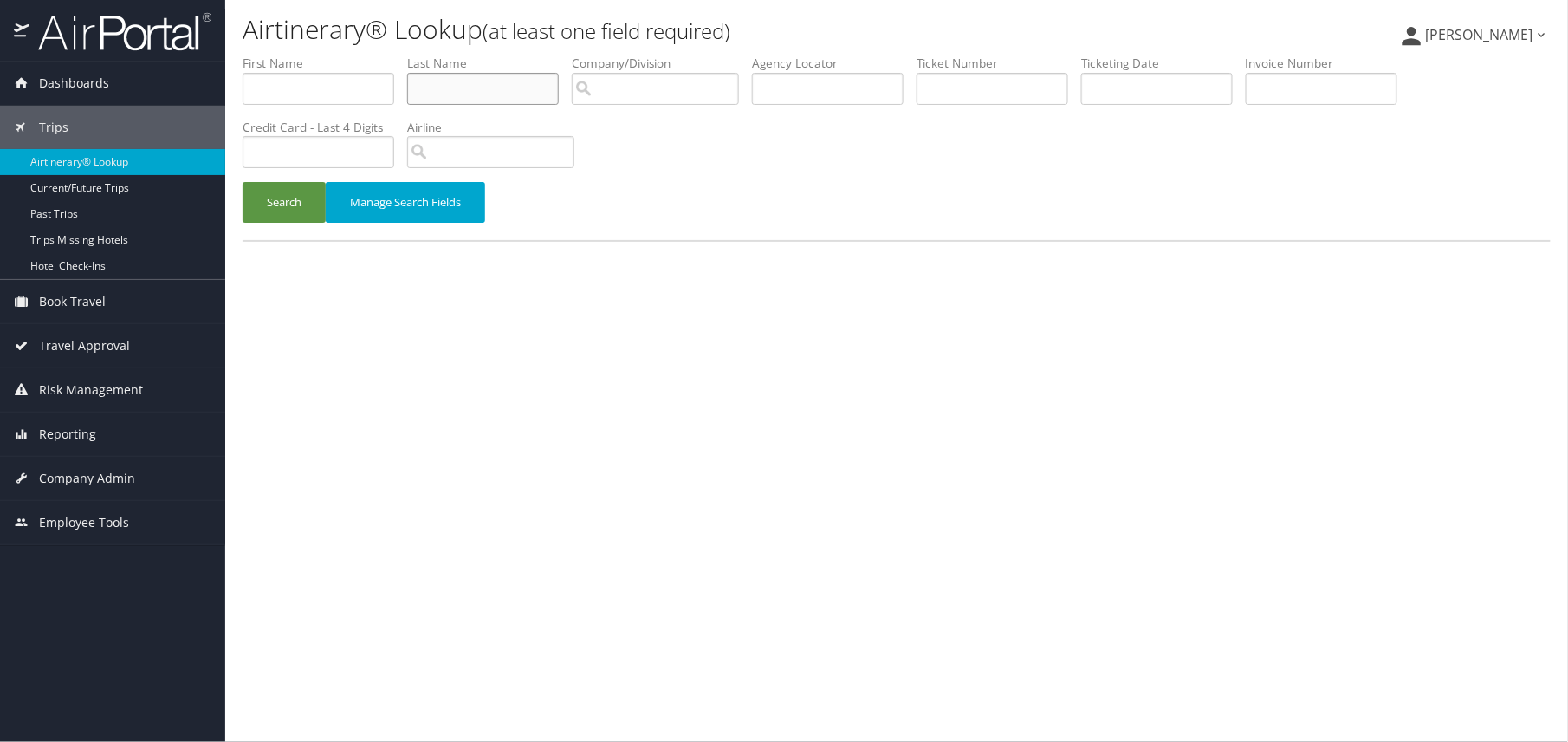 click at bounding box center (483, 88) 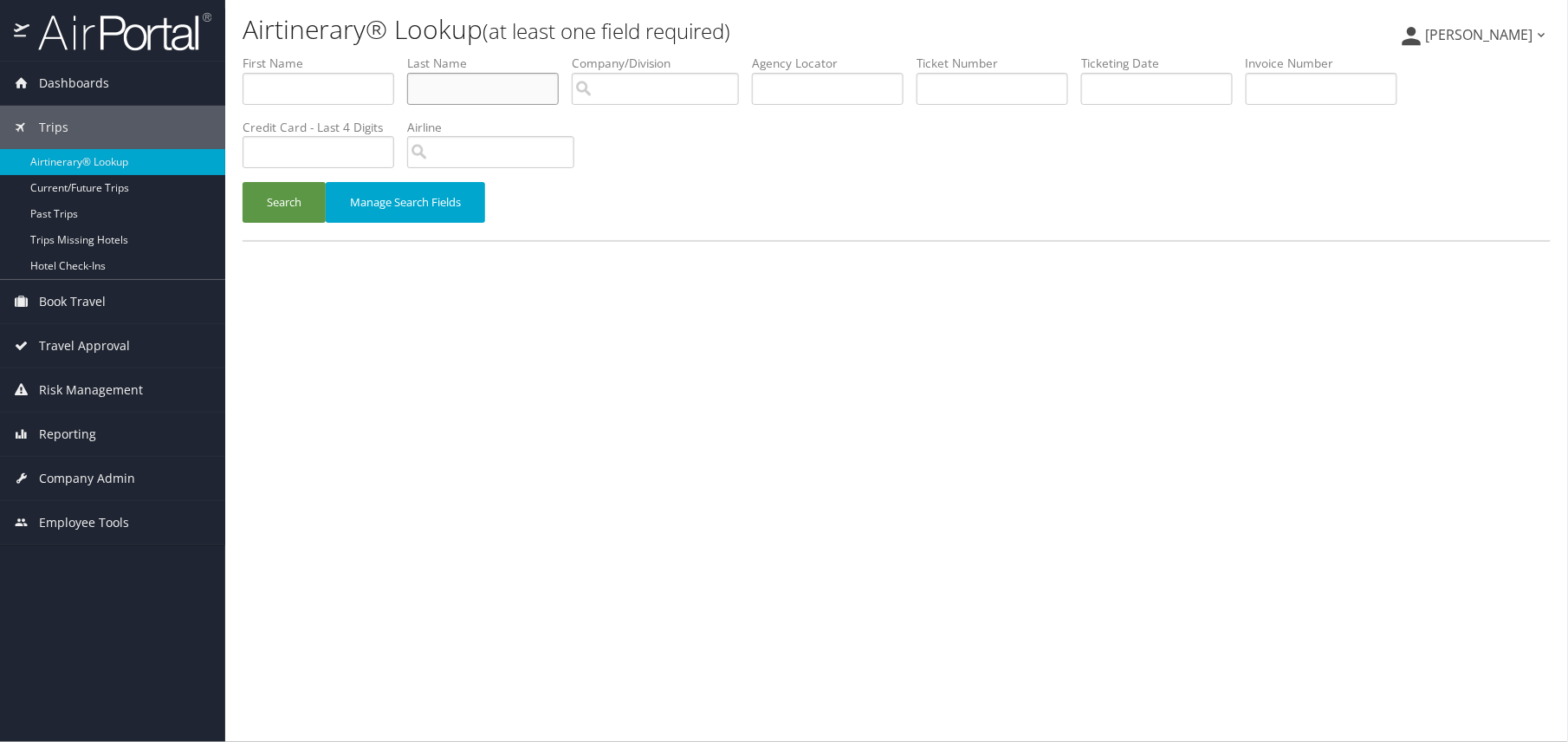 paste on "REICH" 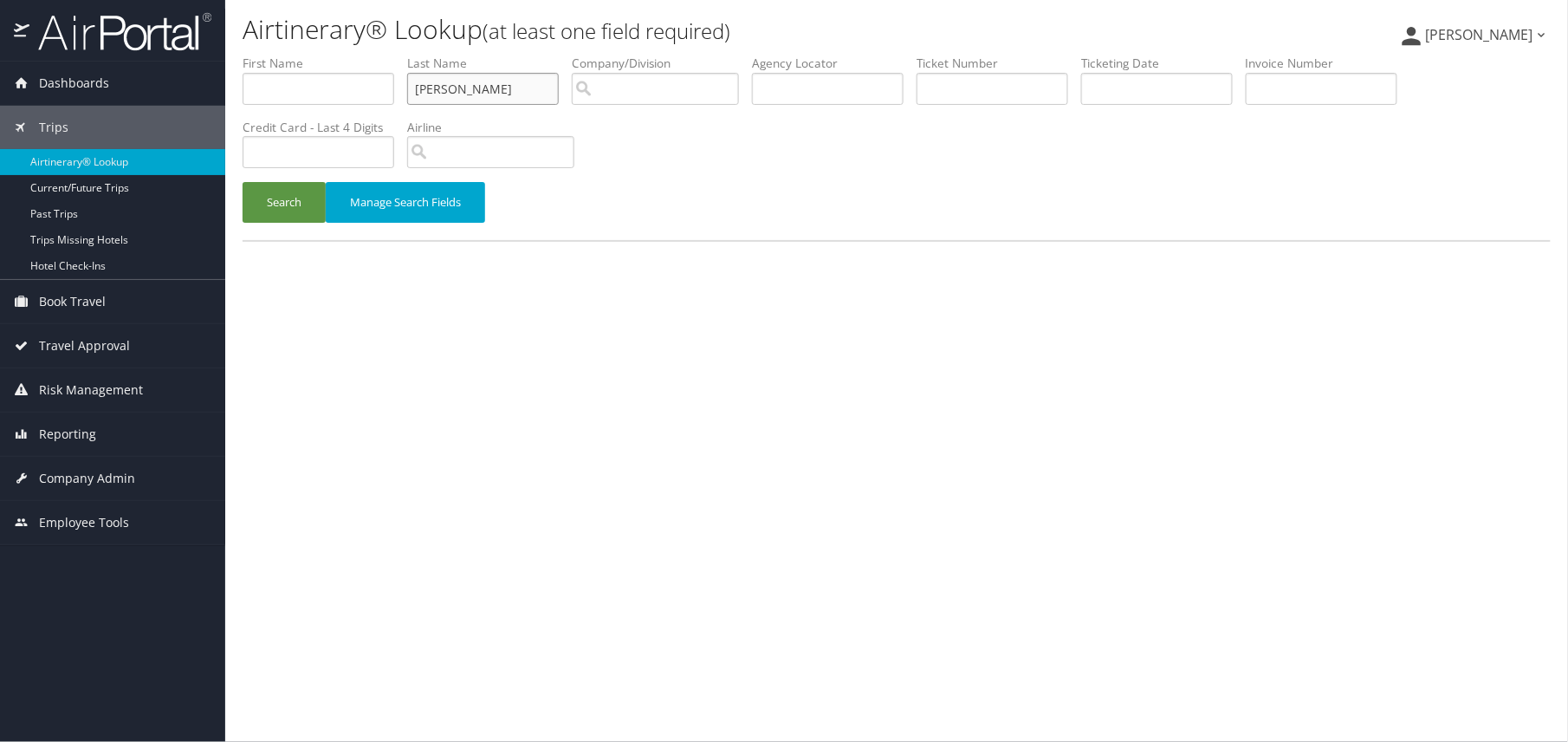 type on "REICH" 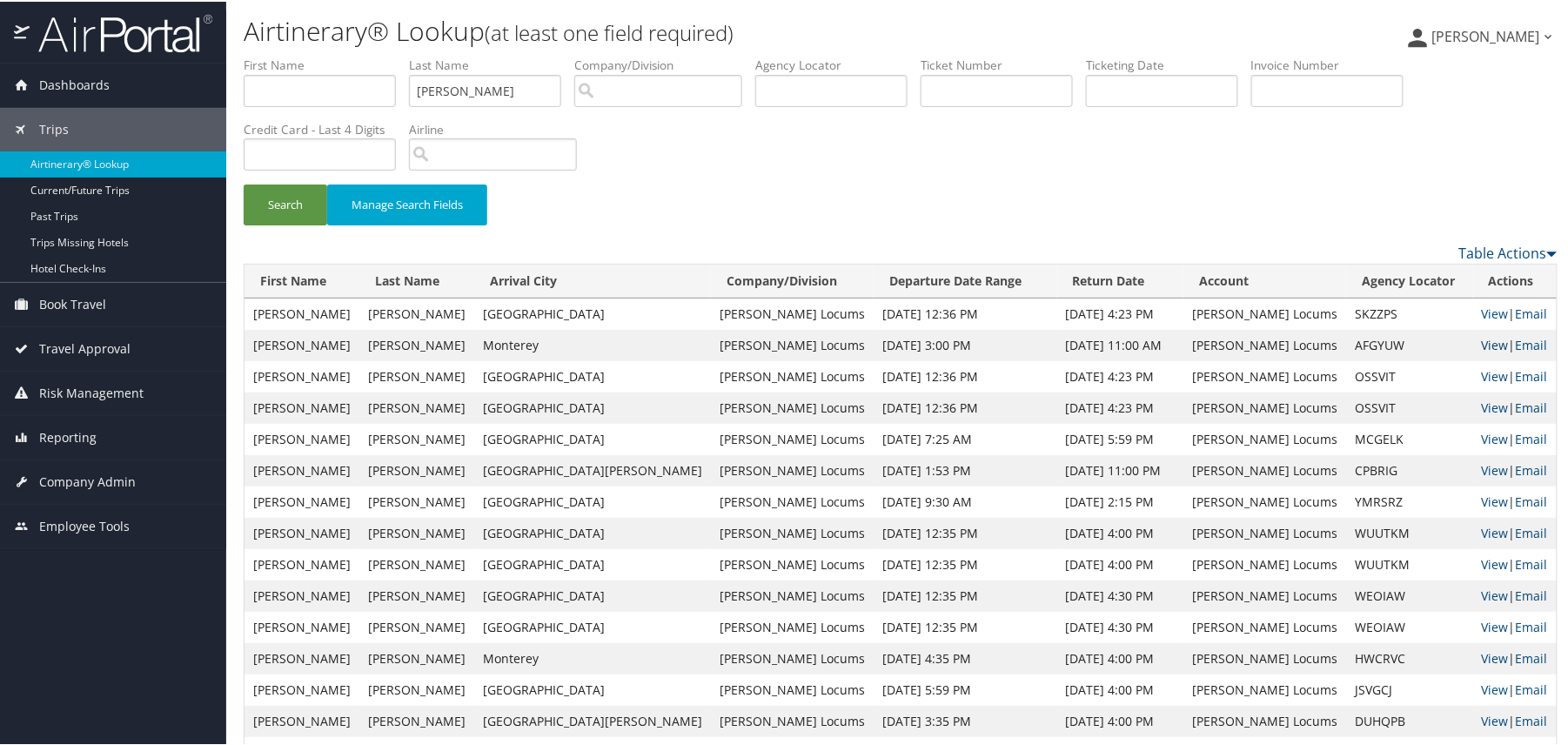 click on "View" at bounding box center (1495, 343) 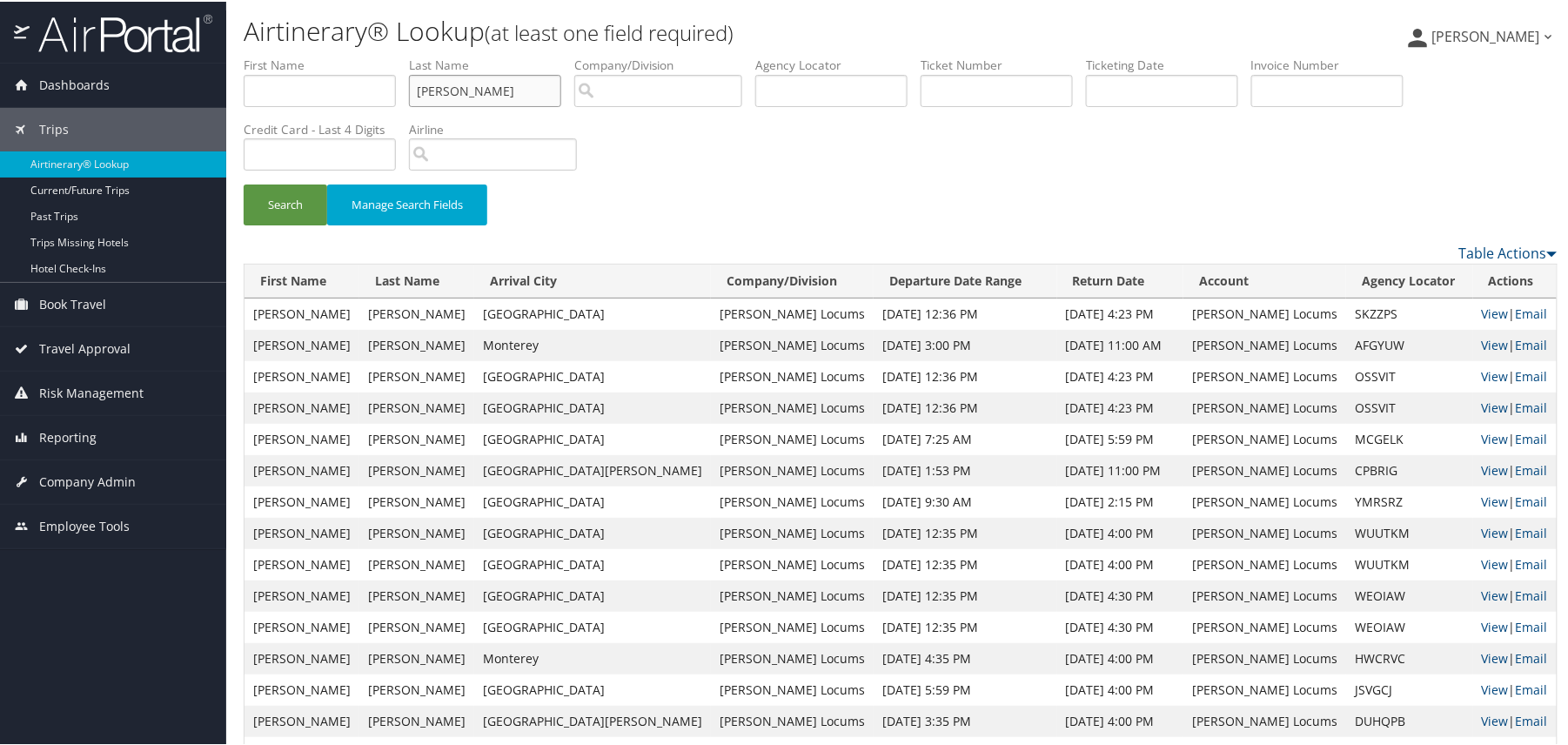 drag, startPoint x: 499, startPoint y: 88, endPoint x: 405, endPoint y: 84, distance: 94.08507 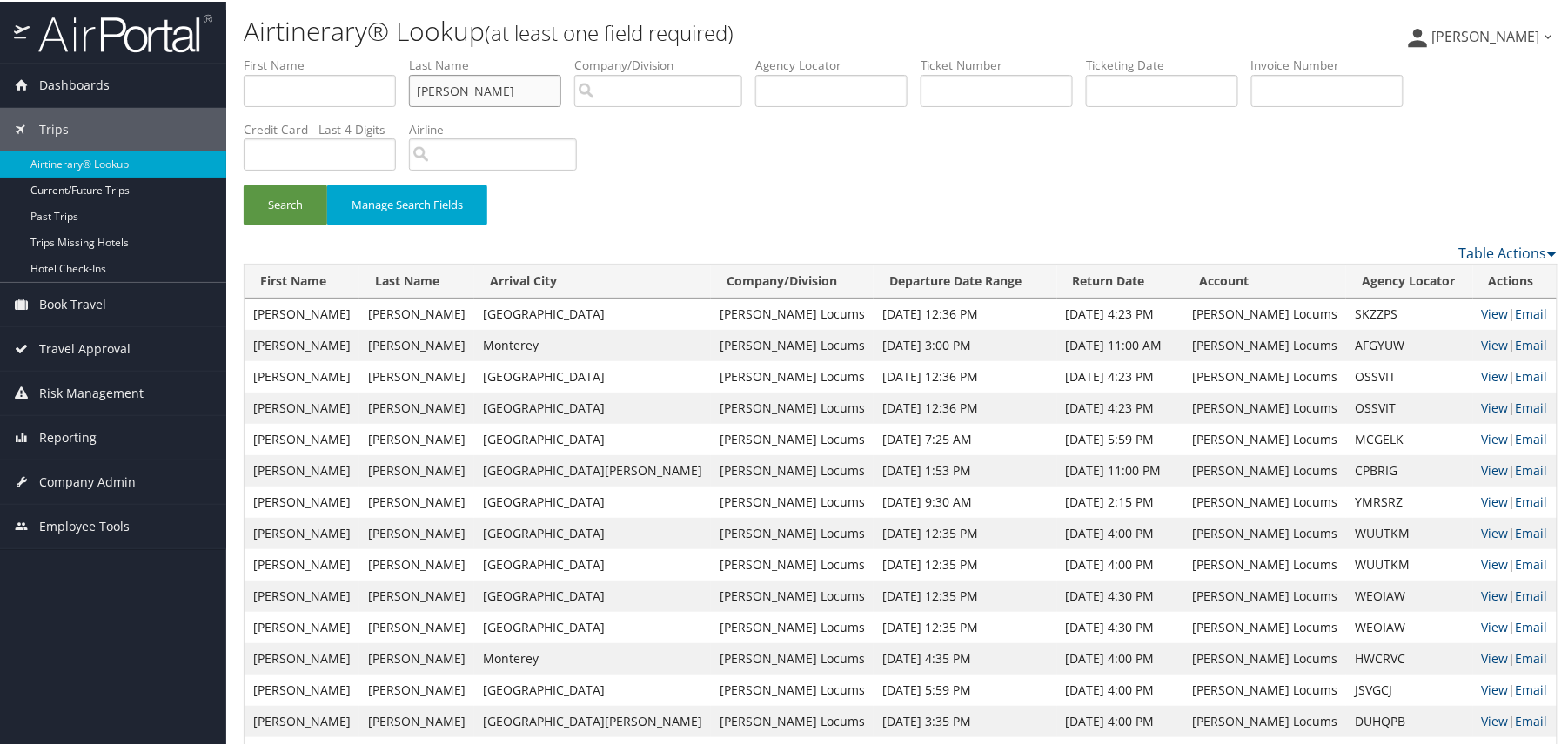 click on "First Name Last Name REICH Departure City Arrival City Company/Division Airport/City Code Departure Date Range Agency Locator Ticket Number Ticketing Date Invoice Number Flight Number Agent Name Air Confirmation Hotel Confirmation Credit Card - Last 4 Digits Airline Car Rental Chain Hotel Chain Rail Vendor Authorization Billable Client Code Cost Center Department Explanation Manager ID Project Purpose Region Traveler ID" at bounding box center [901, 55] 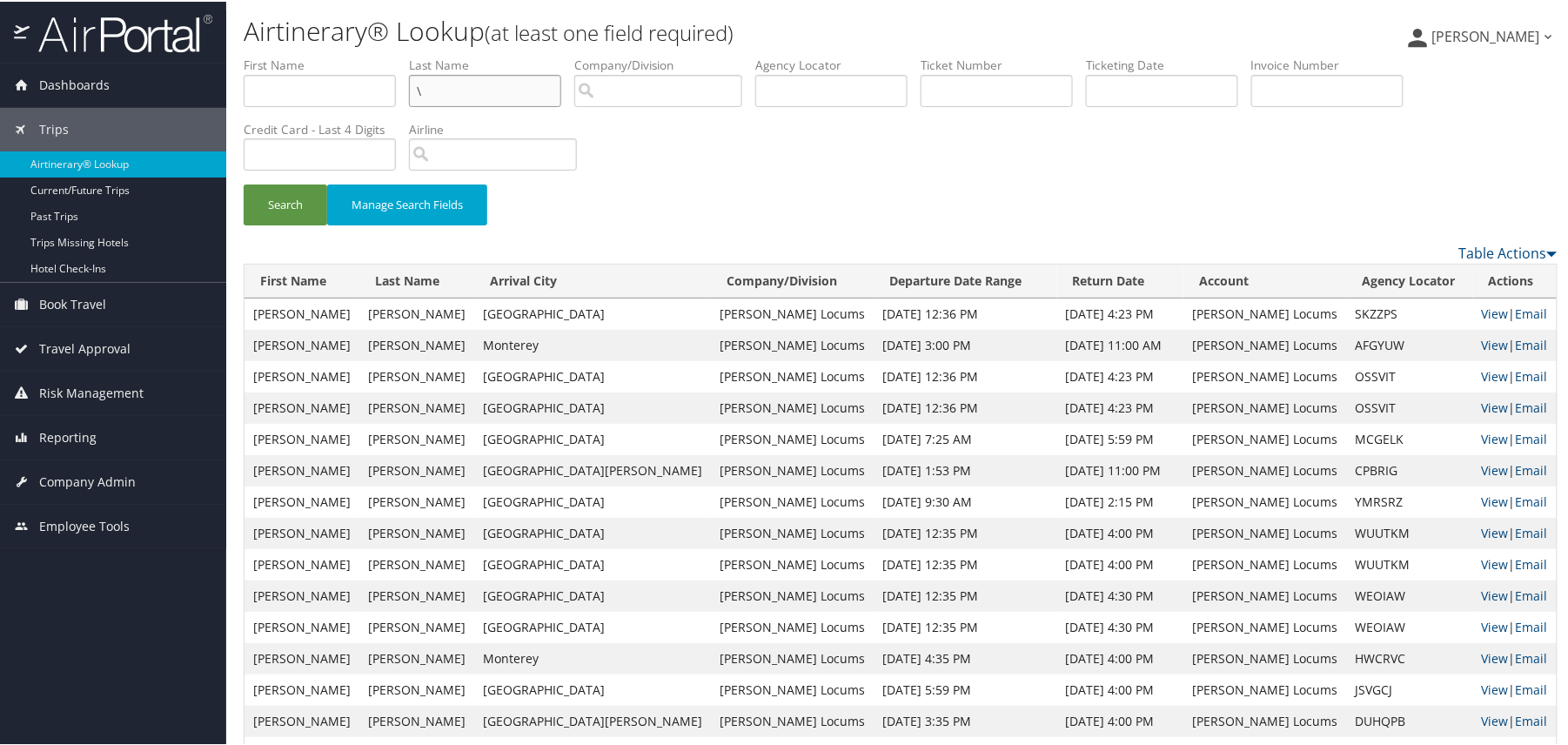 paste on "SIDDIQUE" 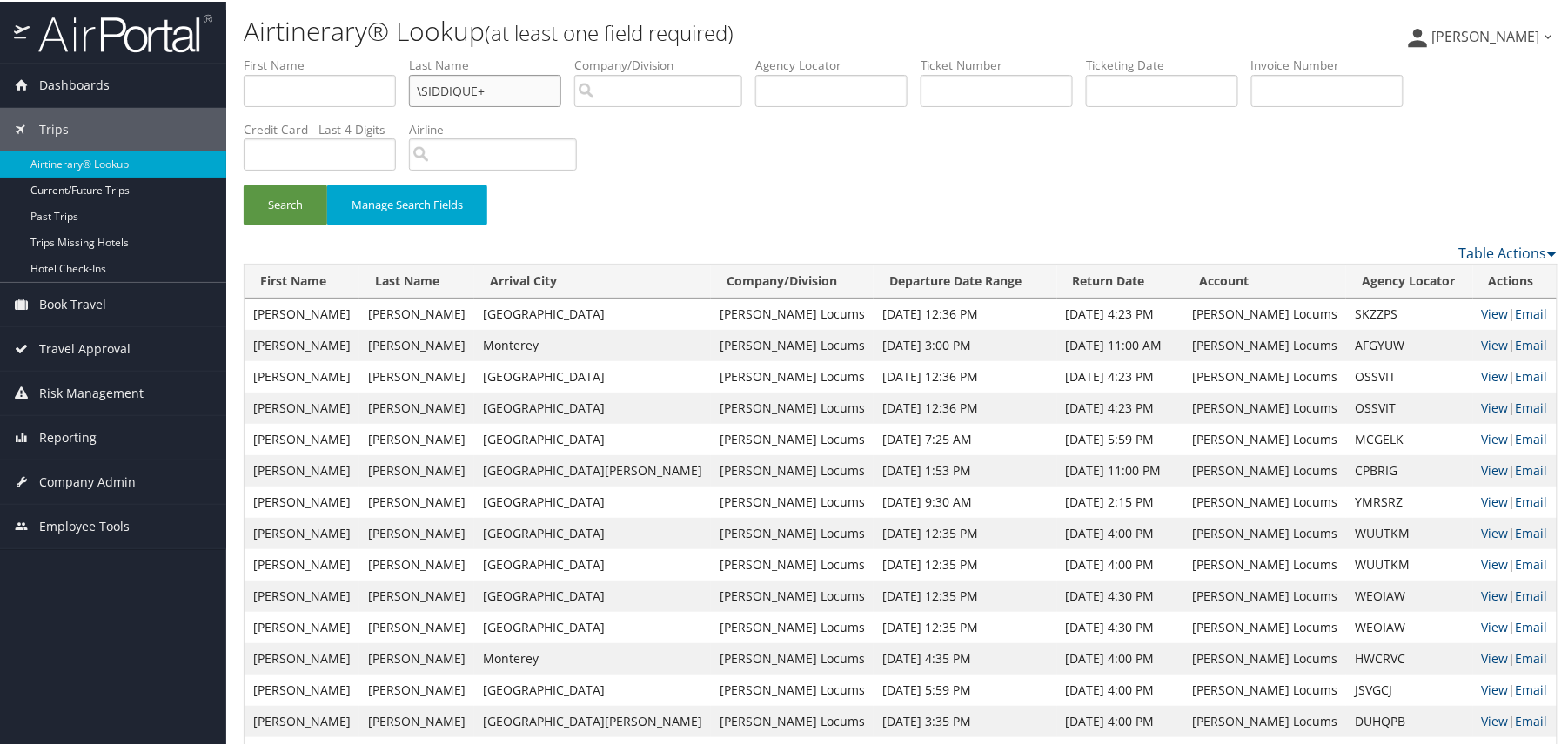 type on "\SIDDIQUE+" 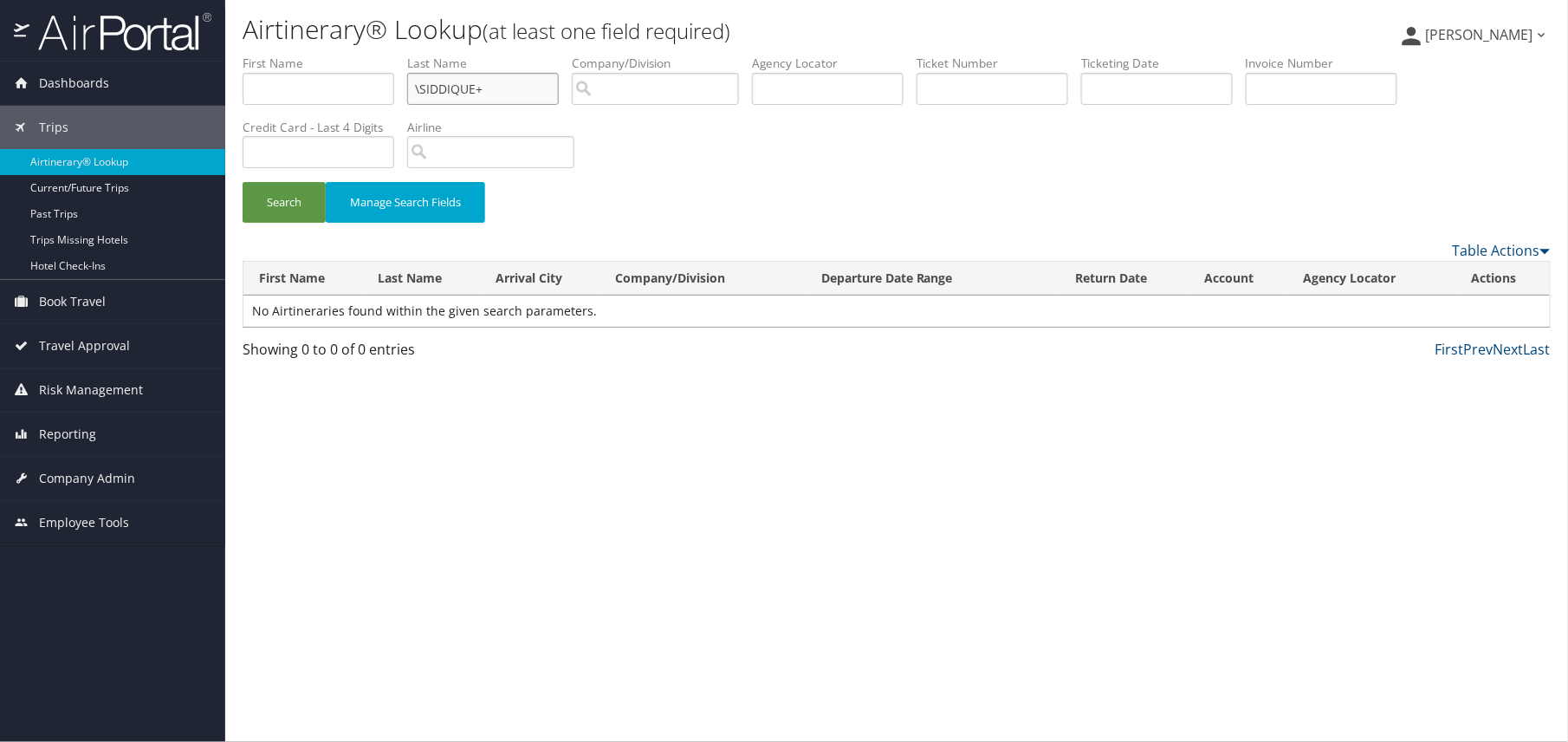 drag, startPoint x: 502, startPoint y: 91, endPoint x: 31, endPoint y: 105, distance: 471.208 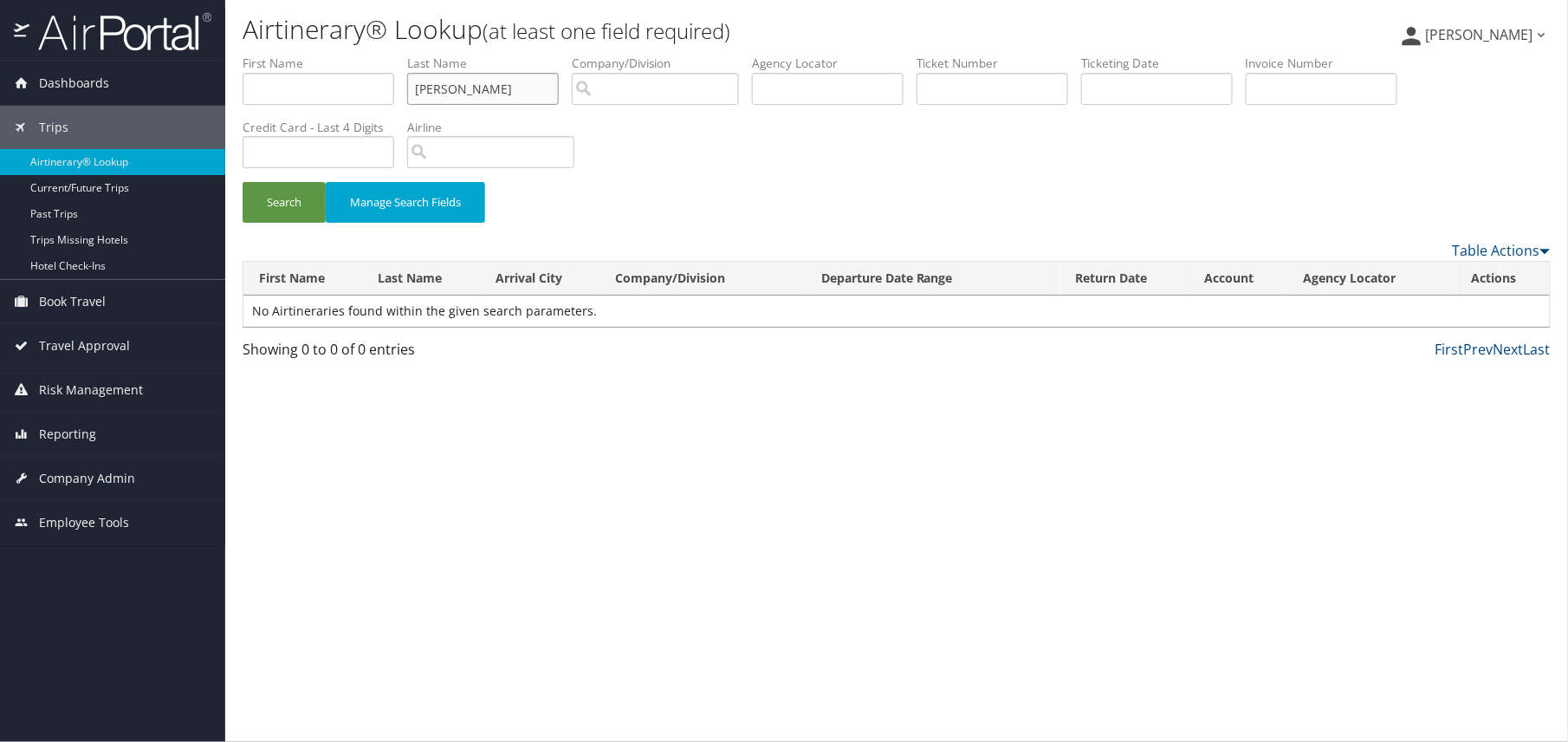 type on "davis" 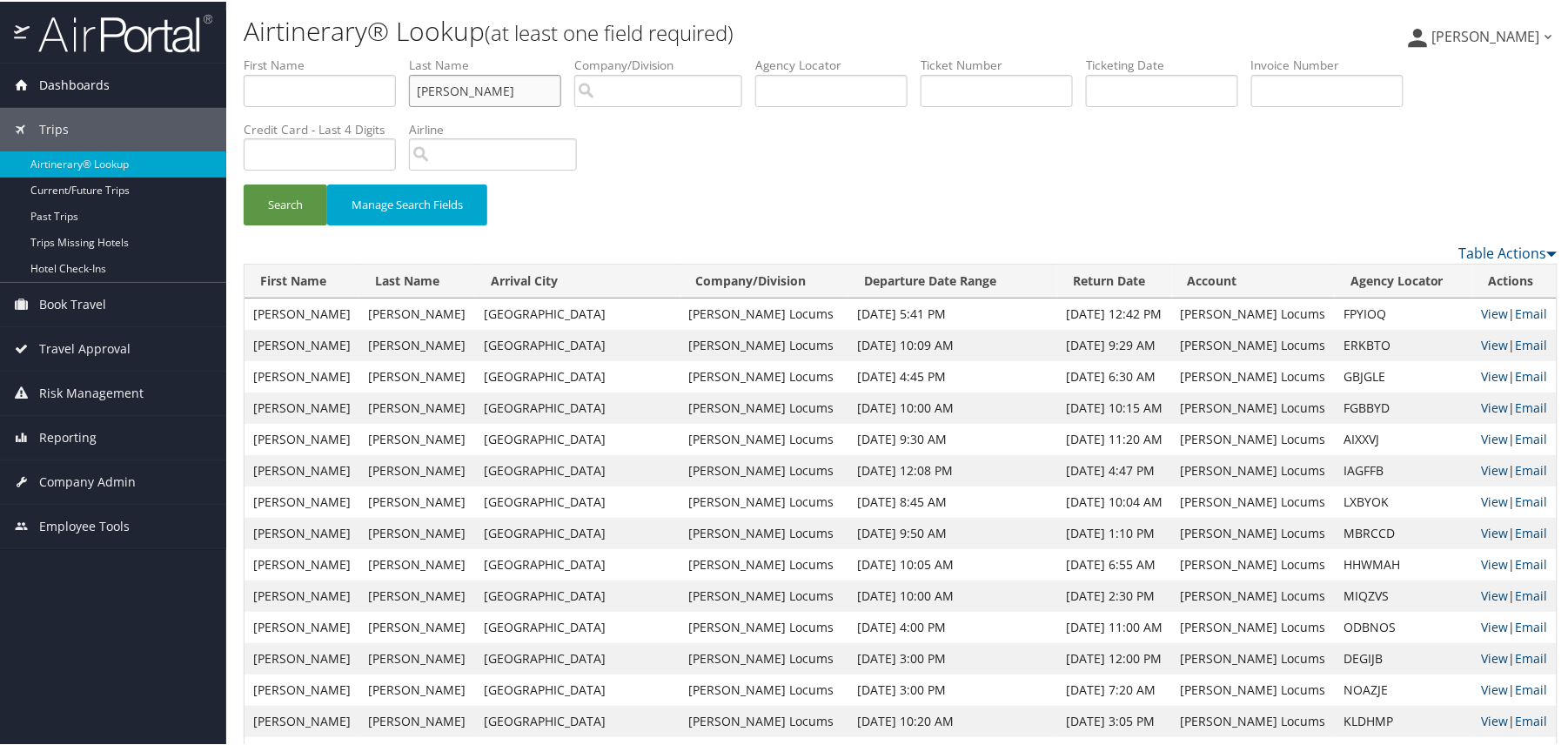 click on "Dashboards AirPortal 360™ (Manager) My Travel Dashboard   Trips Airtinerary® Lookup Current/Future Trips Past Trips Trips Missing Hotels Hotel Check-ins   Book Travel Approval Request (Beta) Book/Manage Online Trips   Travel Approval Pending Trip Approvals Approved Trips Canceled Trips Approvals (Beta)   Risk Management SecurityLogic® Map Assistance Requests Travel Alerts Notifications   Reporting Unused Tickets Savings Tracker Virtual Pay Lookup   Company Admin Company Information Configure Approval Types (Beta) People Users (Beta) Vendor Contracts Travel Policy Service Fees  Reporting Fields (Beta) Report Settings Virtual Pay Settings   Employee Tools Help Desk
Airtinerary® Lookup
Sign Out" at bounding box center (787, 916) 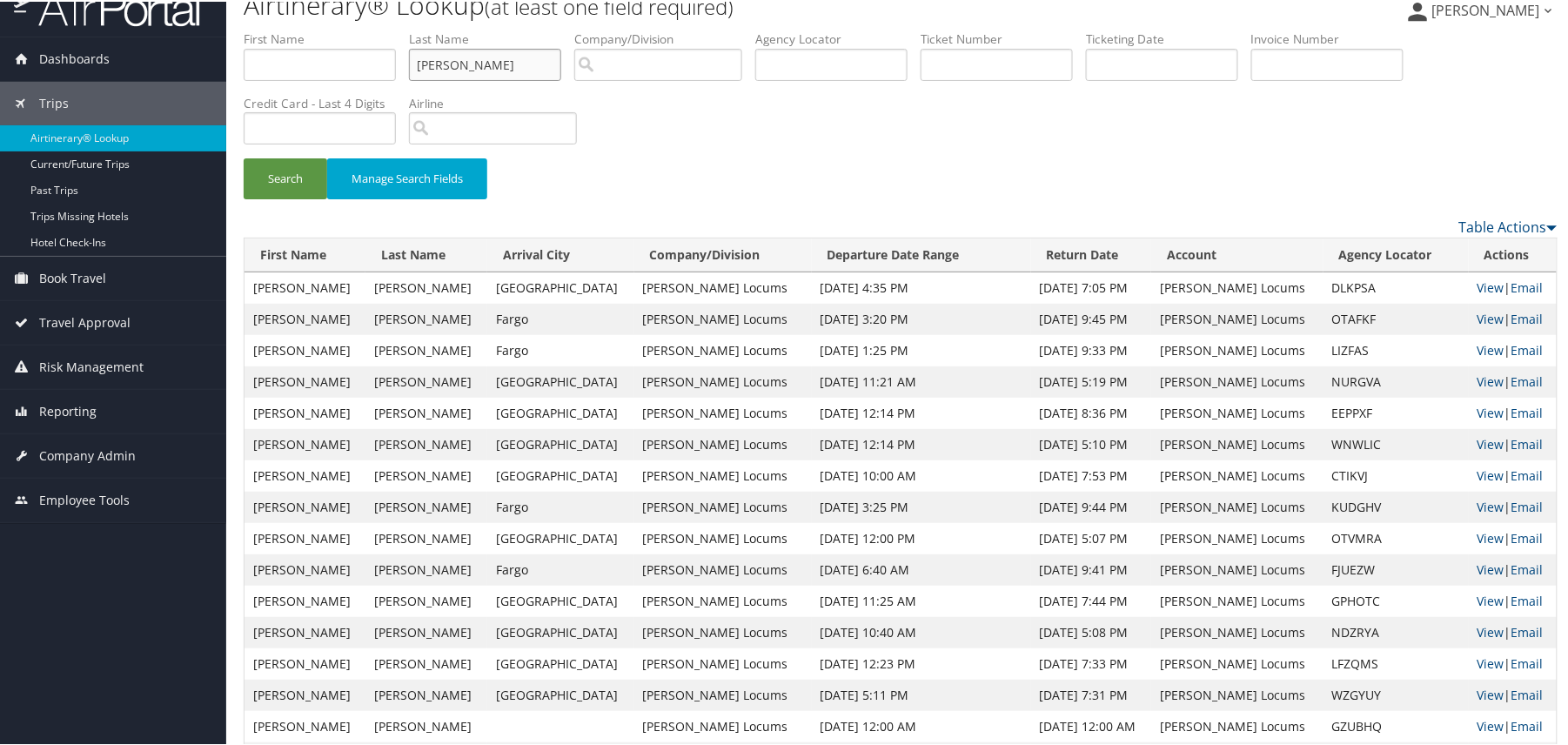 scroll, scrollTop: 45, scrollLeft: 0, axis: vertical 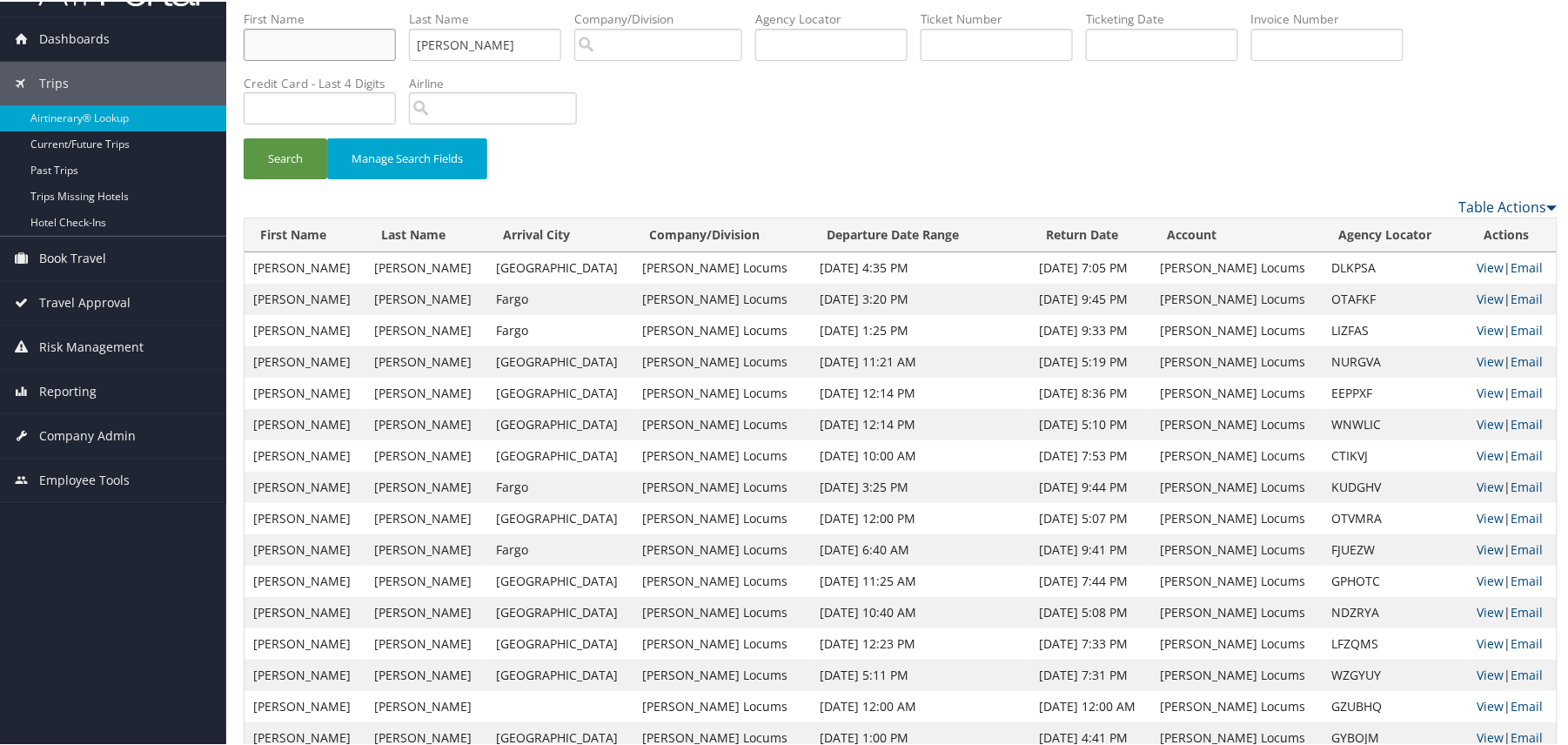 click at bounding box center [319, 43] 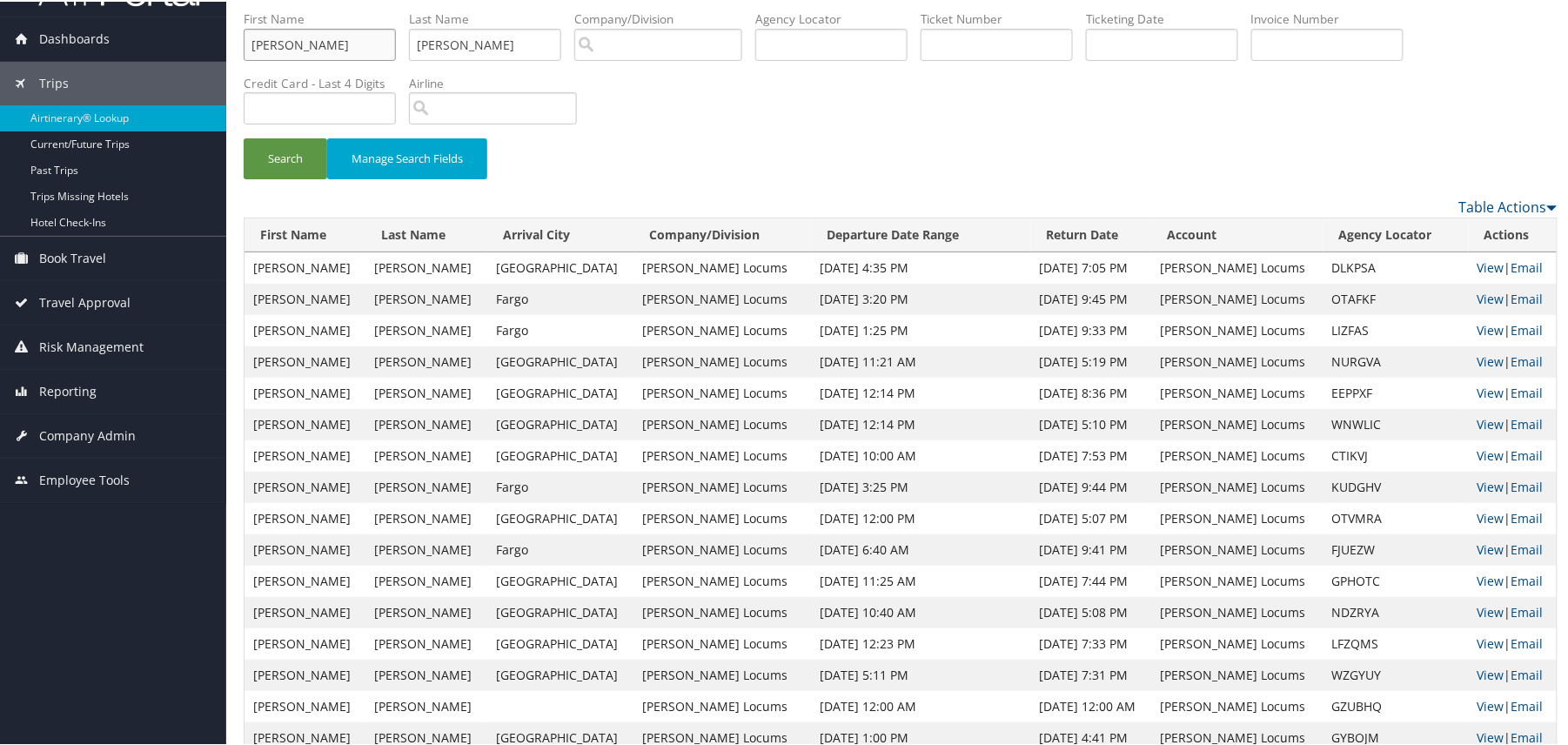 type on "michael" 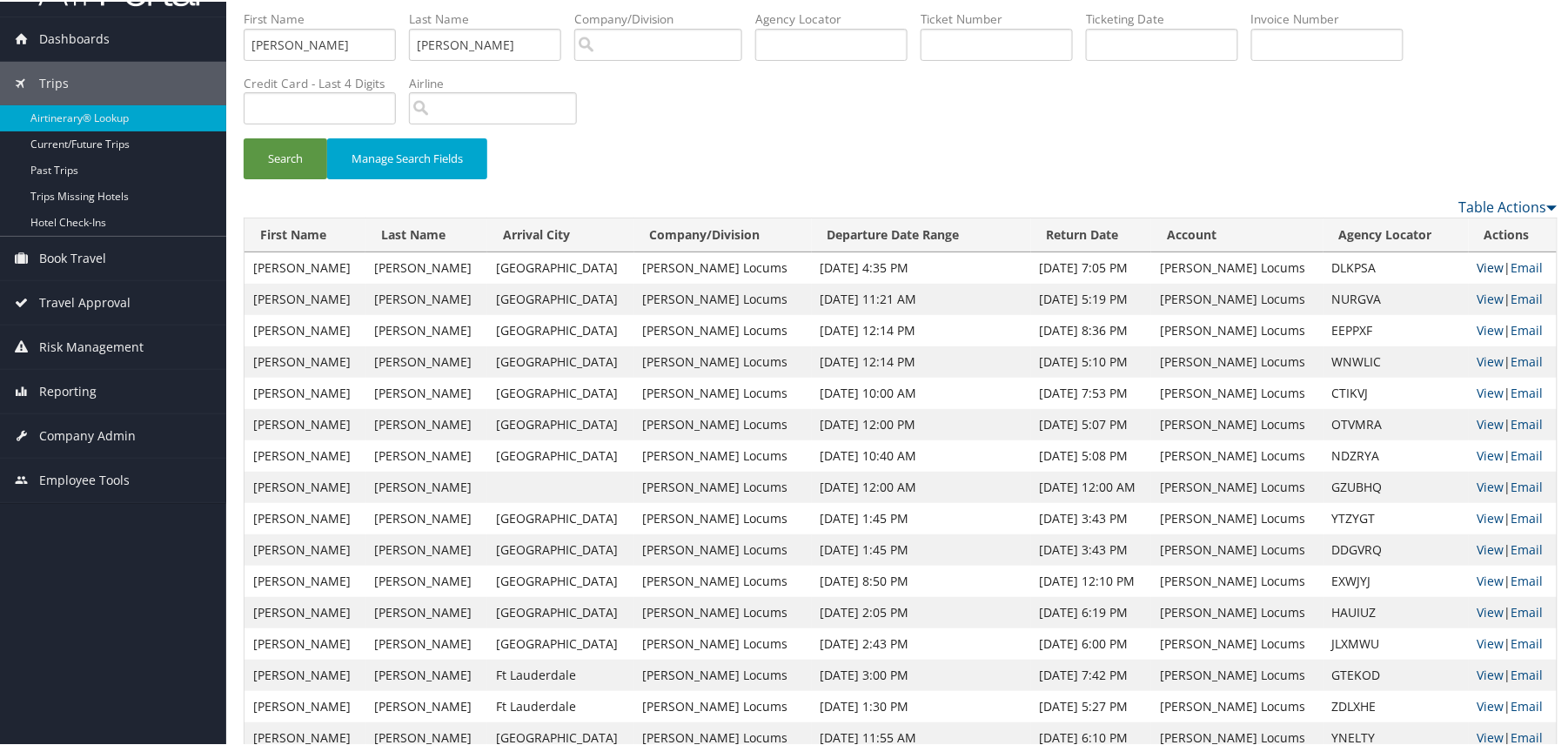 click on "View" at bounding box center [1491, 265] 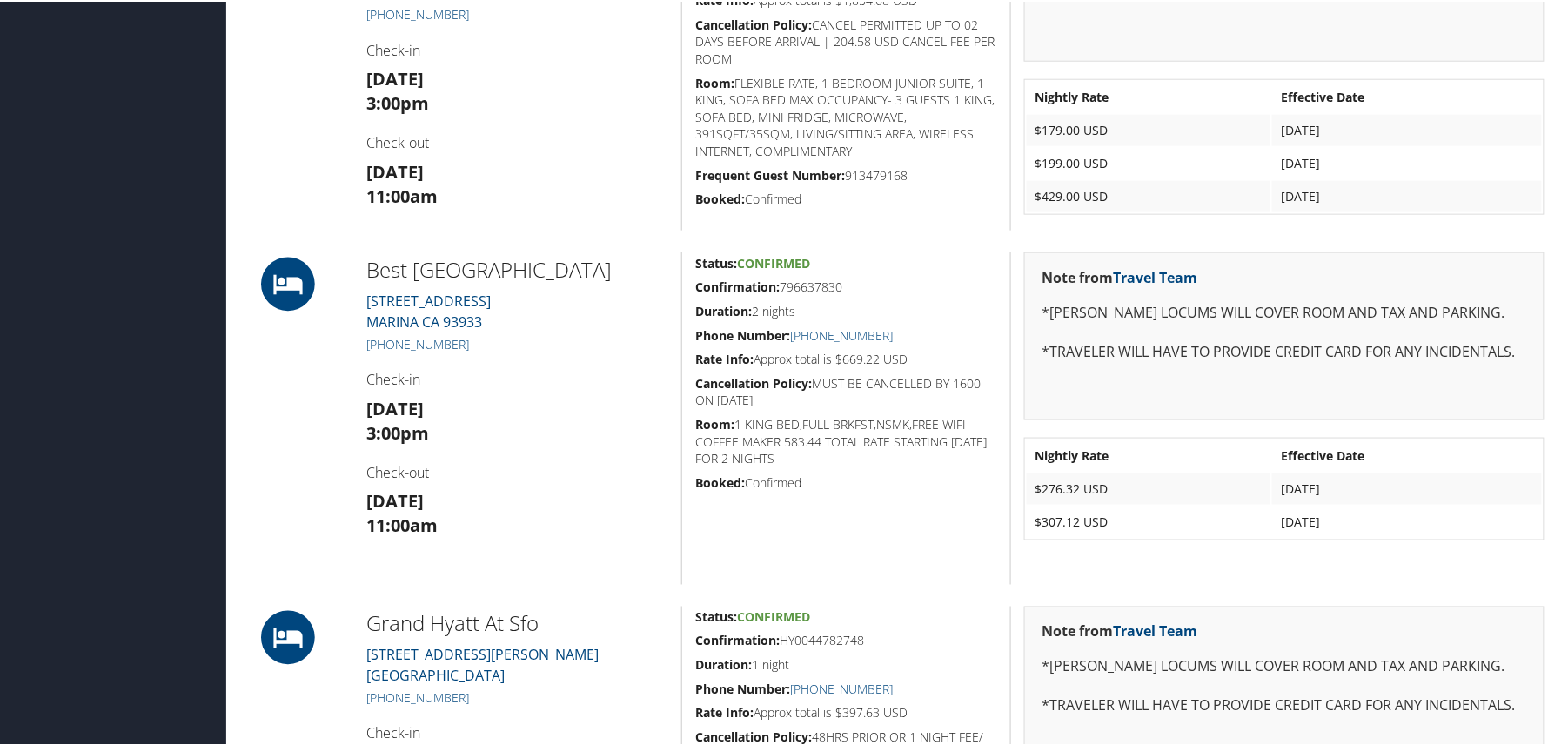 scroll, scrollTop: 174, scrollLeft: 0, axis: vertical 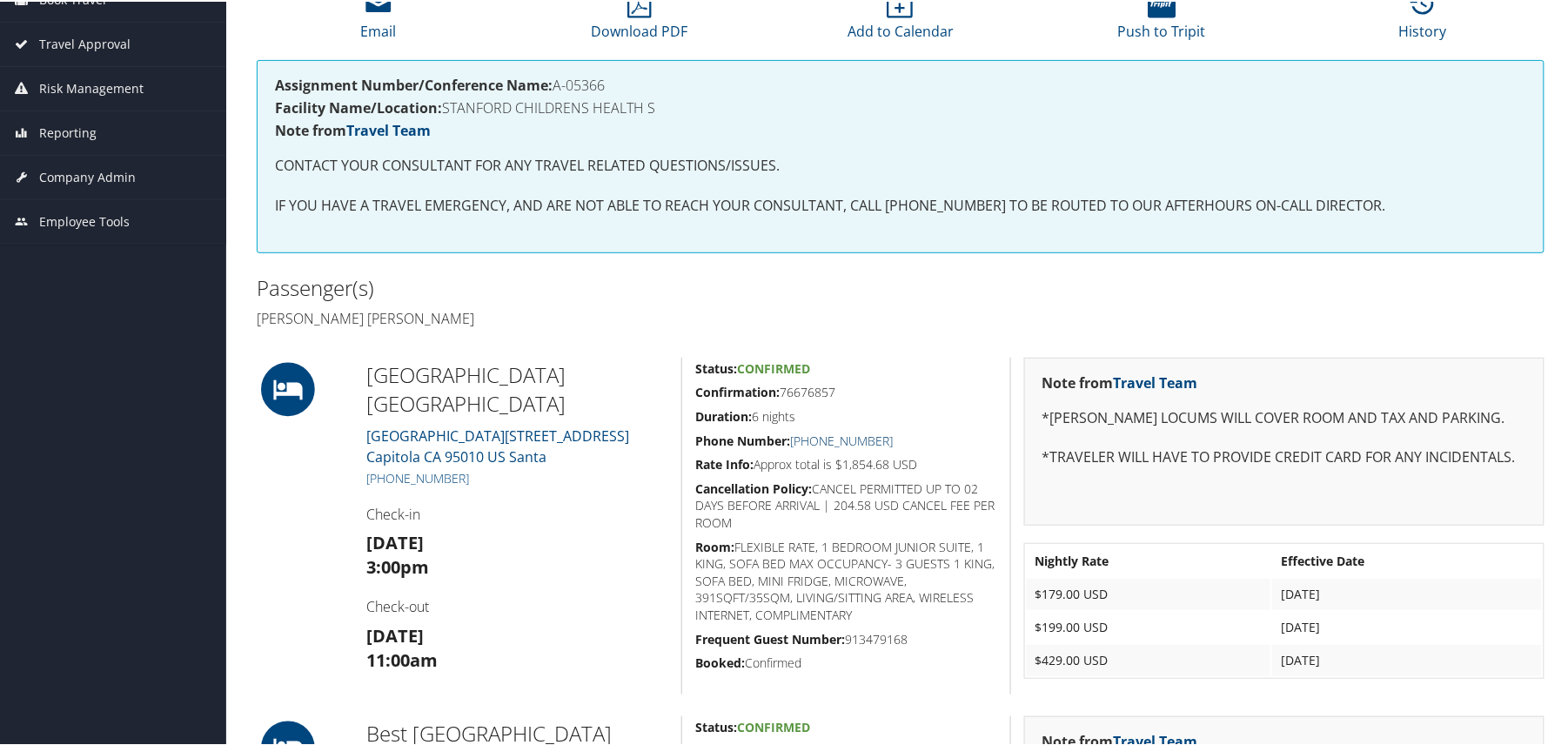 click on "[PHONE_NUMBER]" at bounding box center [841, 439] 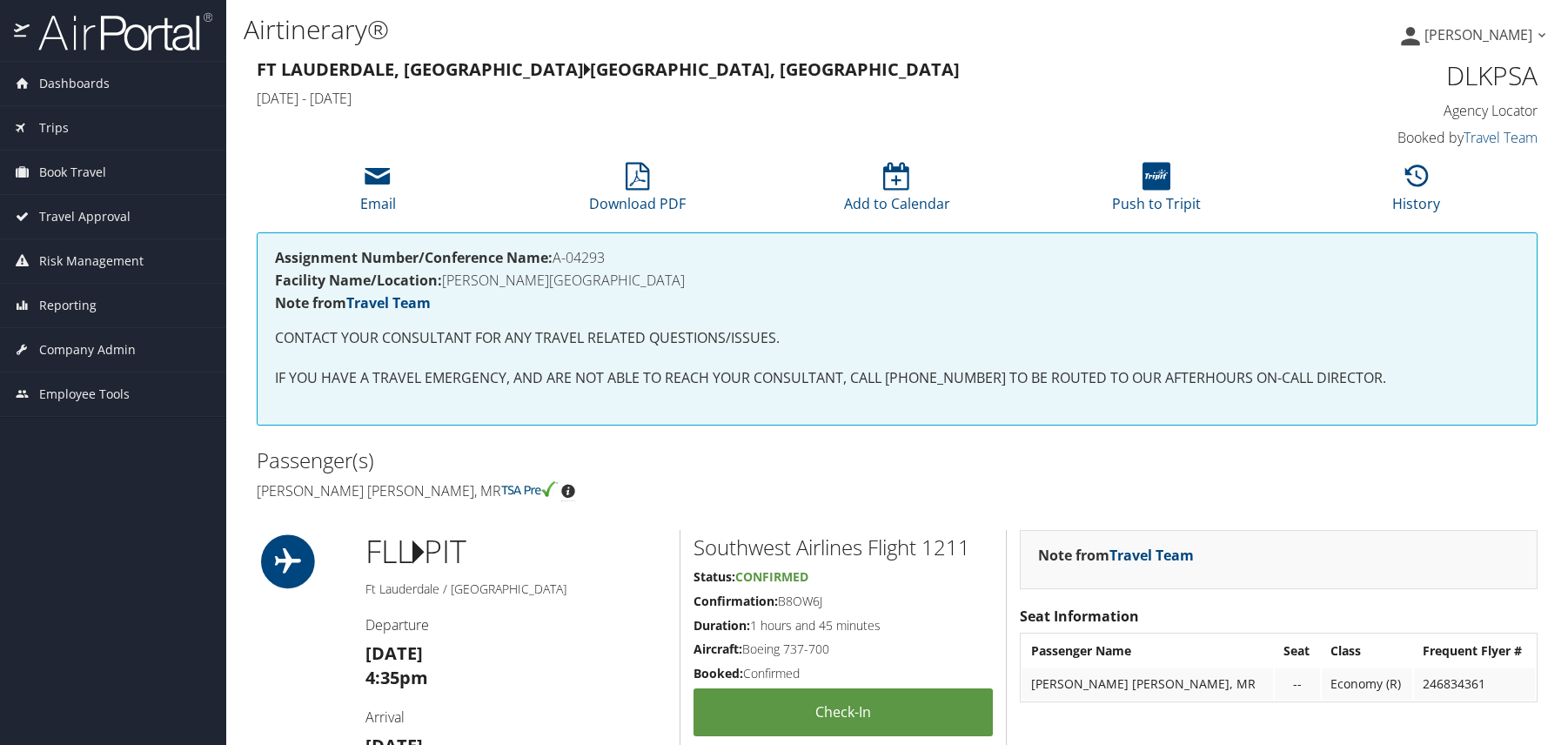 scroll, scrollTop: 0, scrollLeft: 0, axis: both 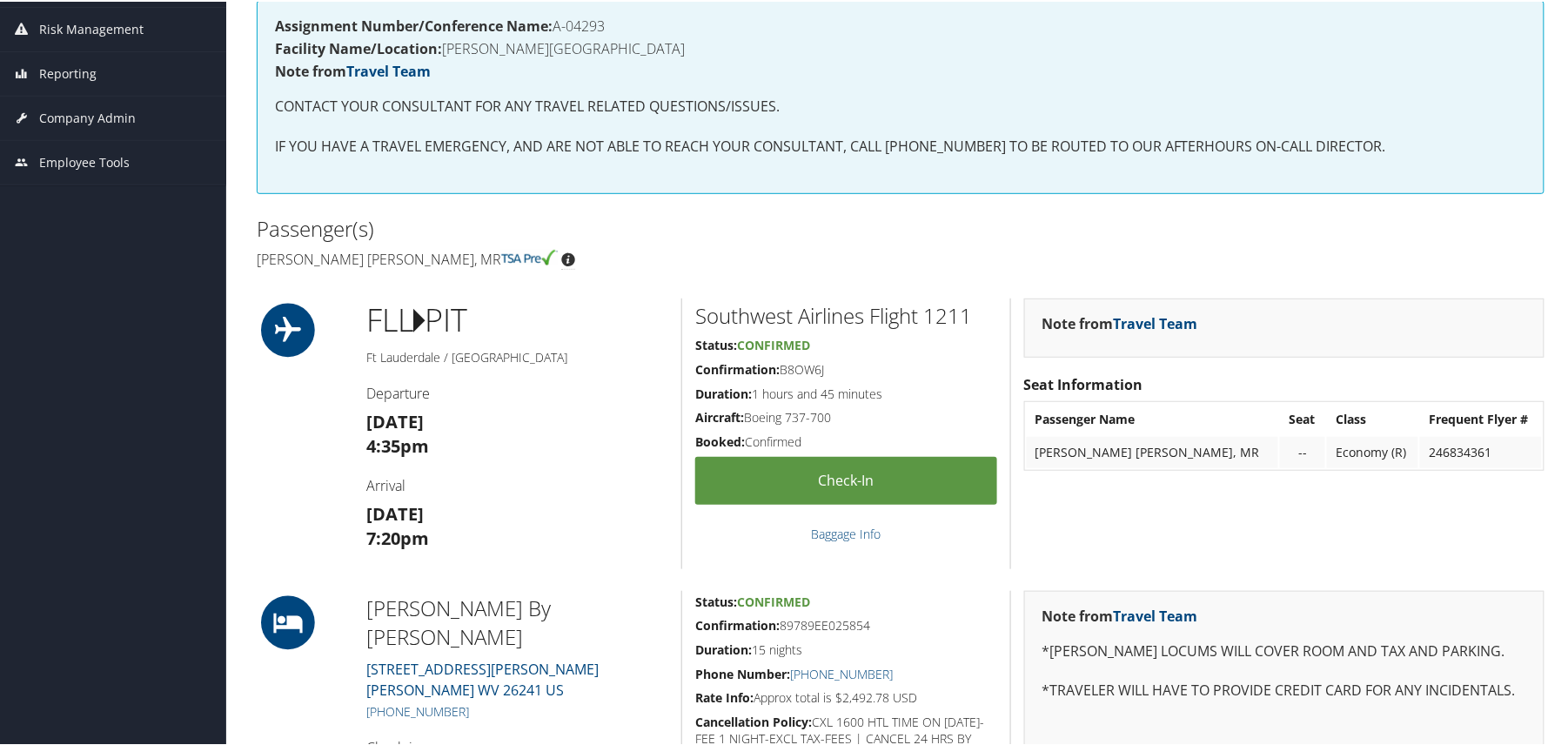 drag, startPoint x: 813, startPoint y: 510, endPoint x: 766, endPoint y: 564, distance: 71.589105 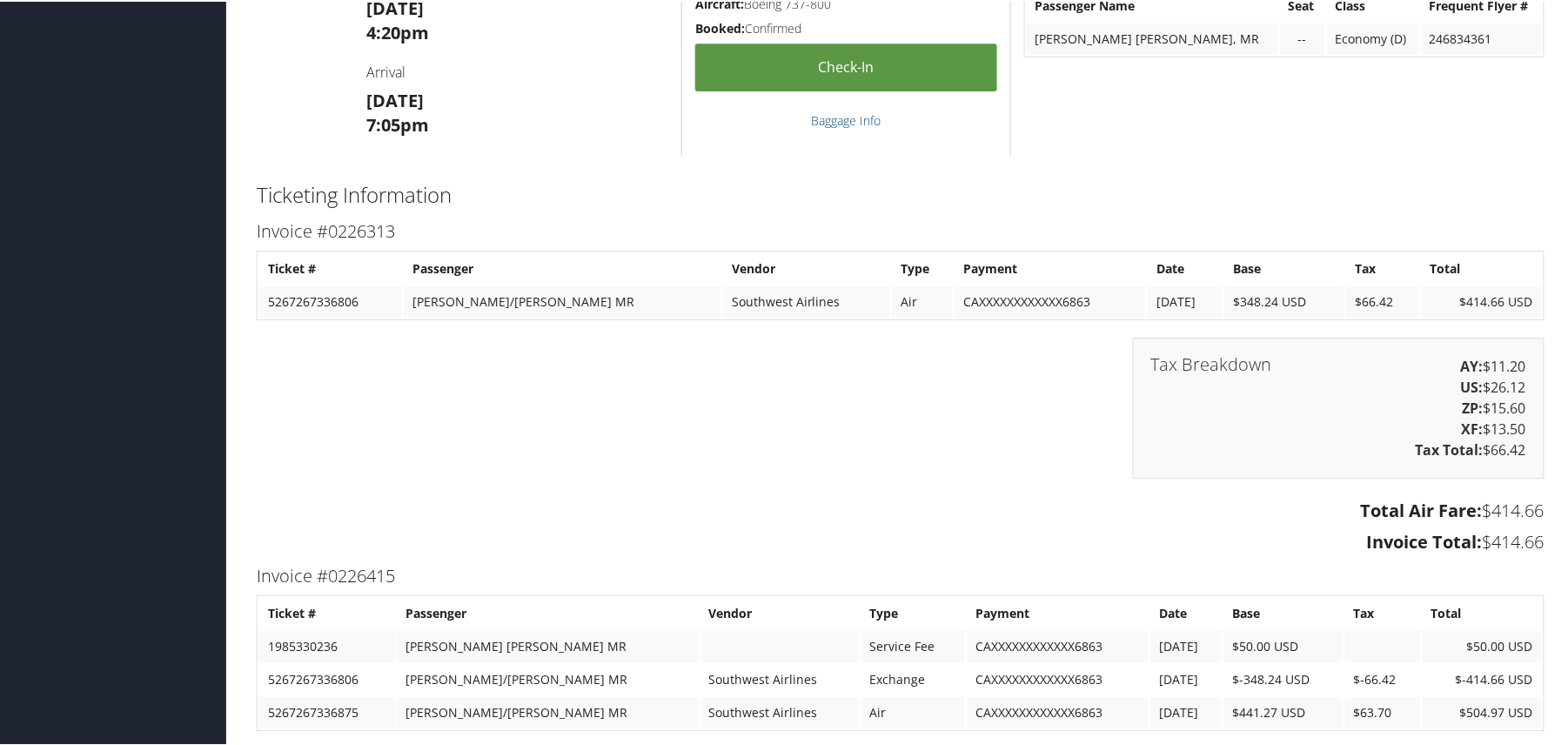 scroll, scrollTop: 2480, scrollLeft: 0, axis: vertical 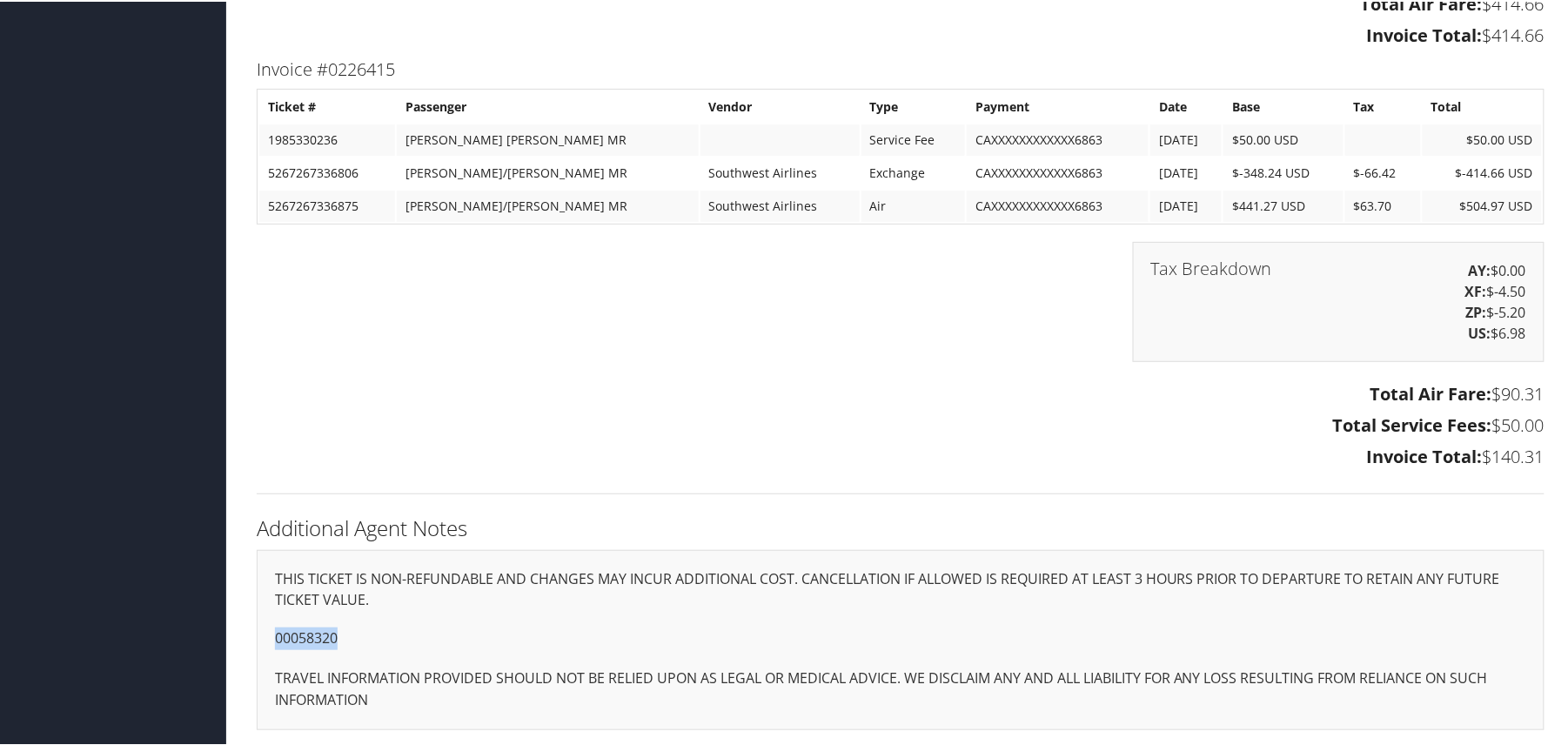 drag, startPoint x: 352, startPoint y: 637, endPoint x: 214, endPoint y: 634, distance: 138.0326 